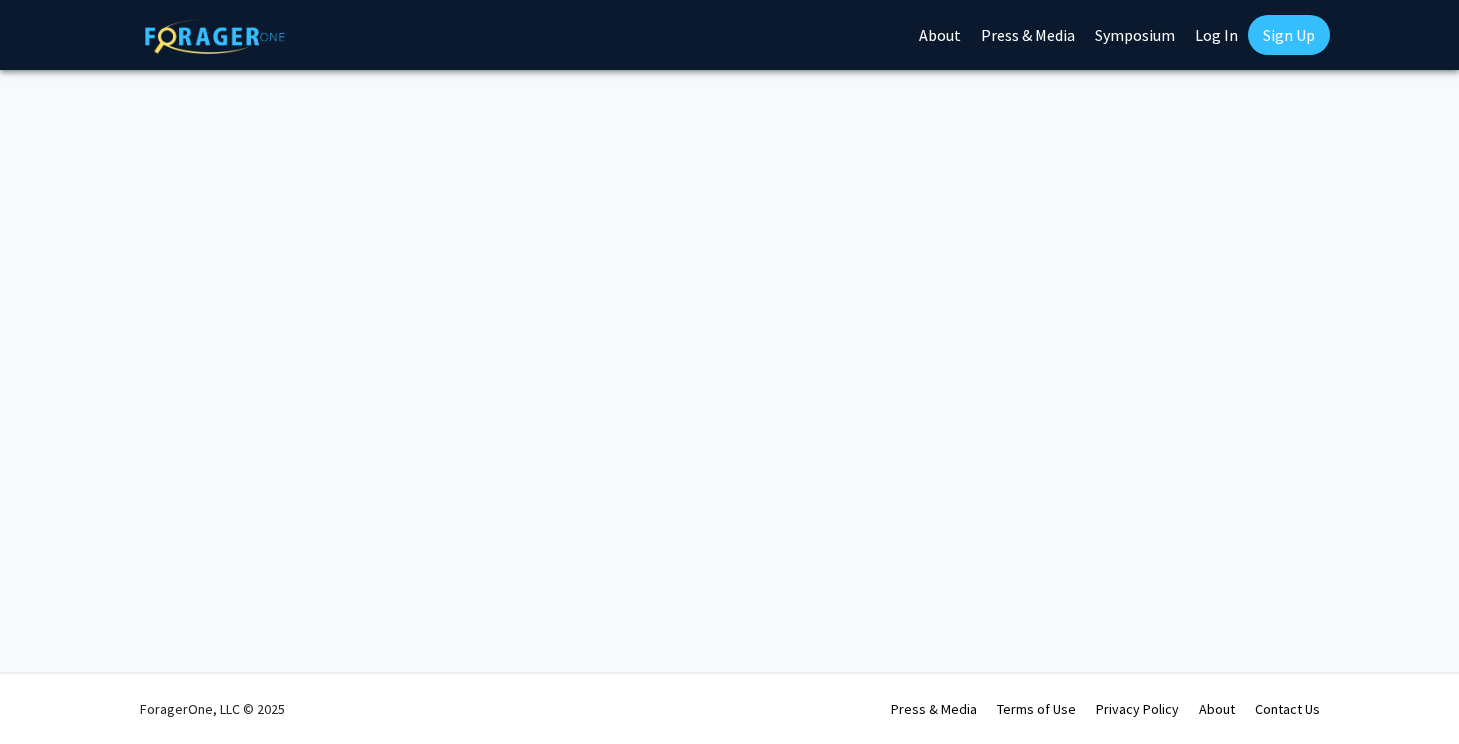 scroll, scrollTop: 0, scrollLeft: 0, axis: both 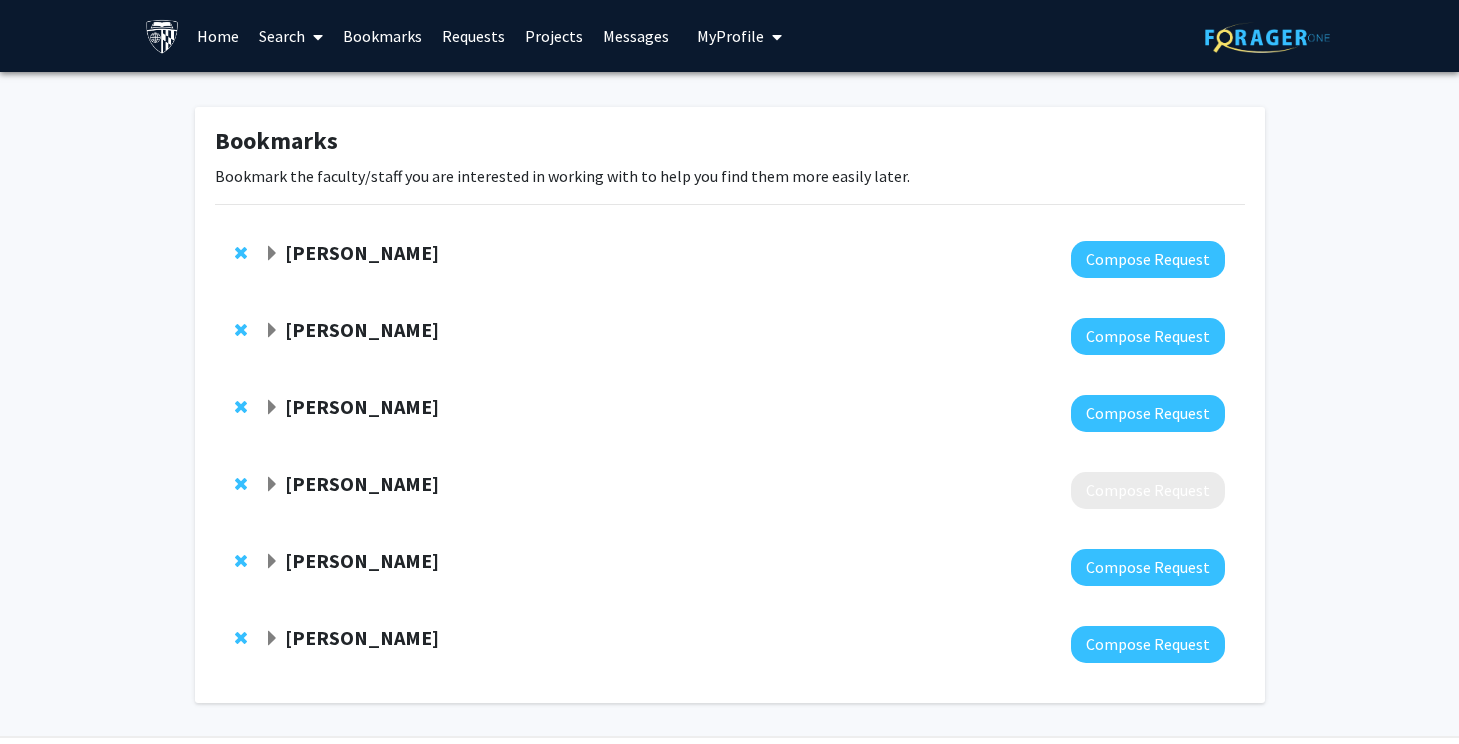click 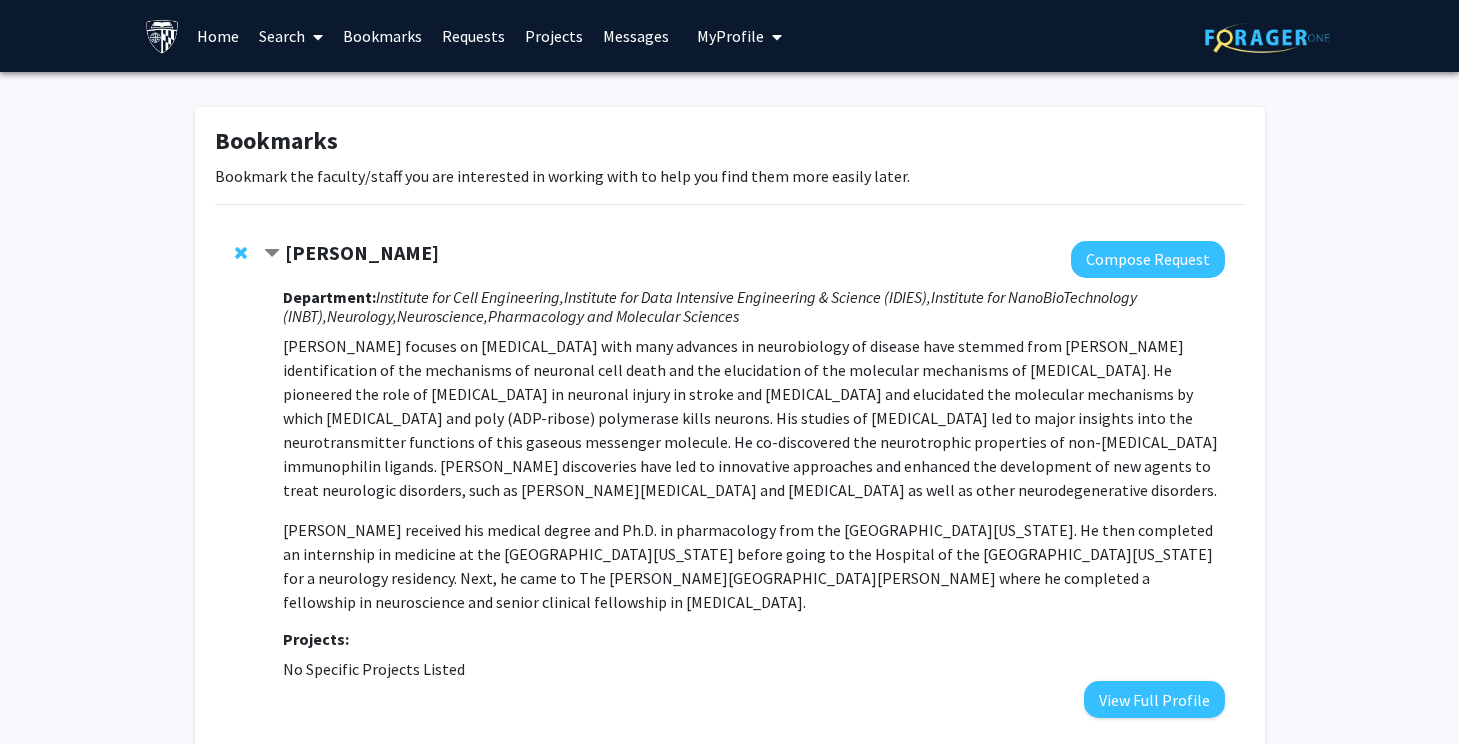 click 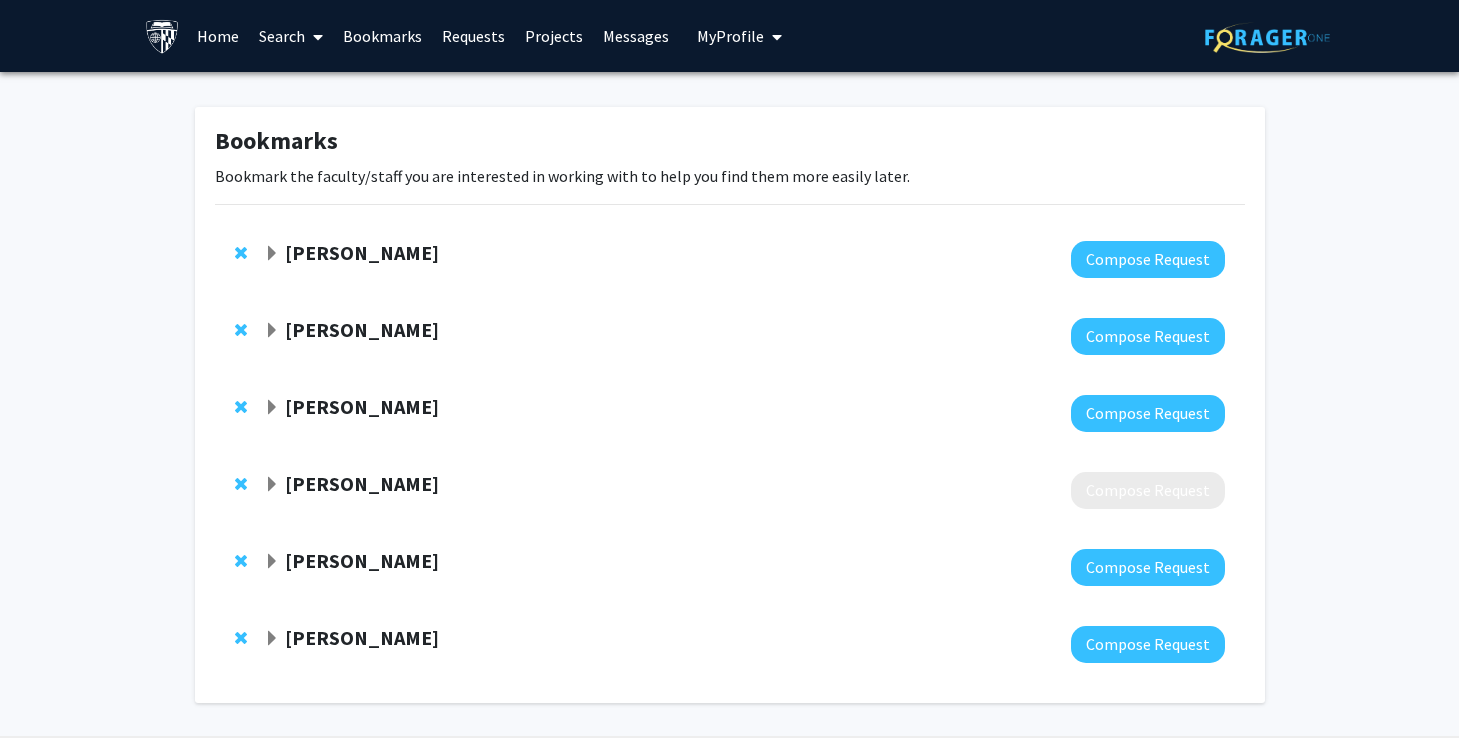 click 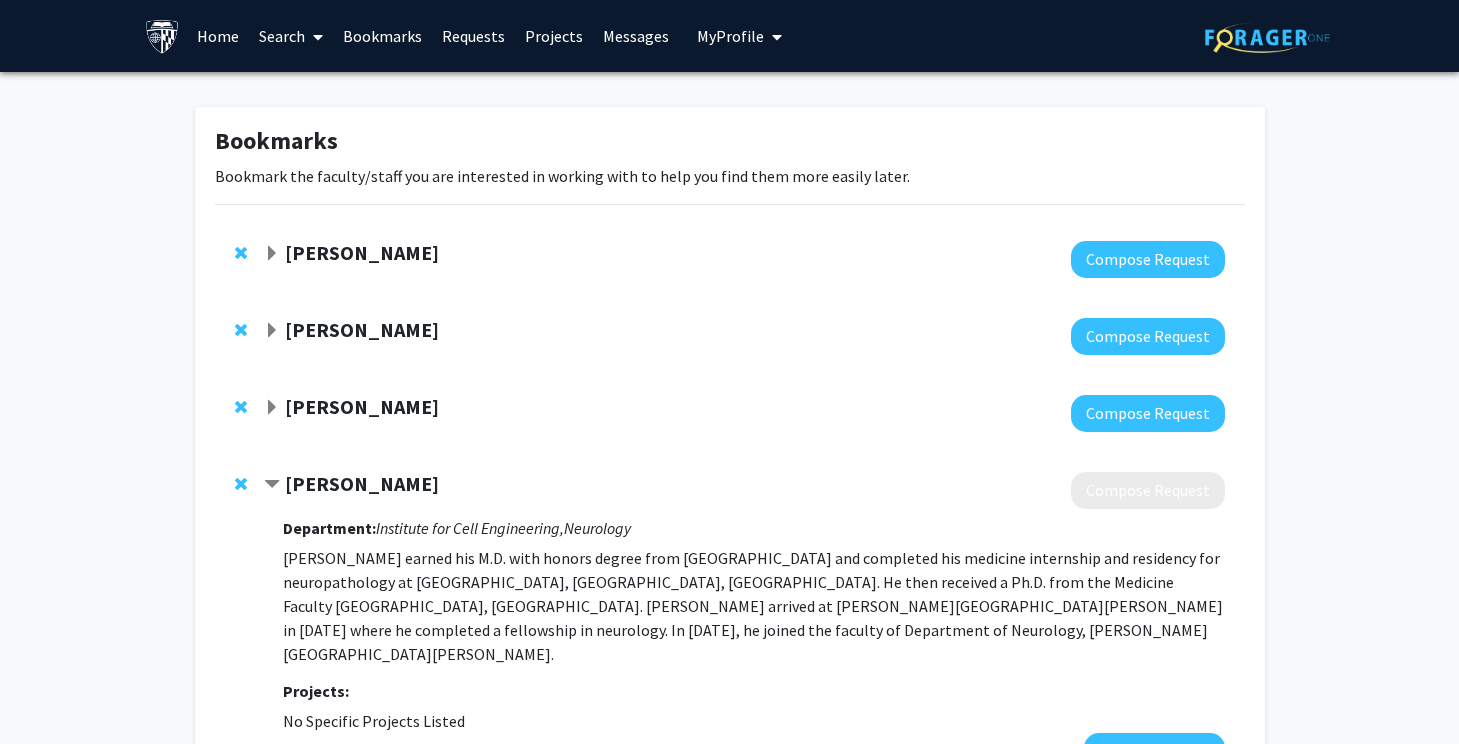 click 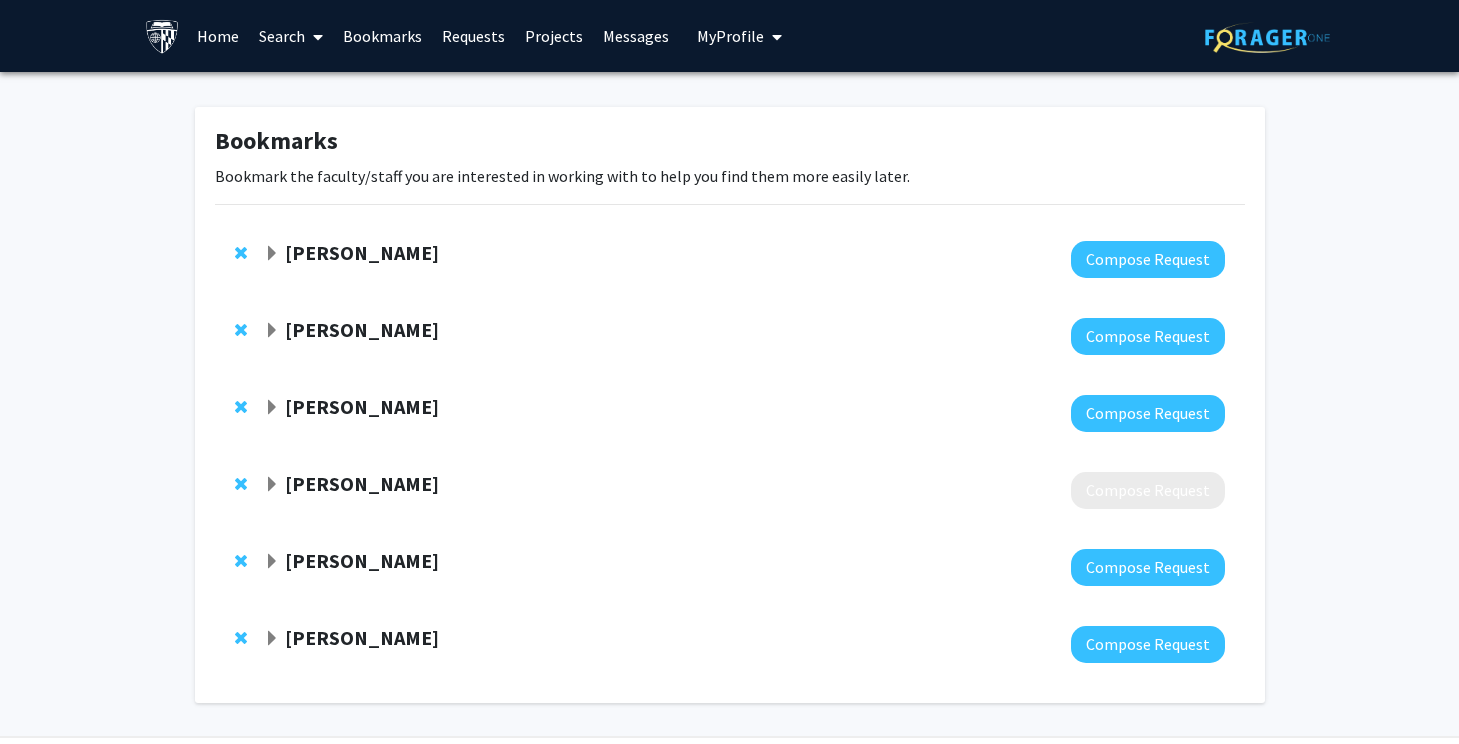 click on "[PERSON_NAME]" 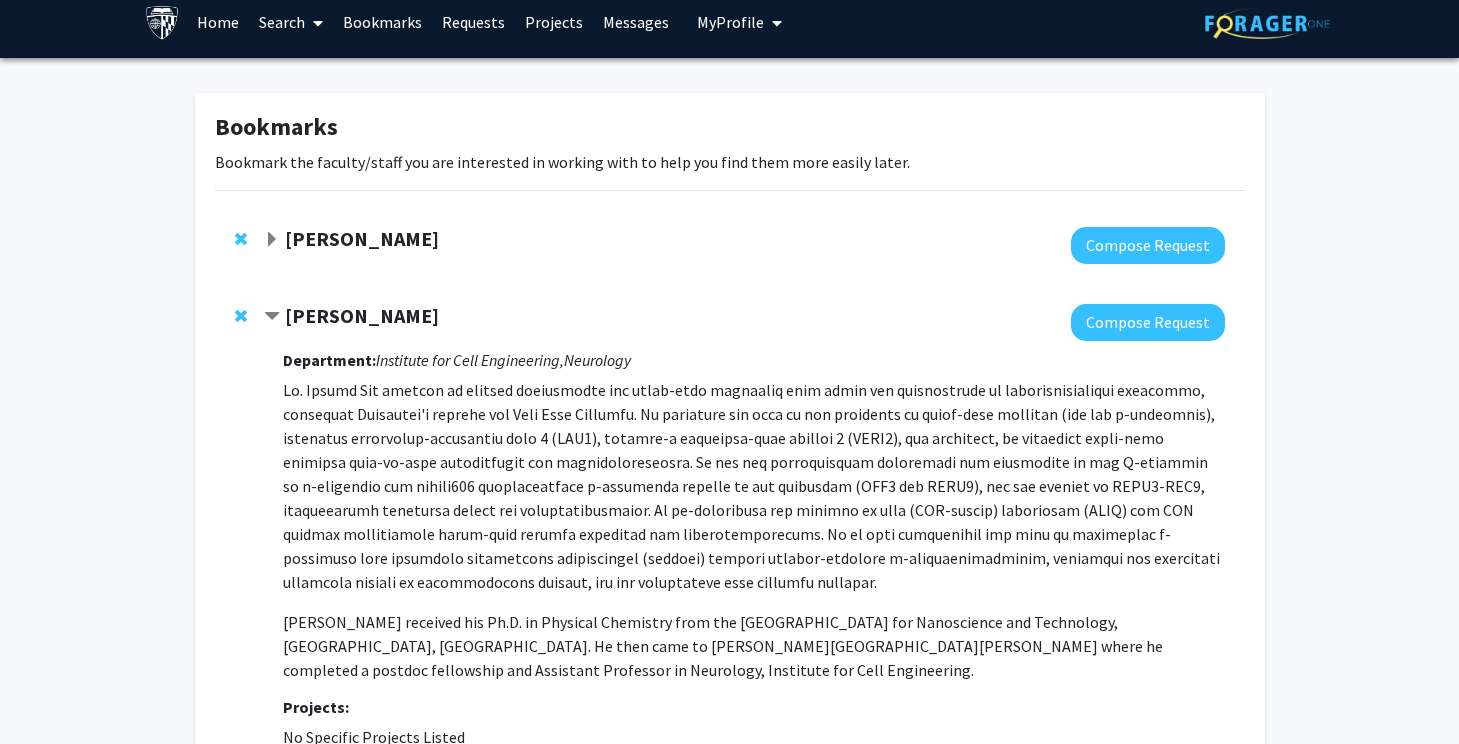 scroll, scrollTop: 10, scrollLeft: 0, axis: vertical 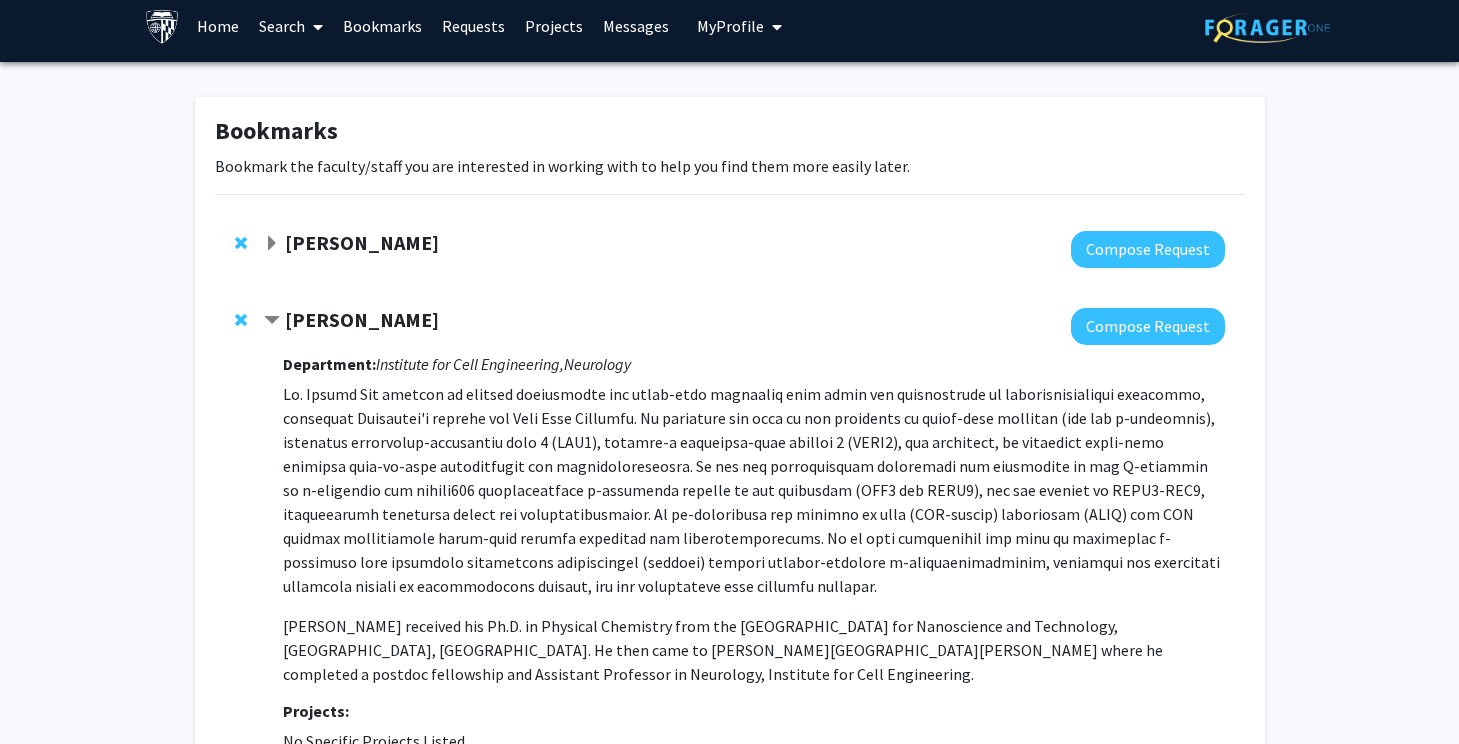 click 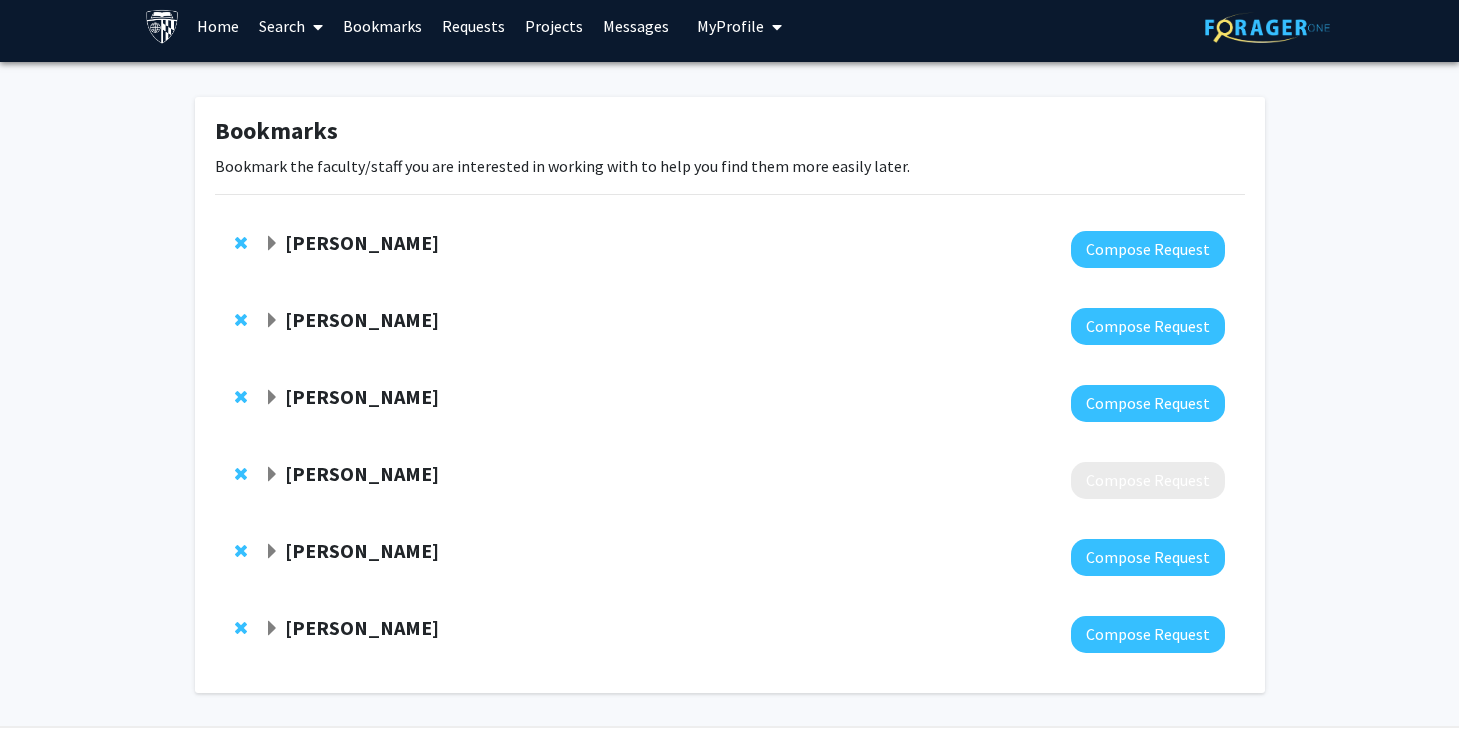 click 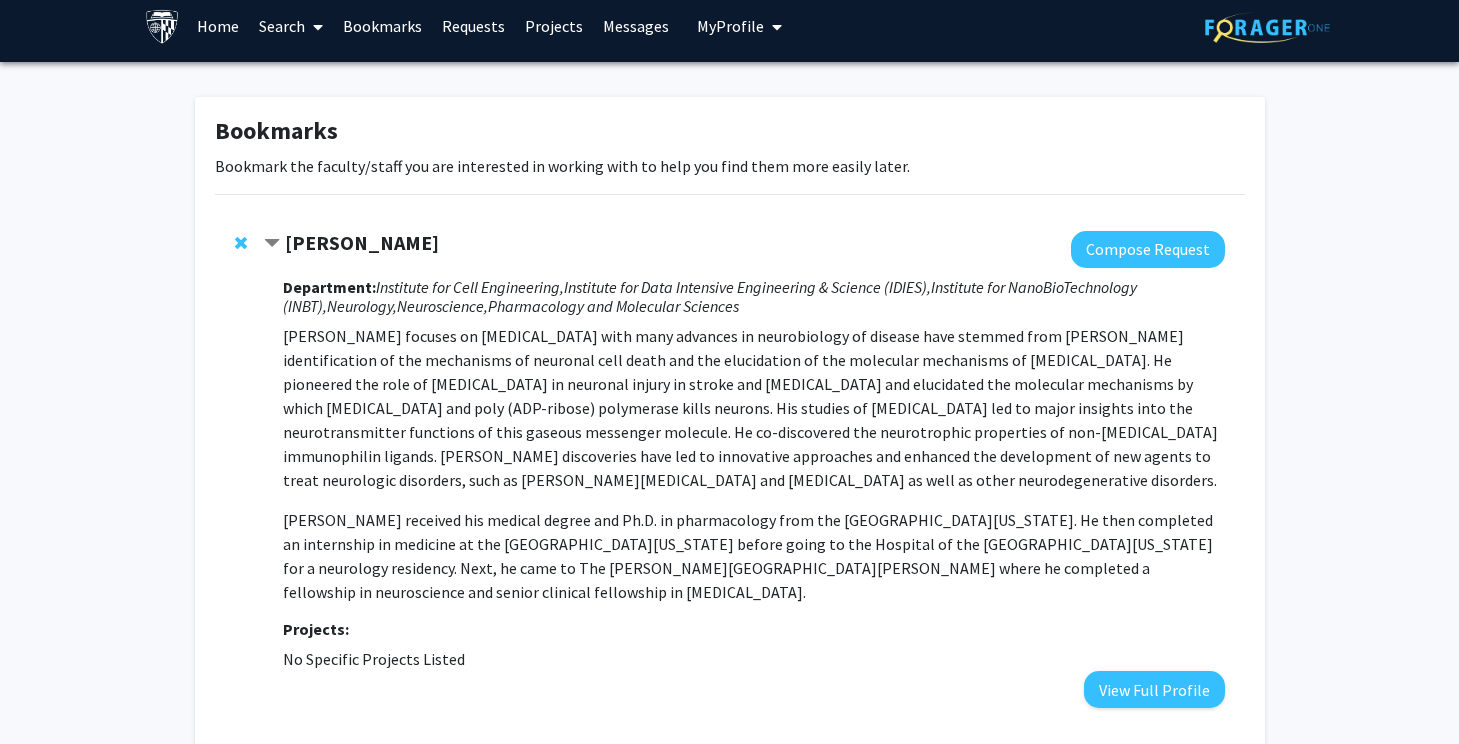 click 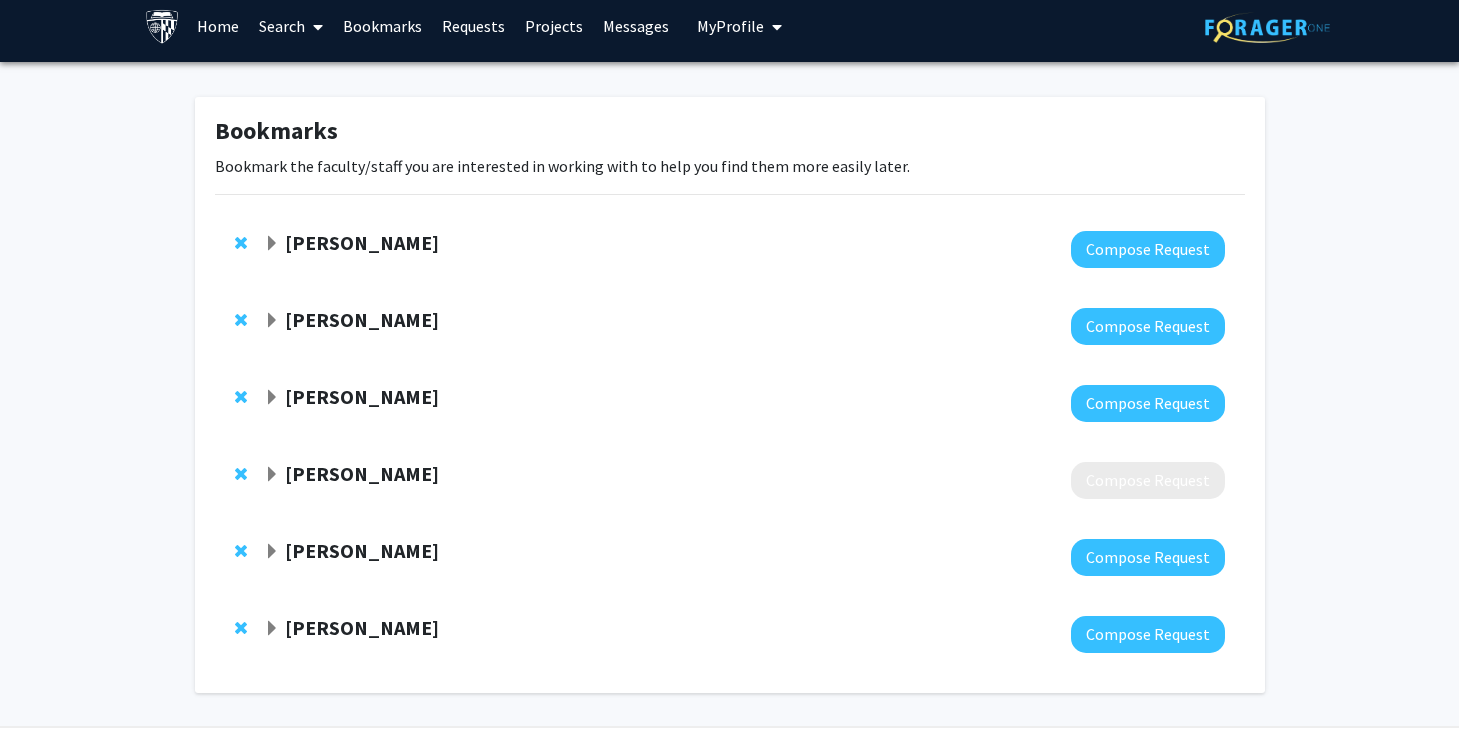 click 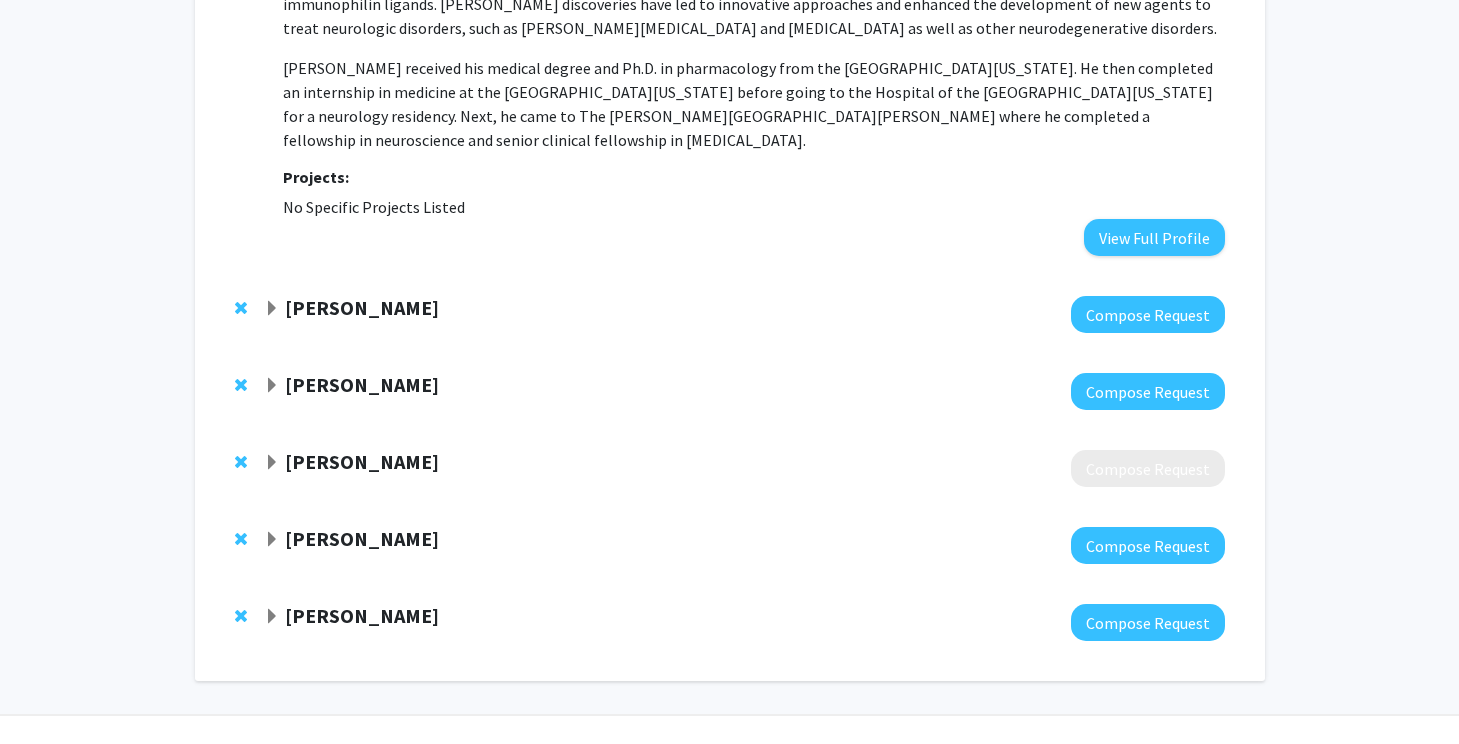 scroll, scrollTop: 464, scrollLeft: 0, axis: vertical 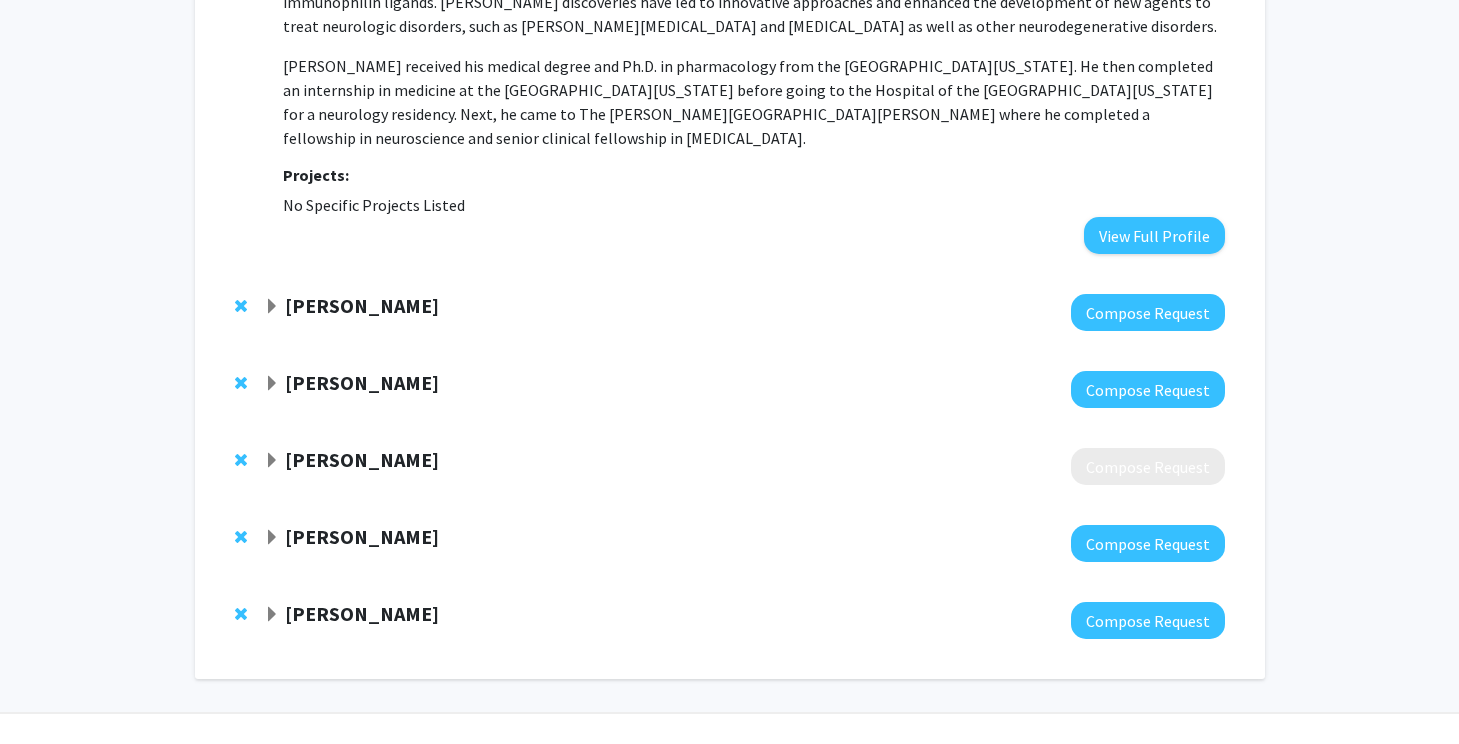 click 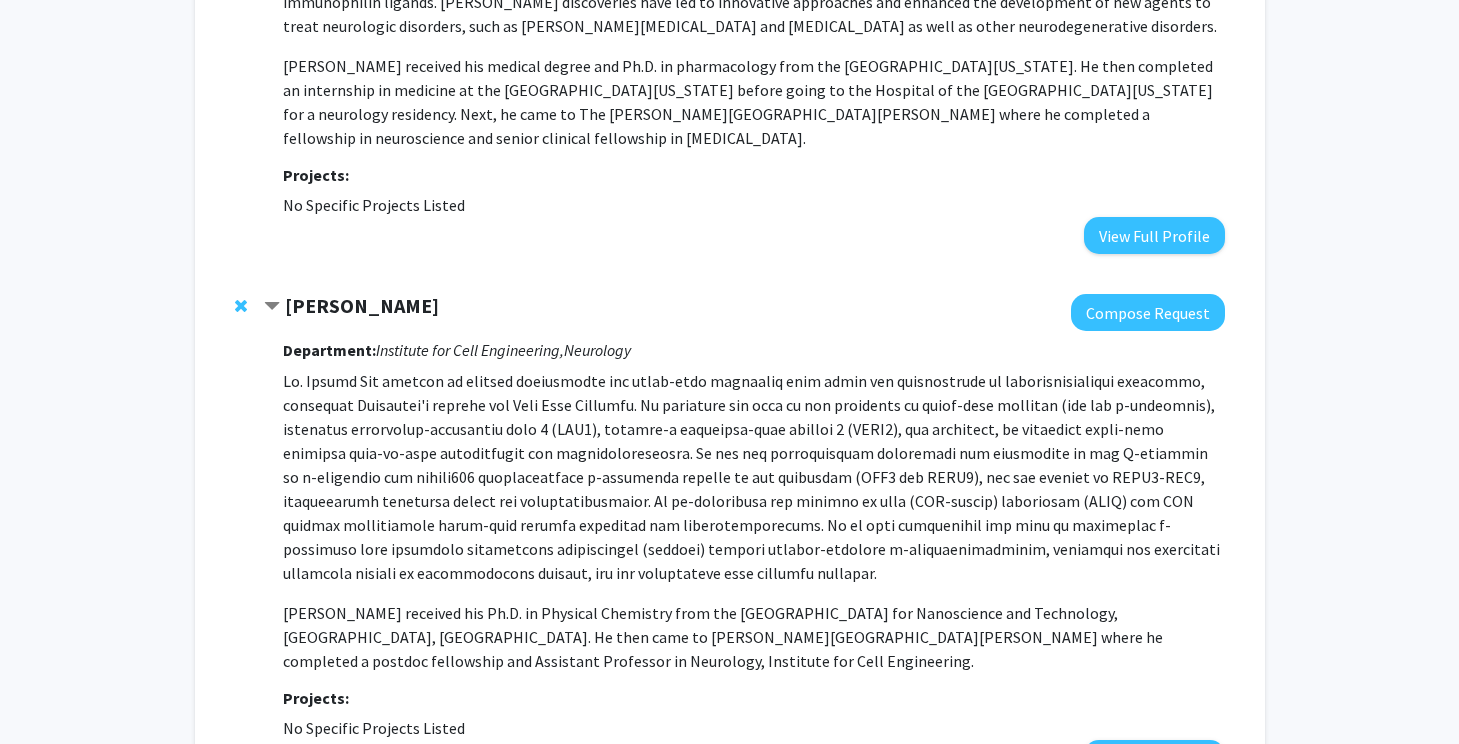 click 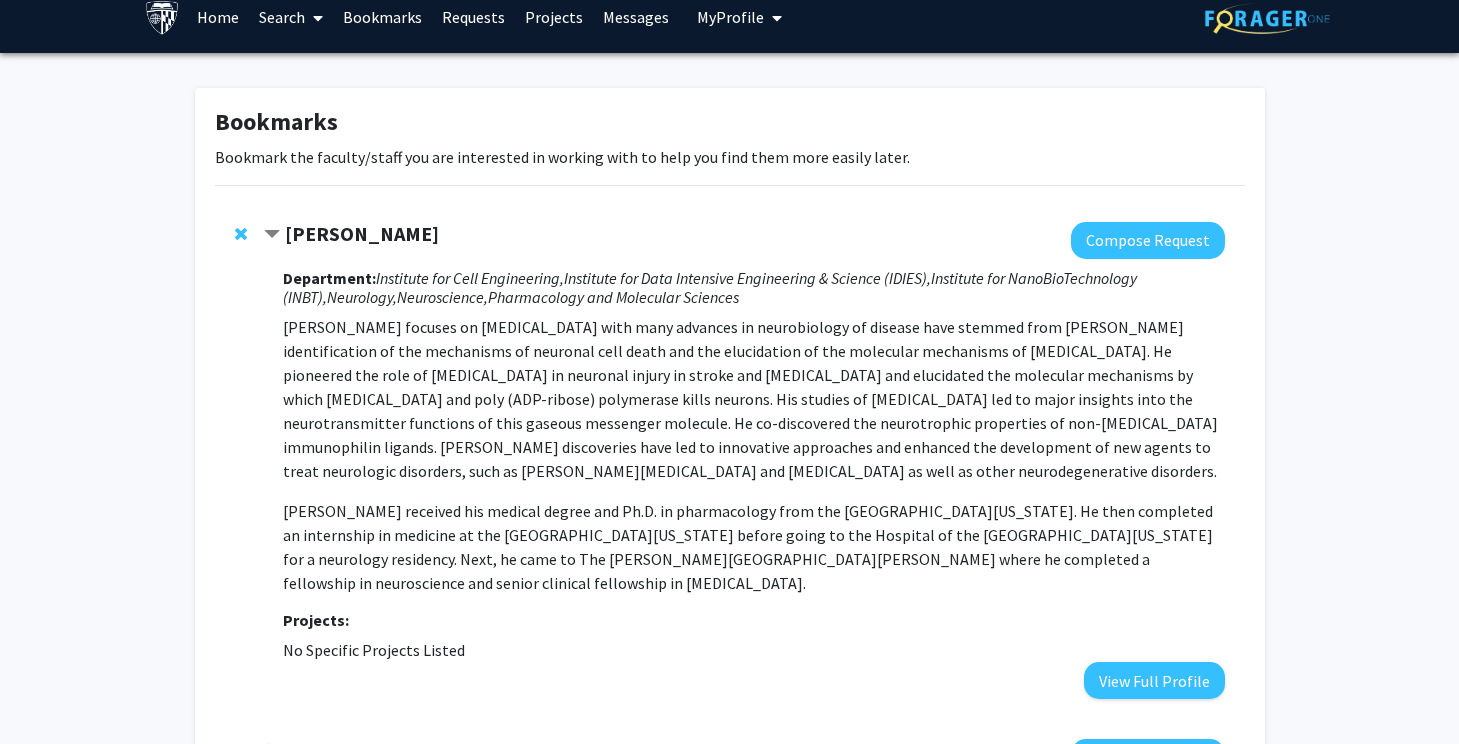 scroll, scrollTop: 0, scrollLeft: 0, axis: both 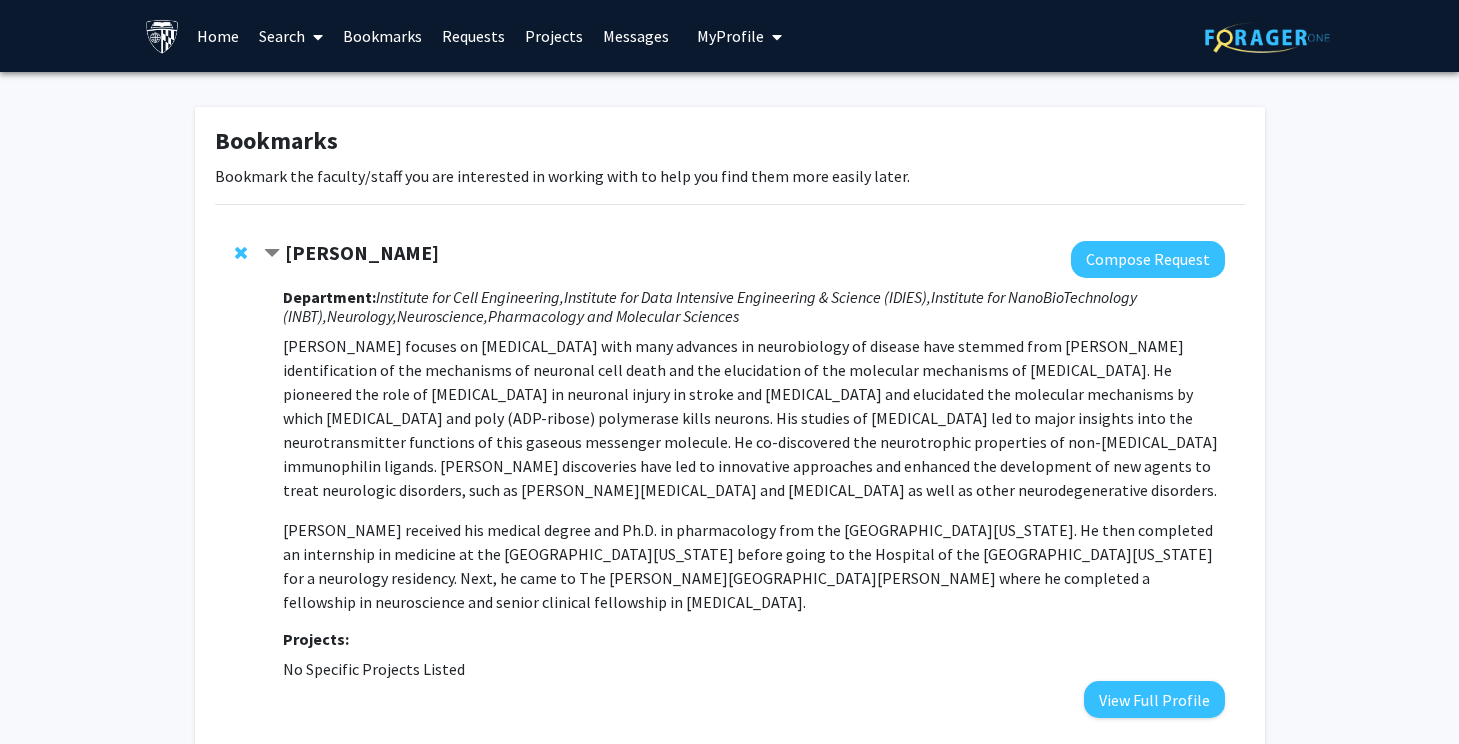 click 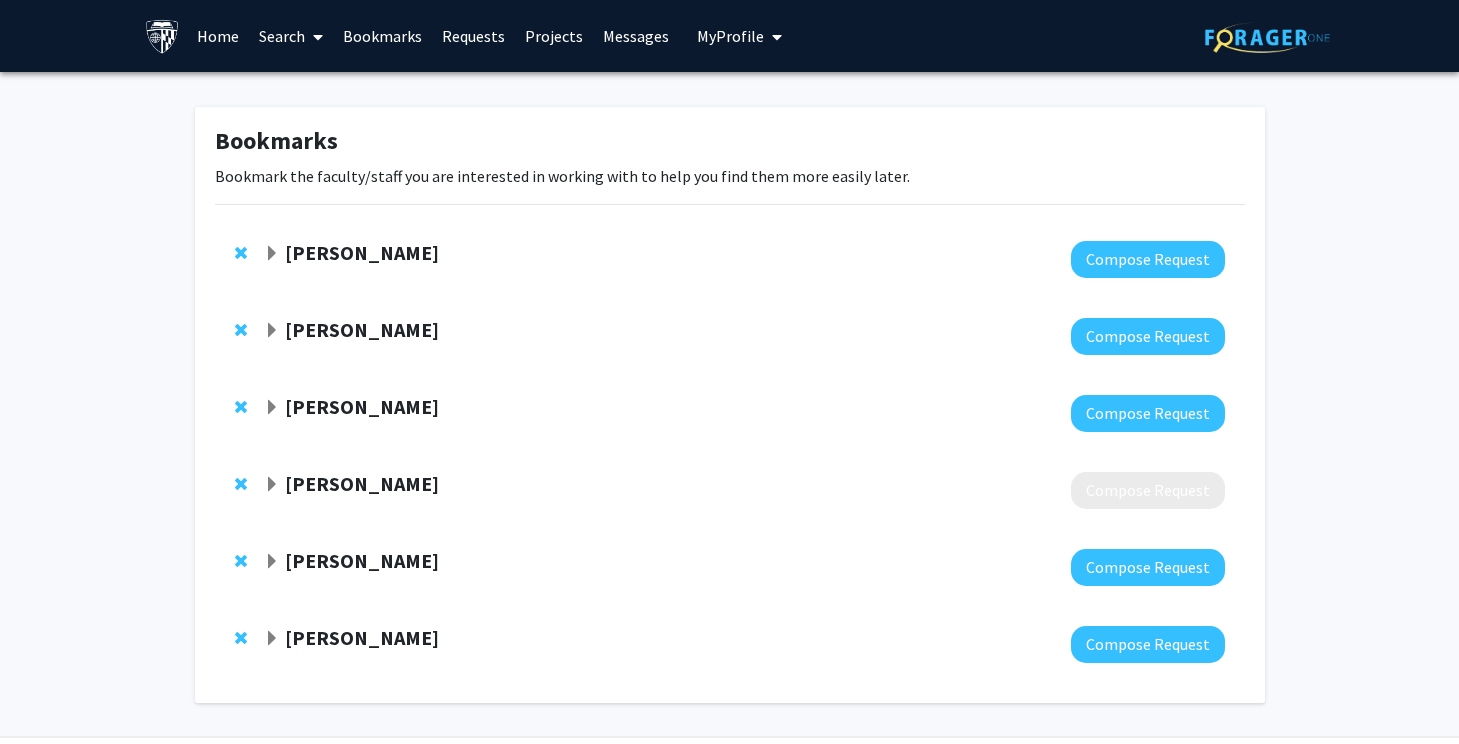 click on "Search" at bounding box center (291, 36) 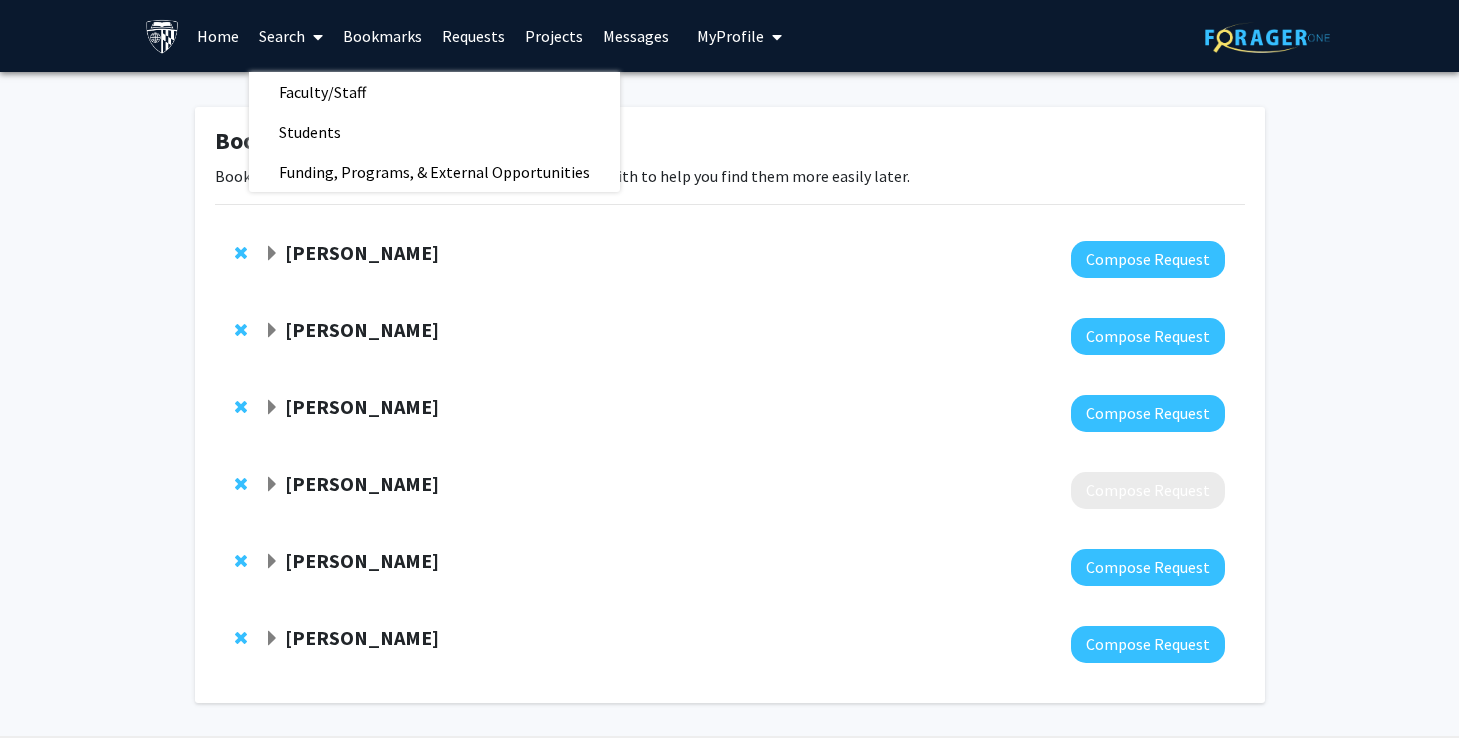 click on "Home" at bounding box center (218, 36) 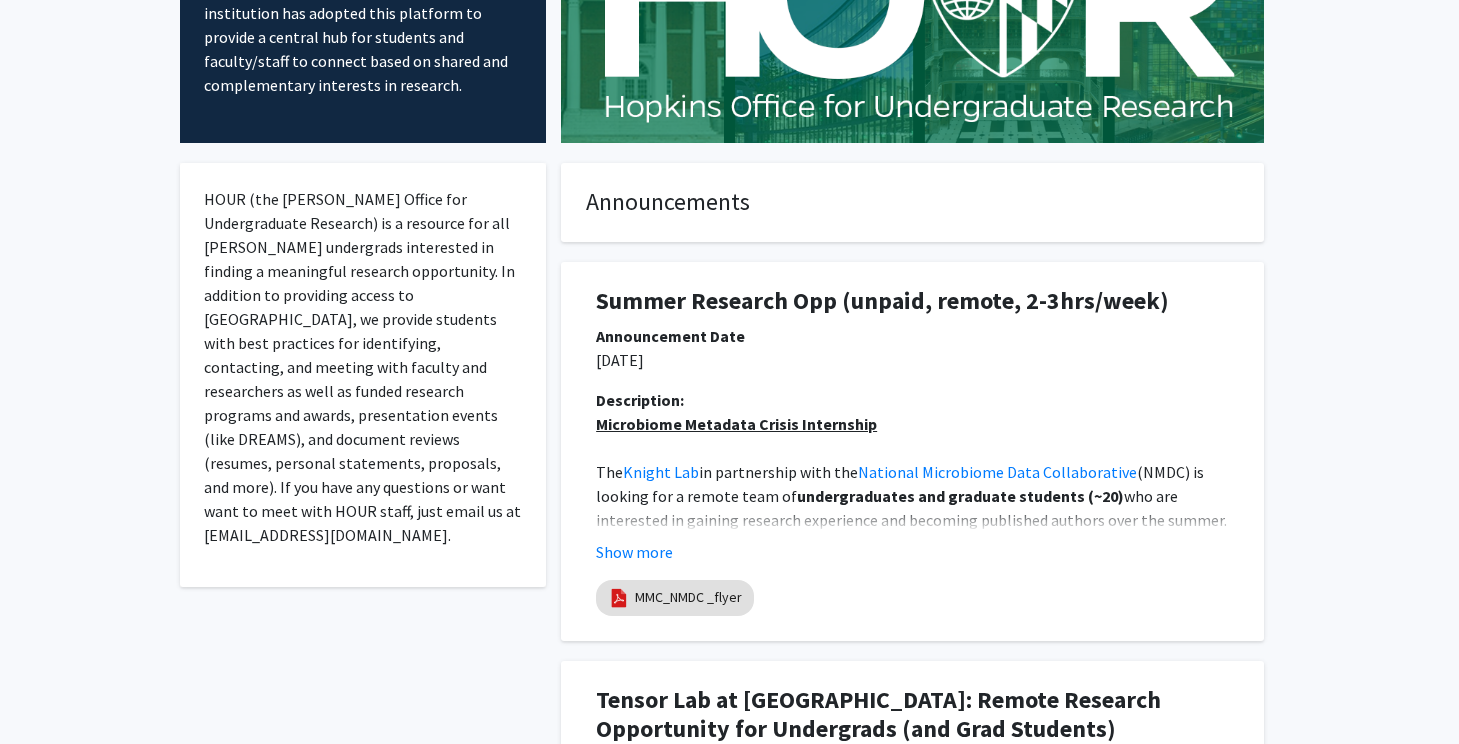 scroll, scrollTop: 0, scrollLeft: 0, axis: both 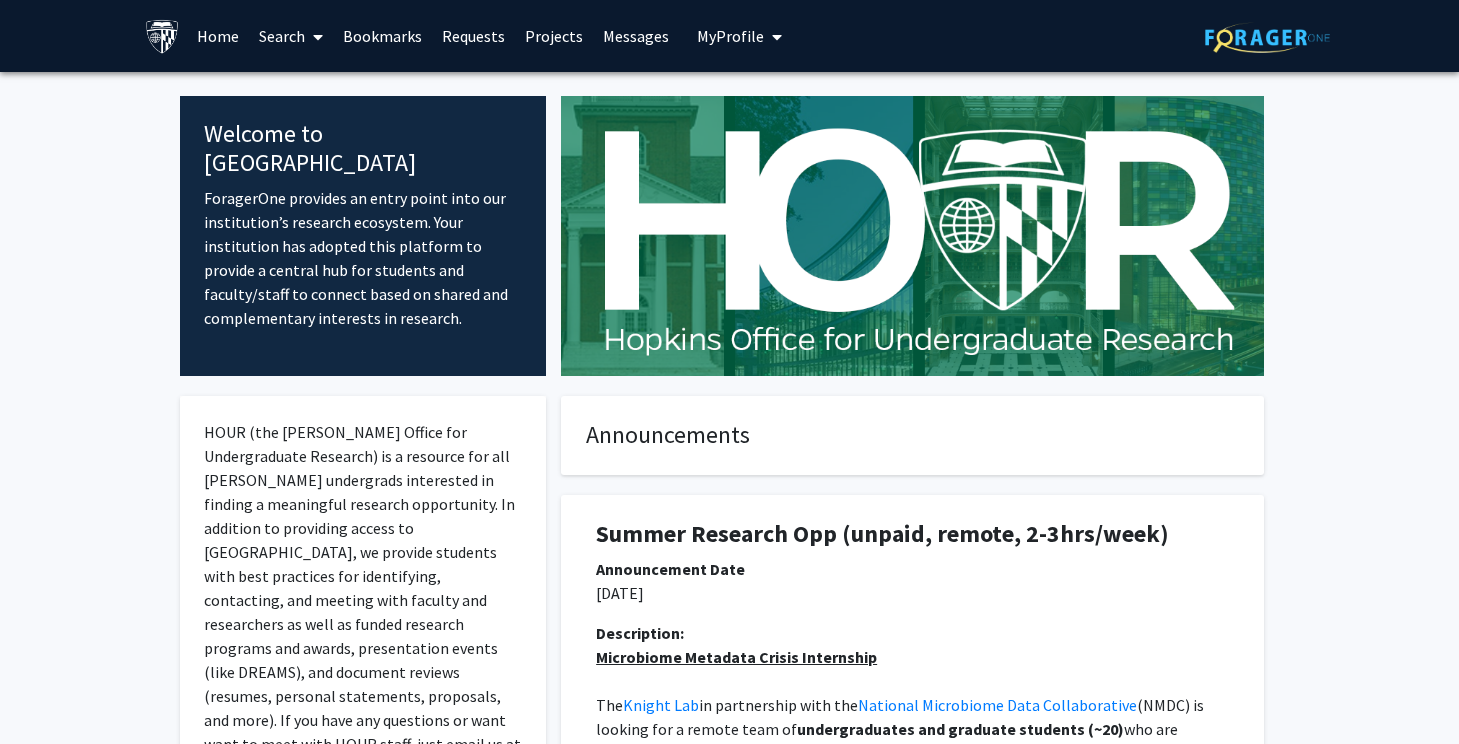 click 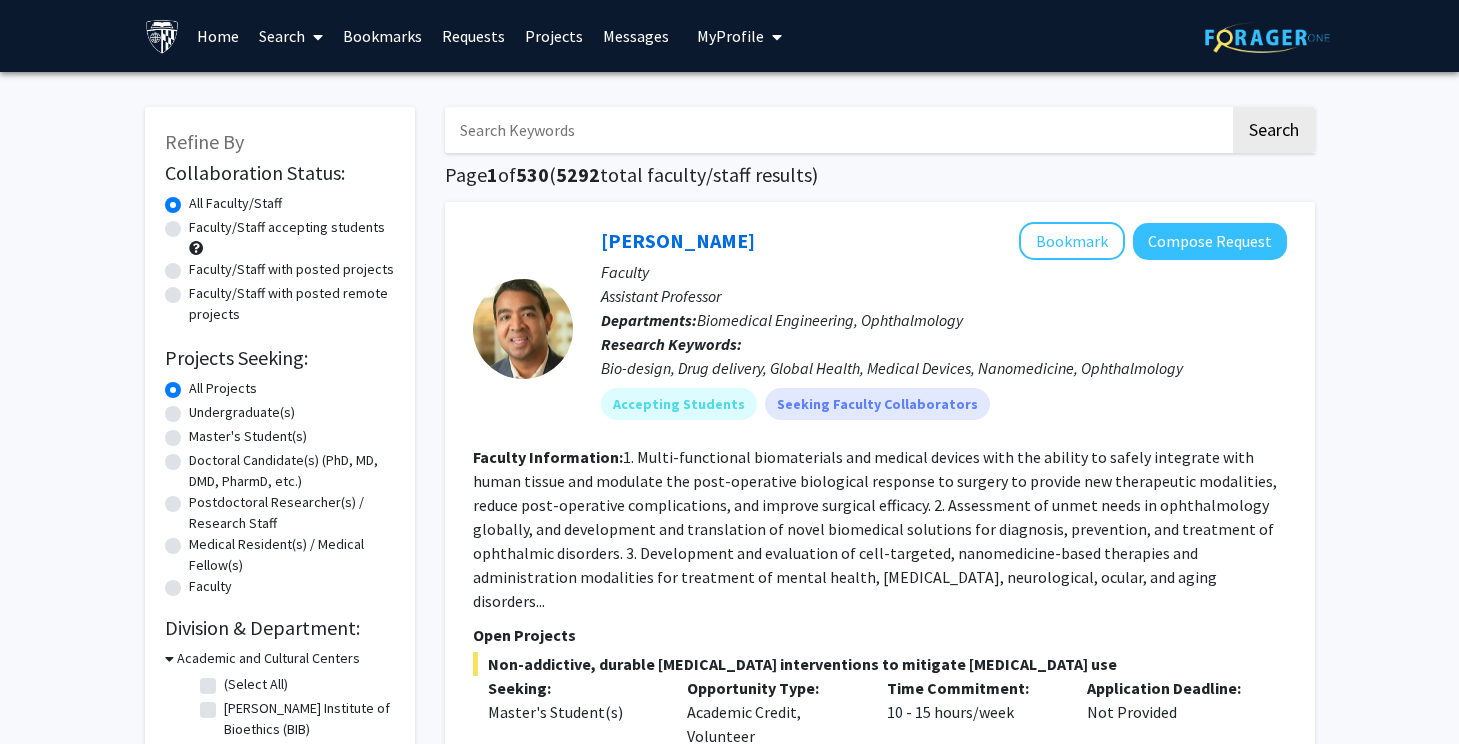 click at bounding box center (837, 130) 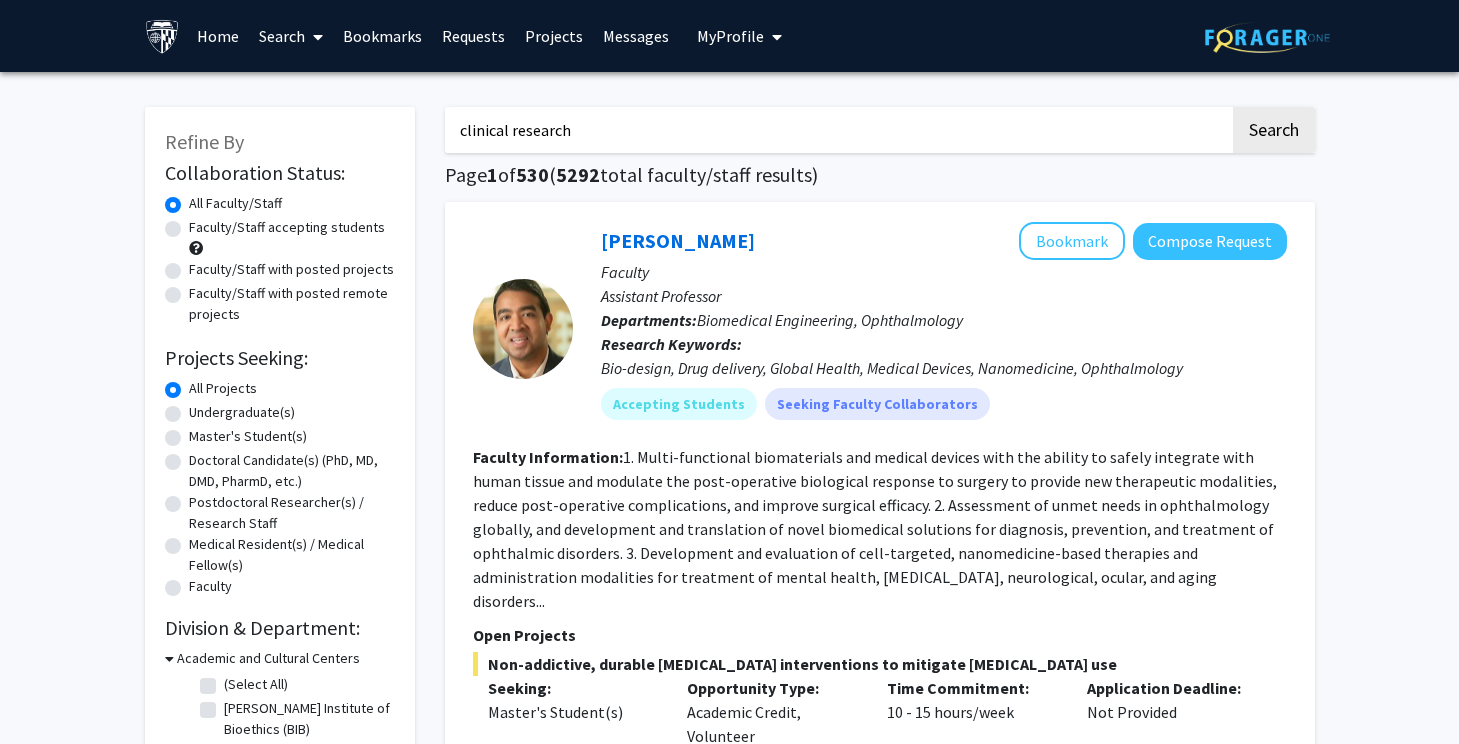 type on "clinical research" 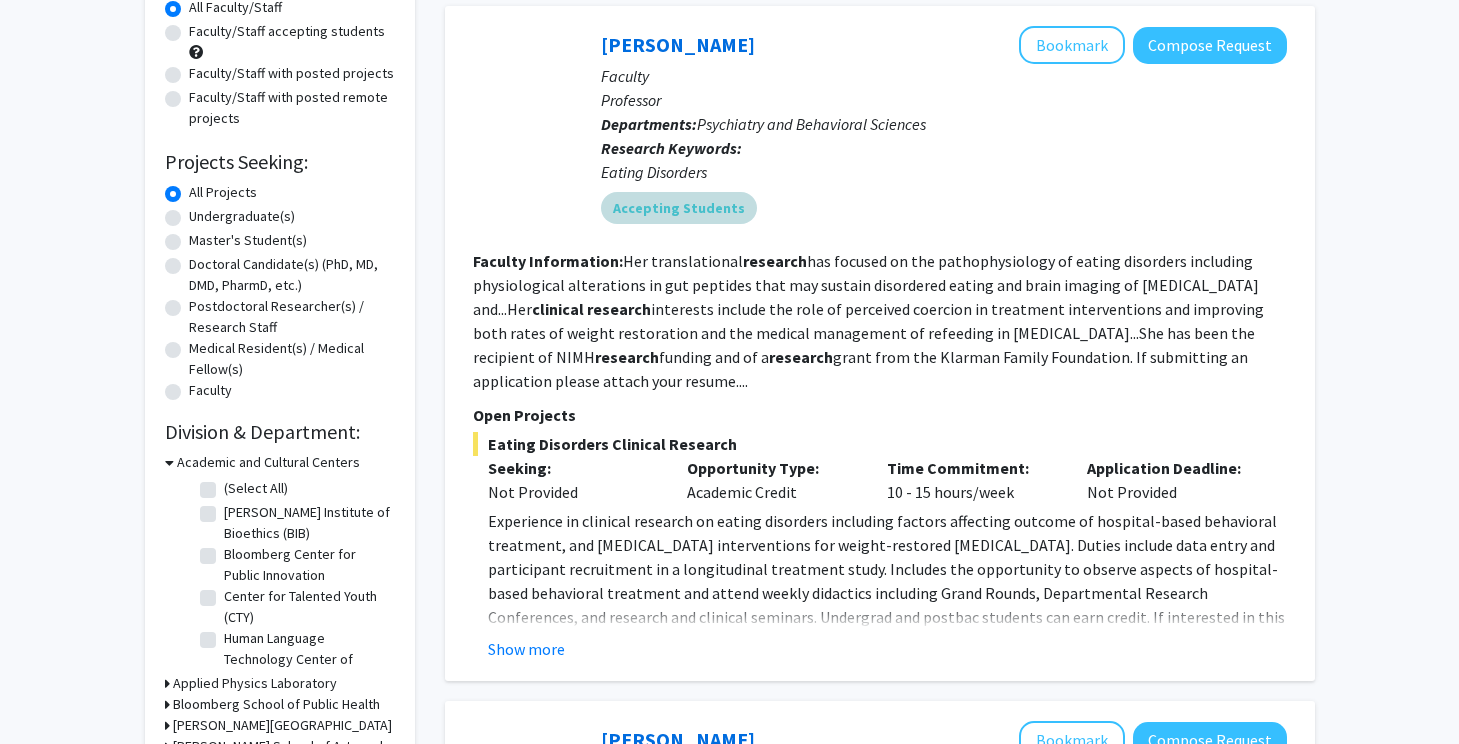 scroll, scrollTop: 200, scrollLeft: 0, axis: vertical 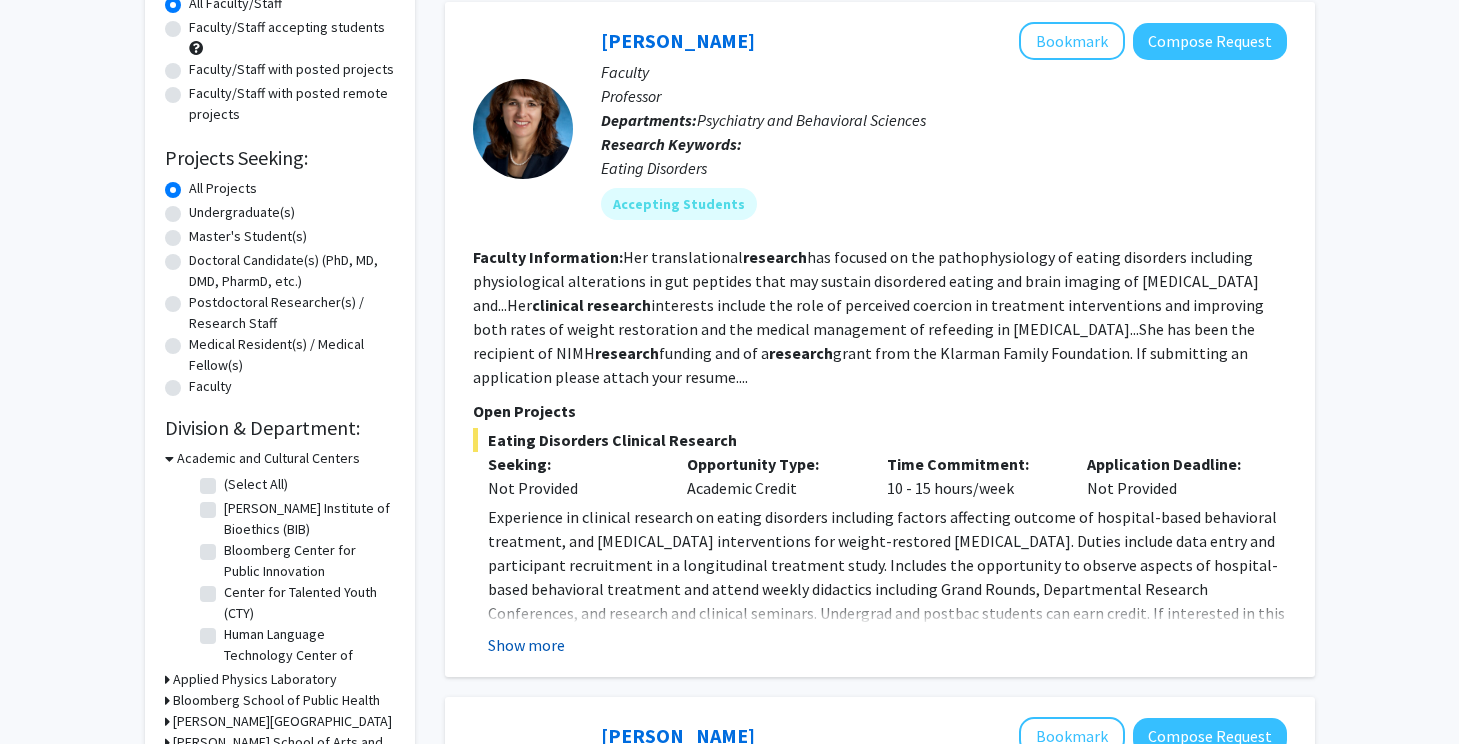 click on "Show more" 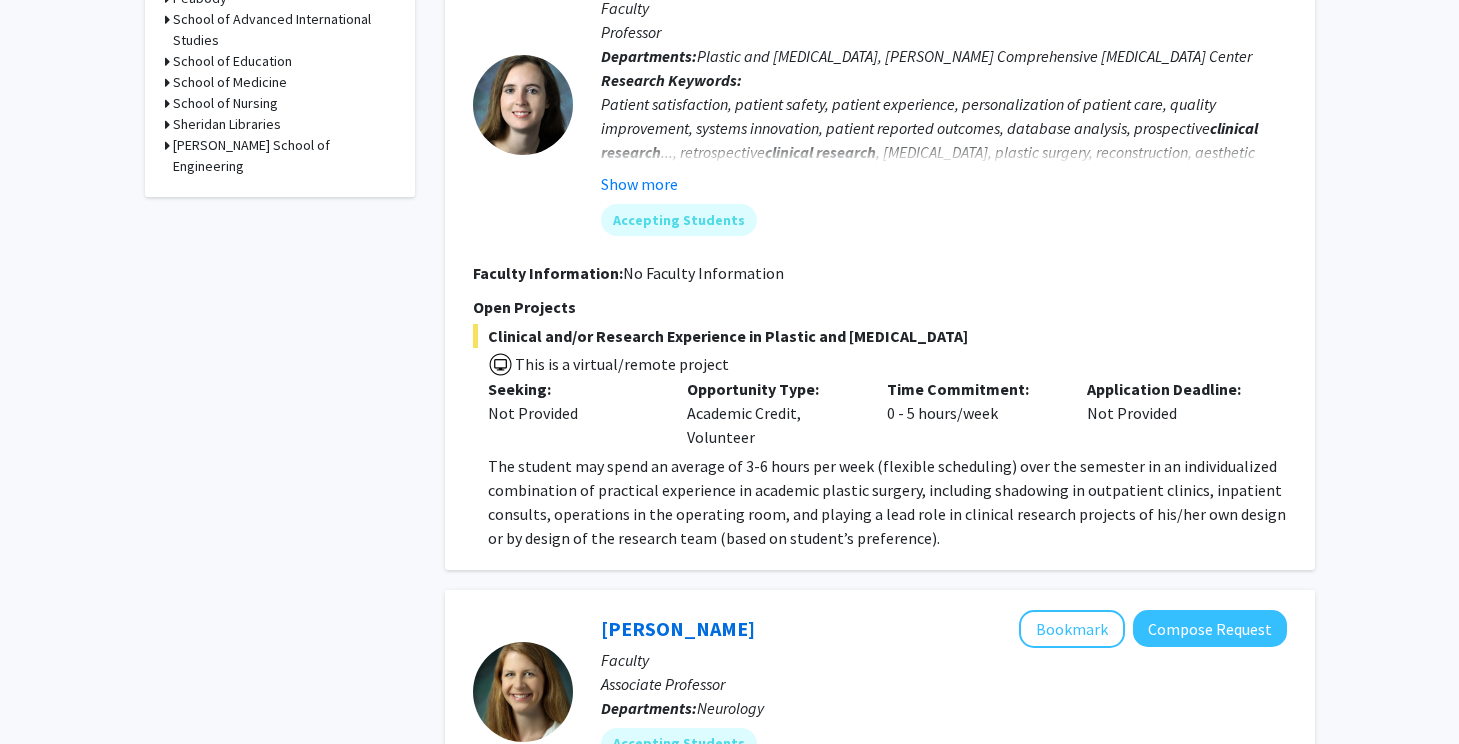scroll, scrollTop: 1008, scrollLeft: 0, axis: vertical 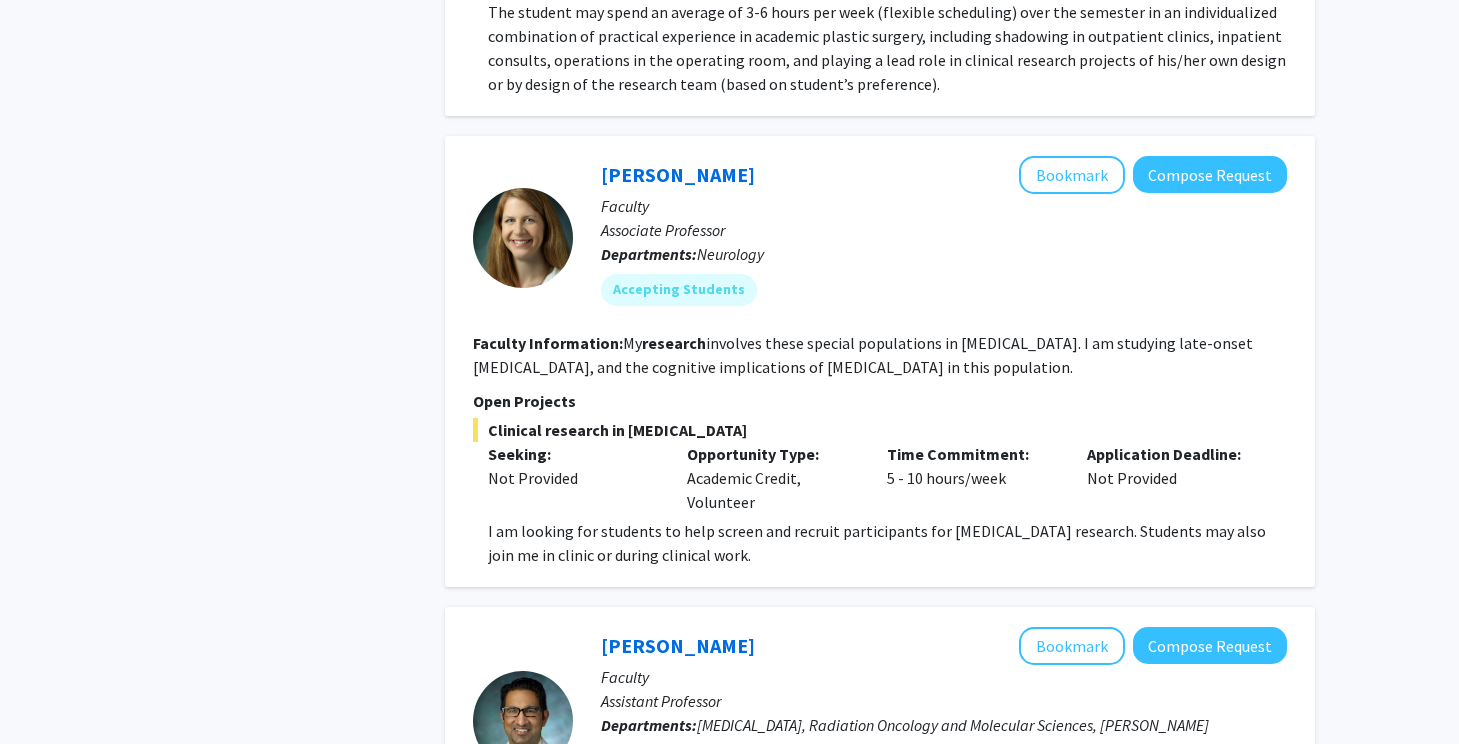 click on "I am looking for students to help screen and recruit participants for [MEDICAL_DATA] research. Students may also join me in clinic or during clinical work." 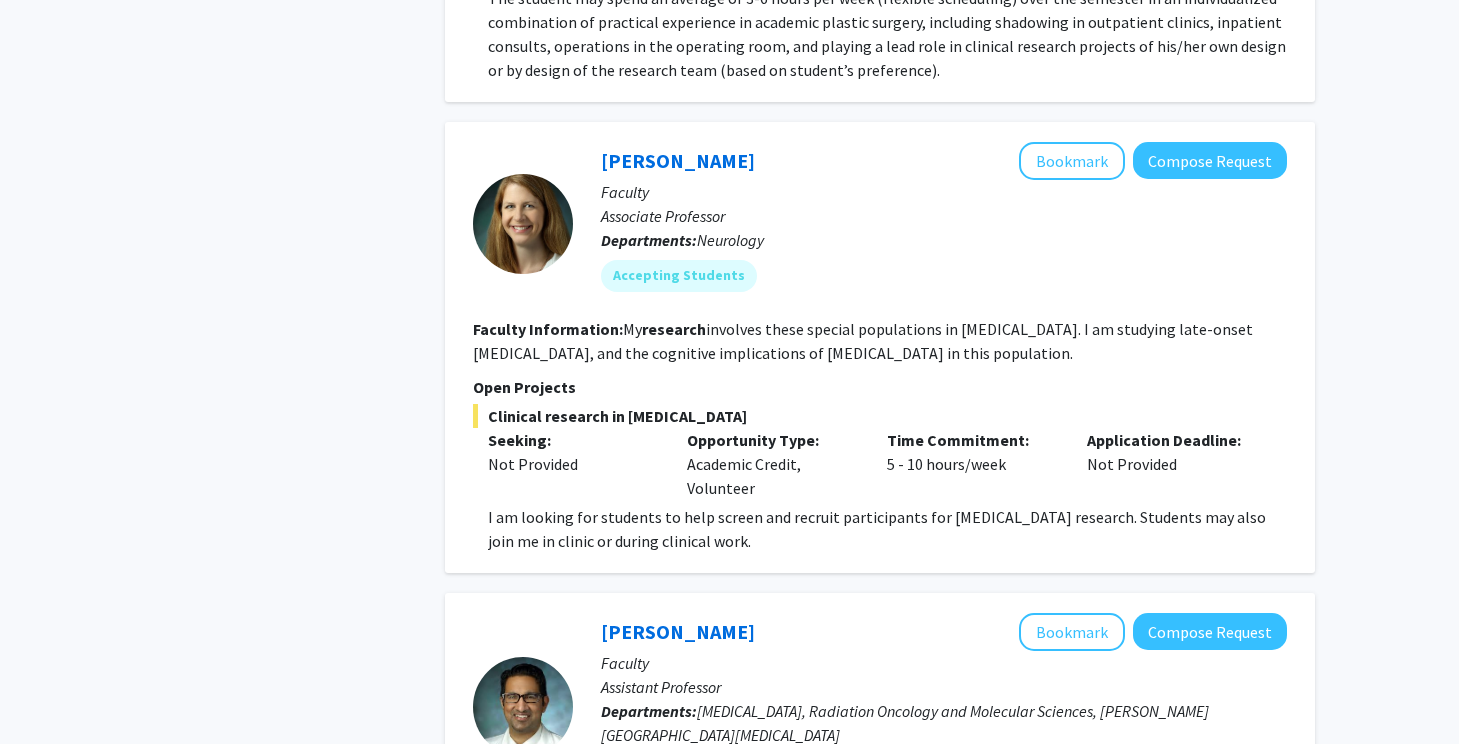 scroll, scrollTop: 1502, scrollLeft: 0, axis: vertical 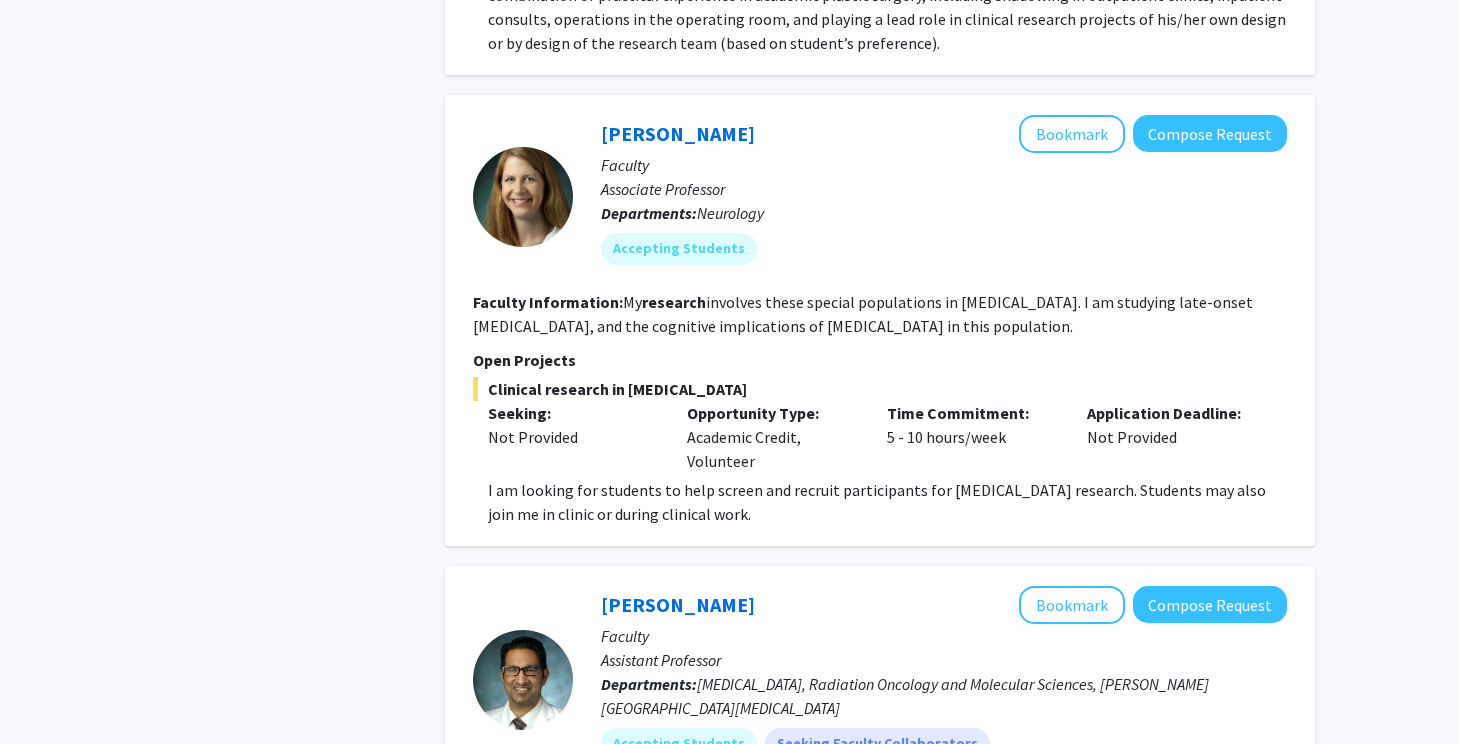 click on "Faculty Information:  My  research  involves these special populations in [MEDICAL_DATA].
I am studying late-onset [MEDICAL_DATA], and the cognitive implications of [MEDICAL_DATA] in this population." 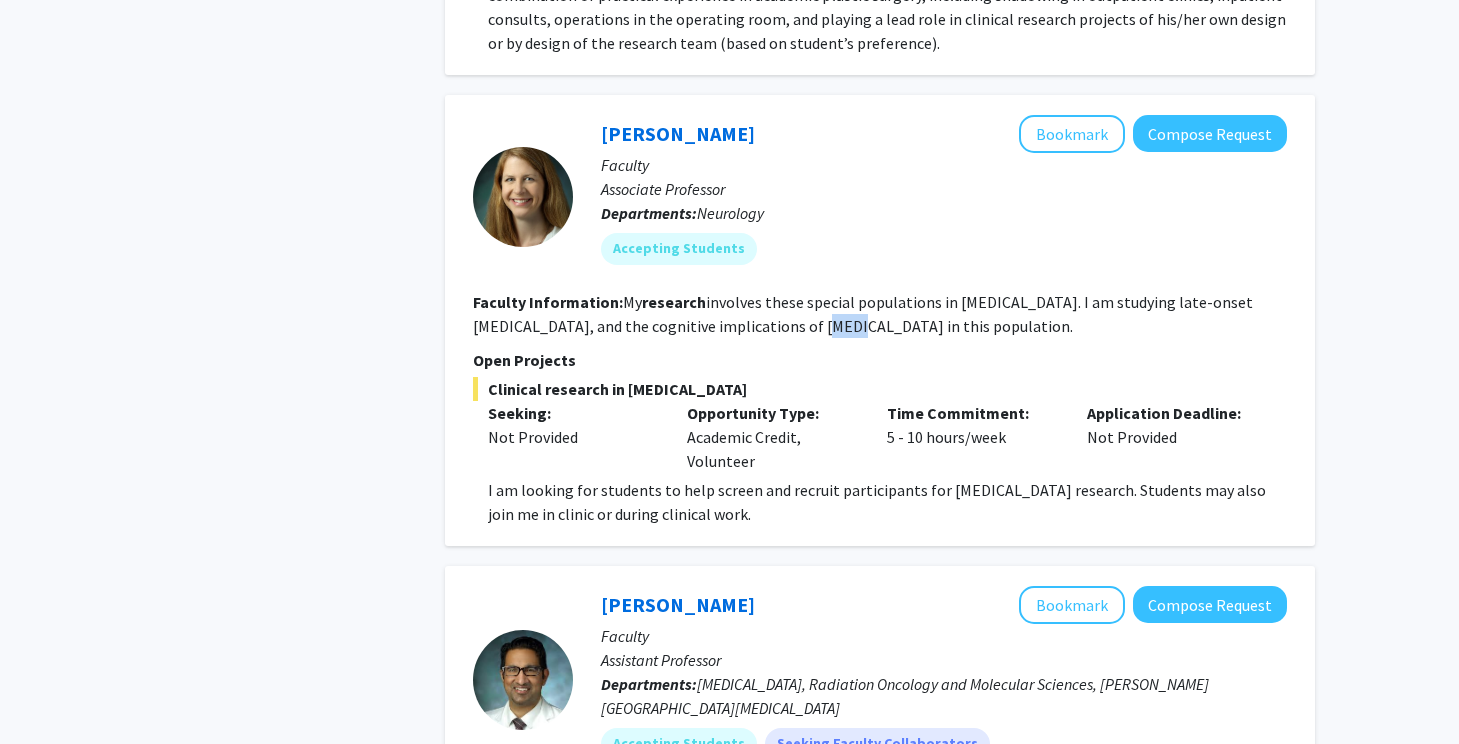 click on "My  research  involves these special populations in [MEDICAL_DATA].
I am studying late-onset [MEDICAL_DATA], and the cognitive implications of [MEDICAL_DATA] in this population." 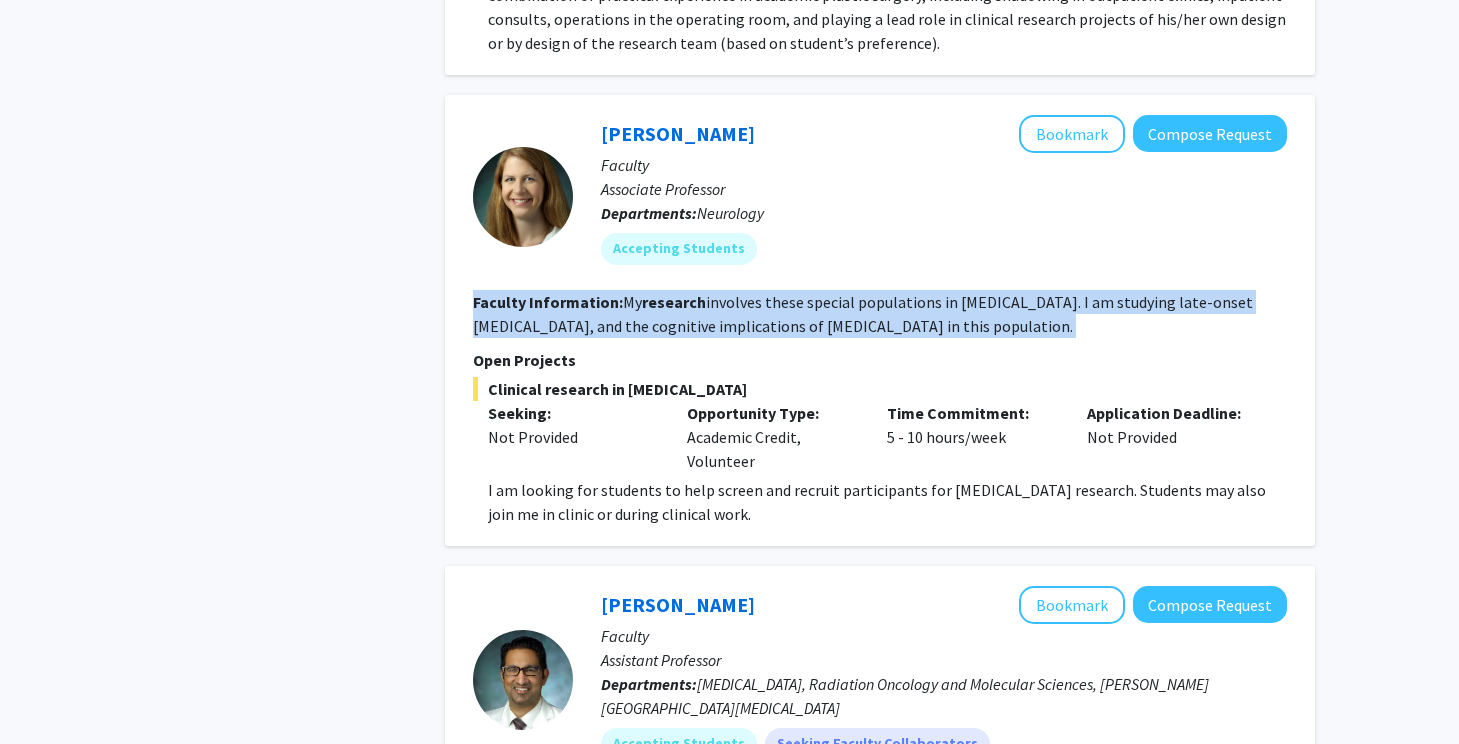 click on "My  research  involves these special populations in [MEDICAL_DATA].
I am studying late-onset [MEDICAL_DATA], and the cognitive implications of [MEDICAL_DATA] in this population." 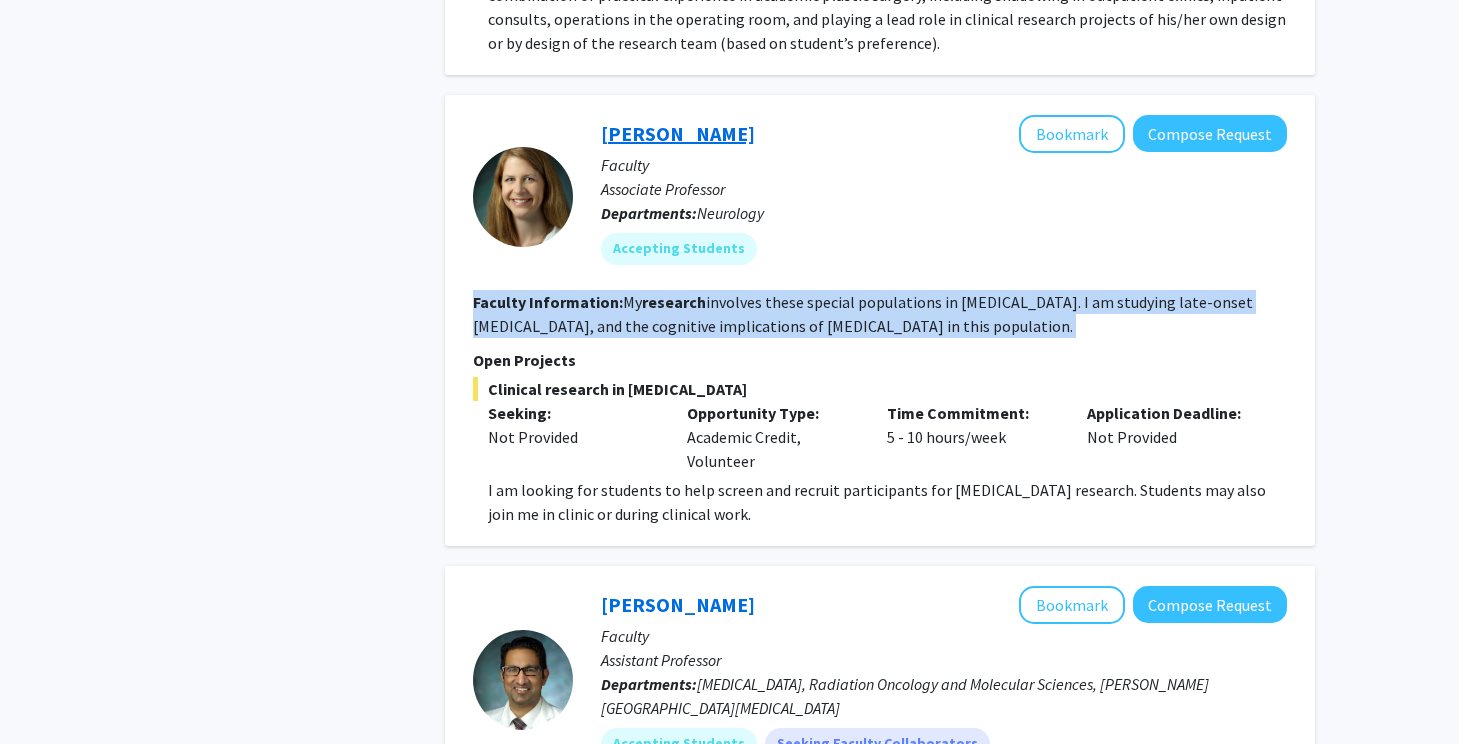 click on "[PERSON_NAME]" 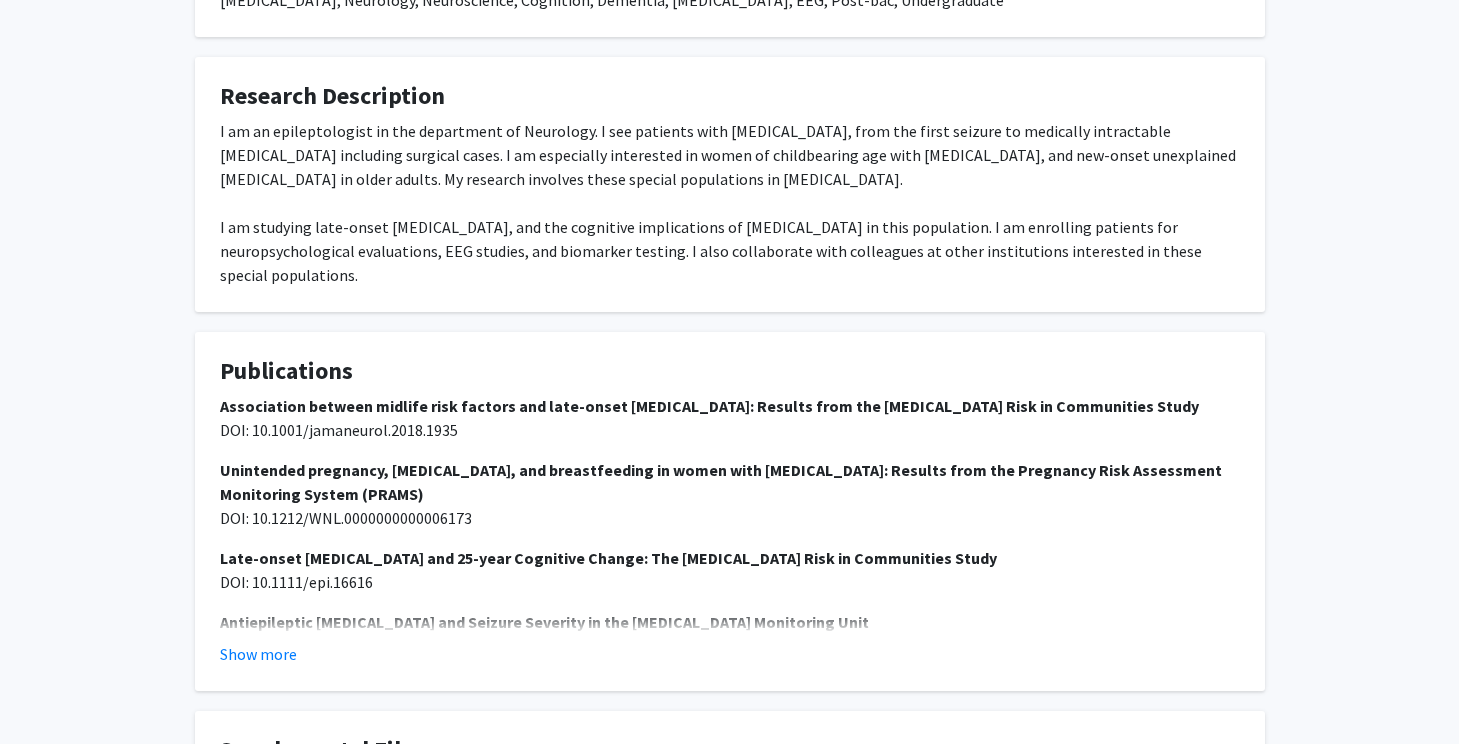 scroll, scrollTop: 845, scrollLeft: 0, axis: vertical 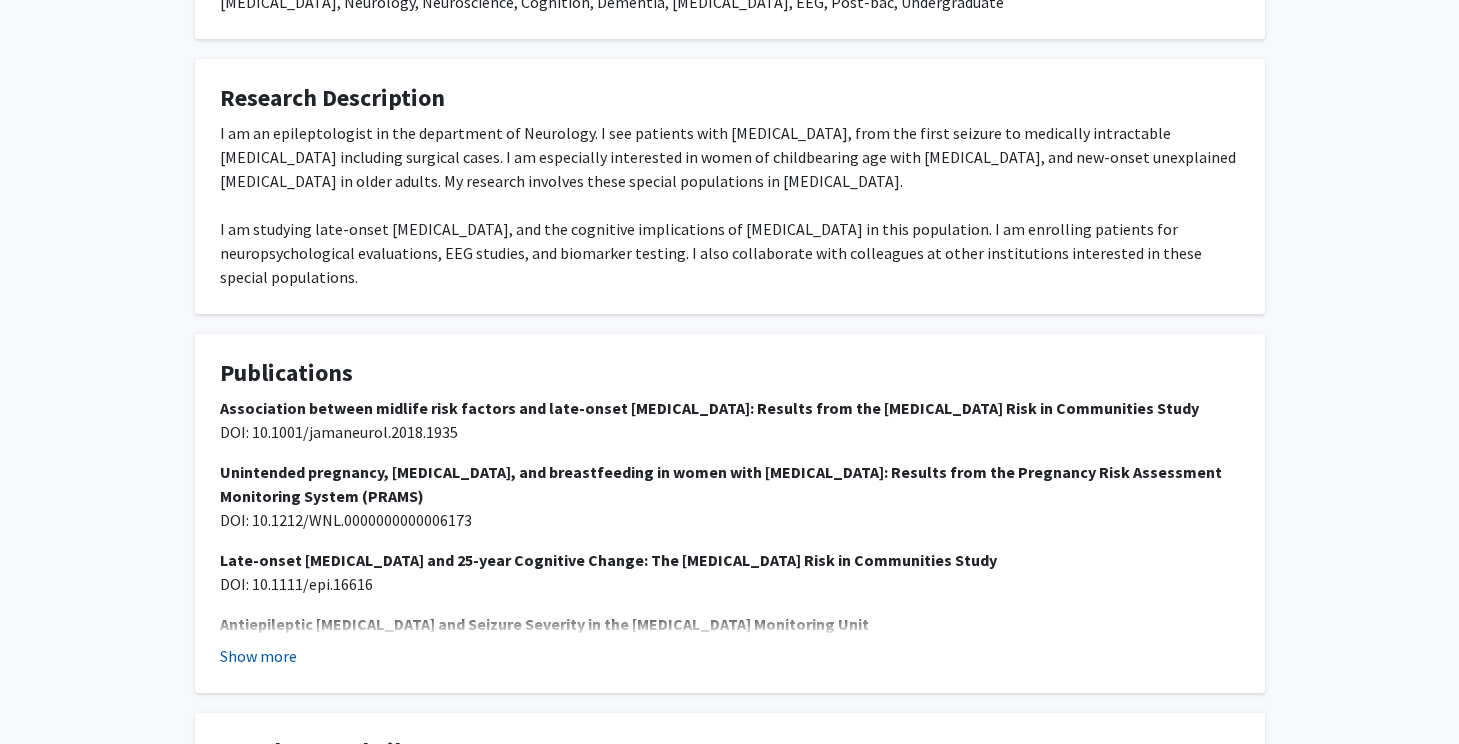 click on "Show more" 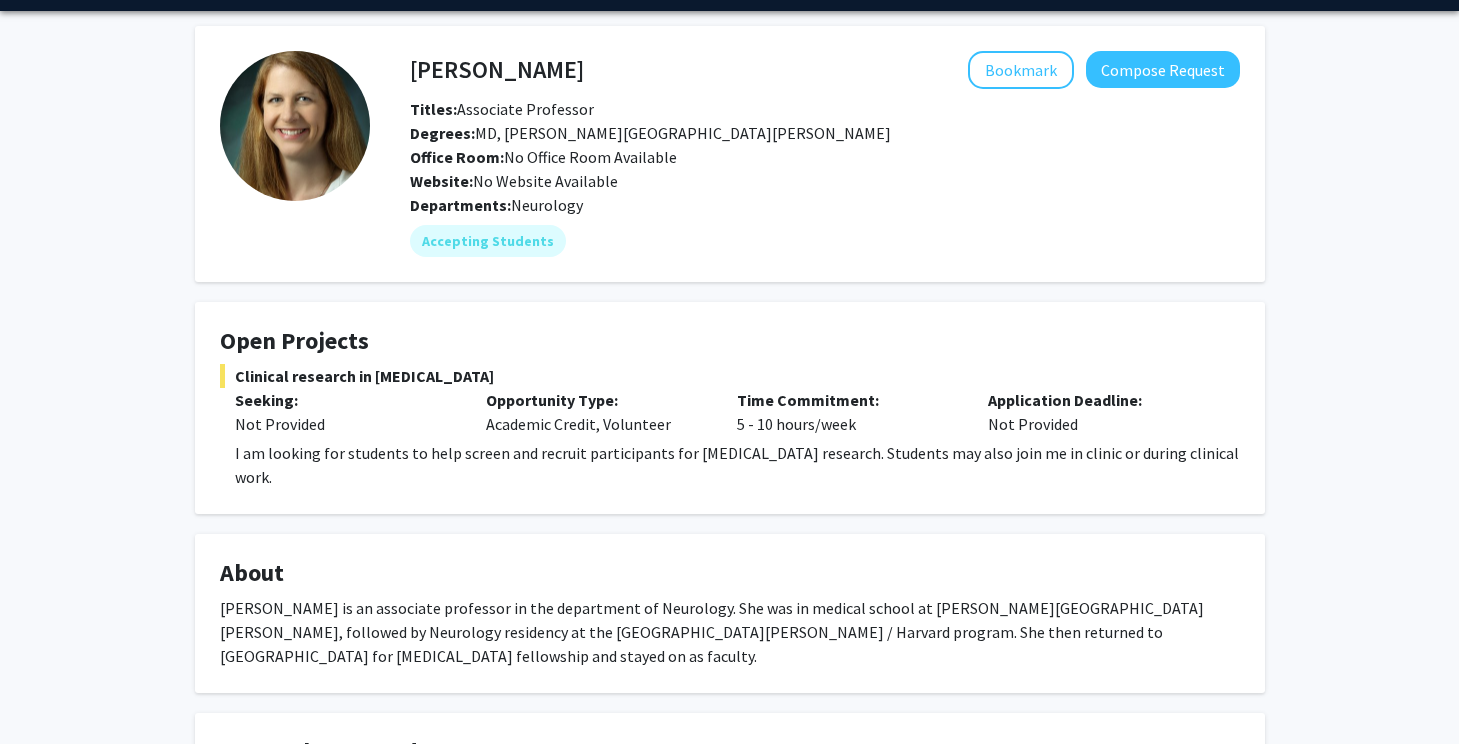 scroll, scrollTop: 60, scrollLeft: 0, axis: vertical 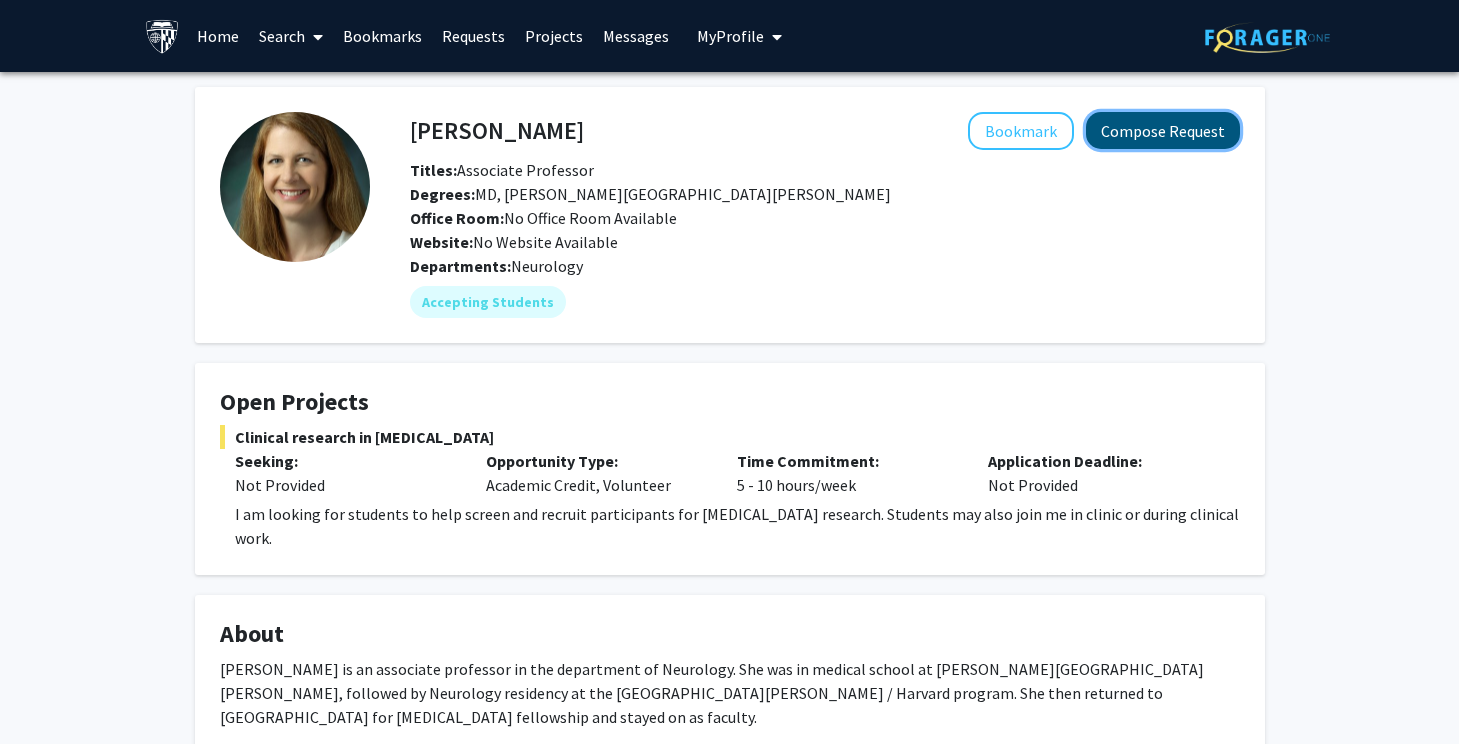 click on "Compose Request" 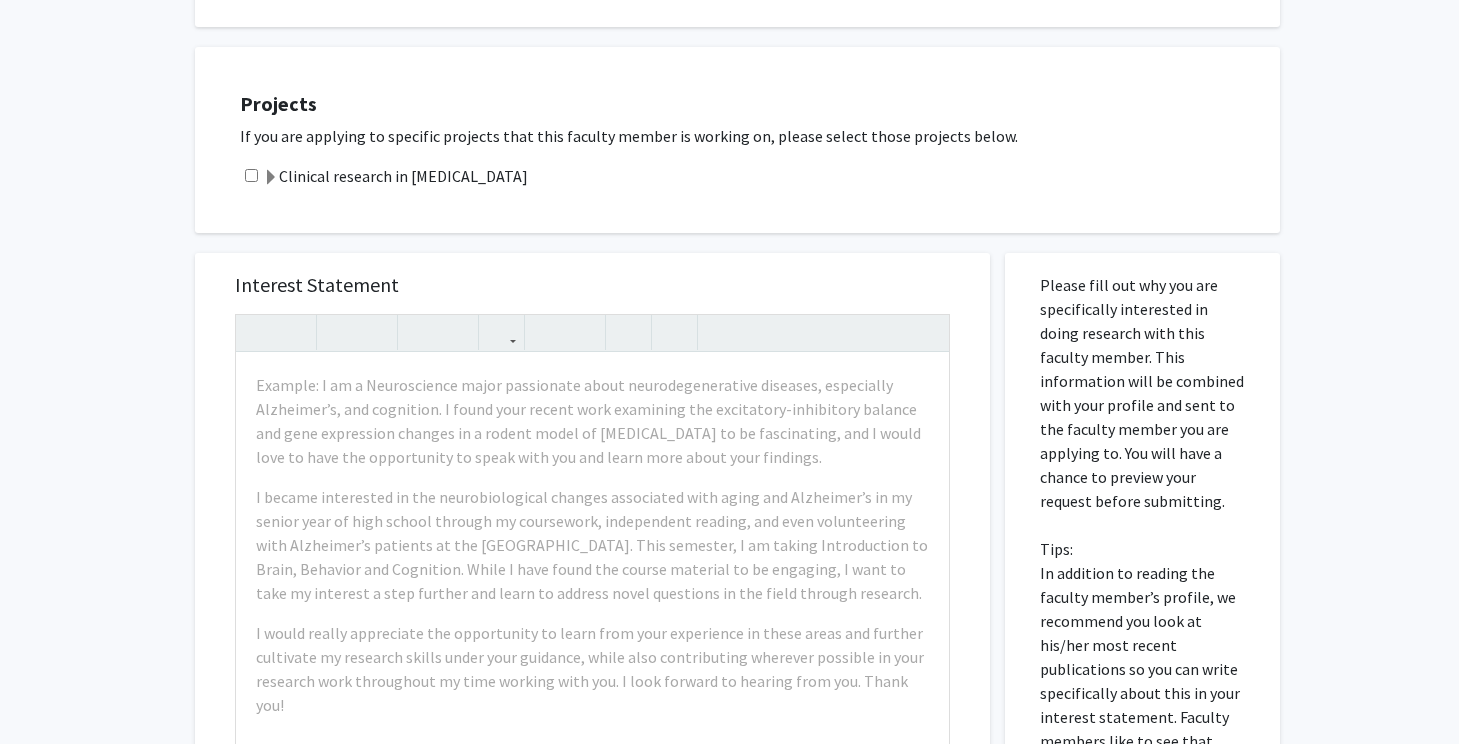 scroll, scrollTop: 520, scrollLeft: 0, axis: vertical 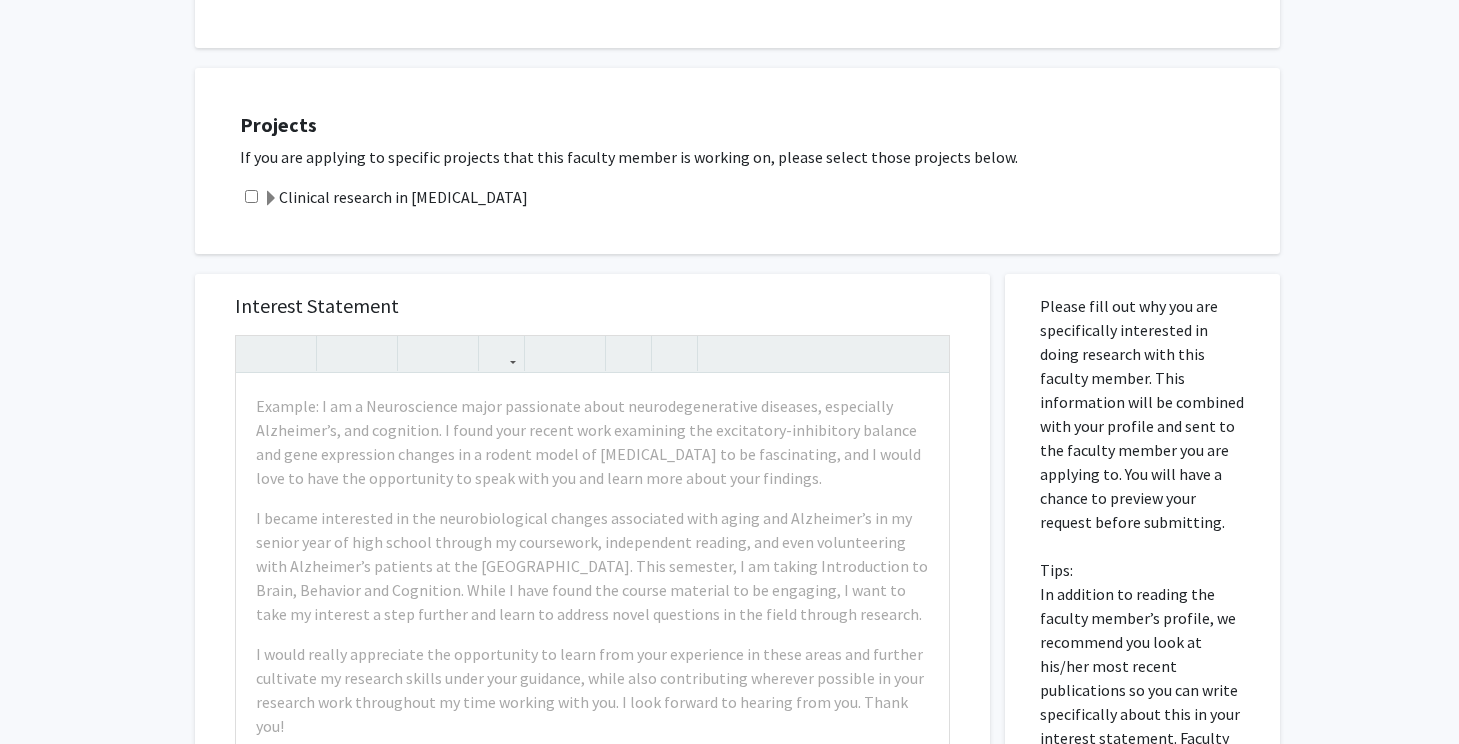 click on "Clinical research in [MEDICAL_DATA]" 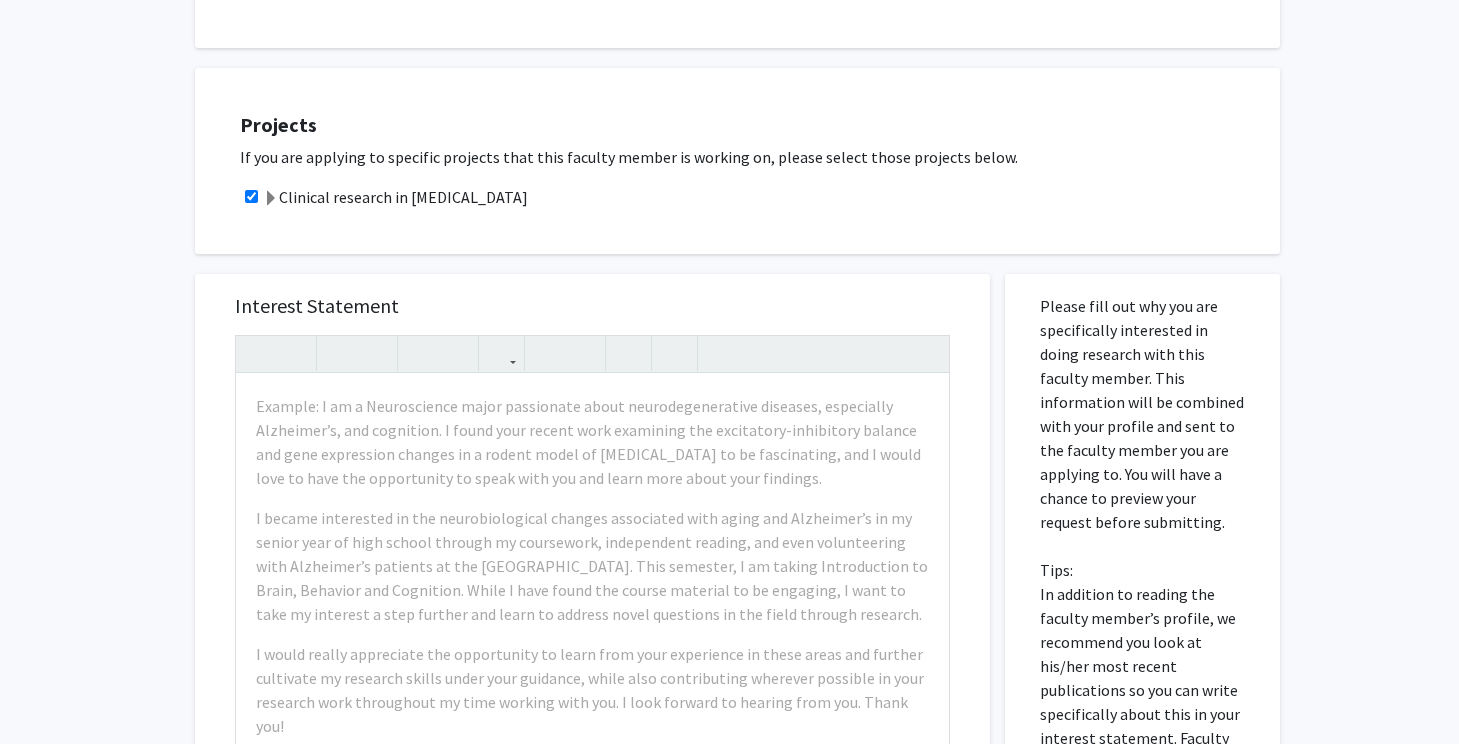 click 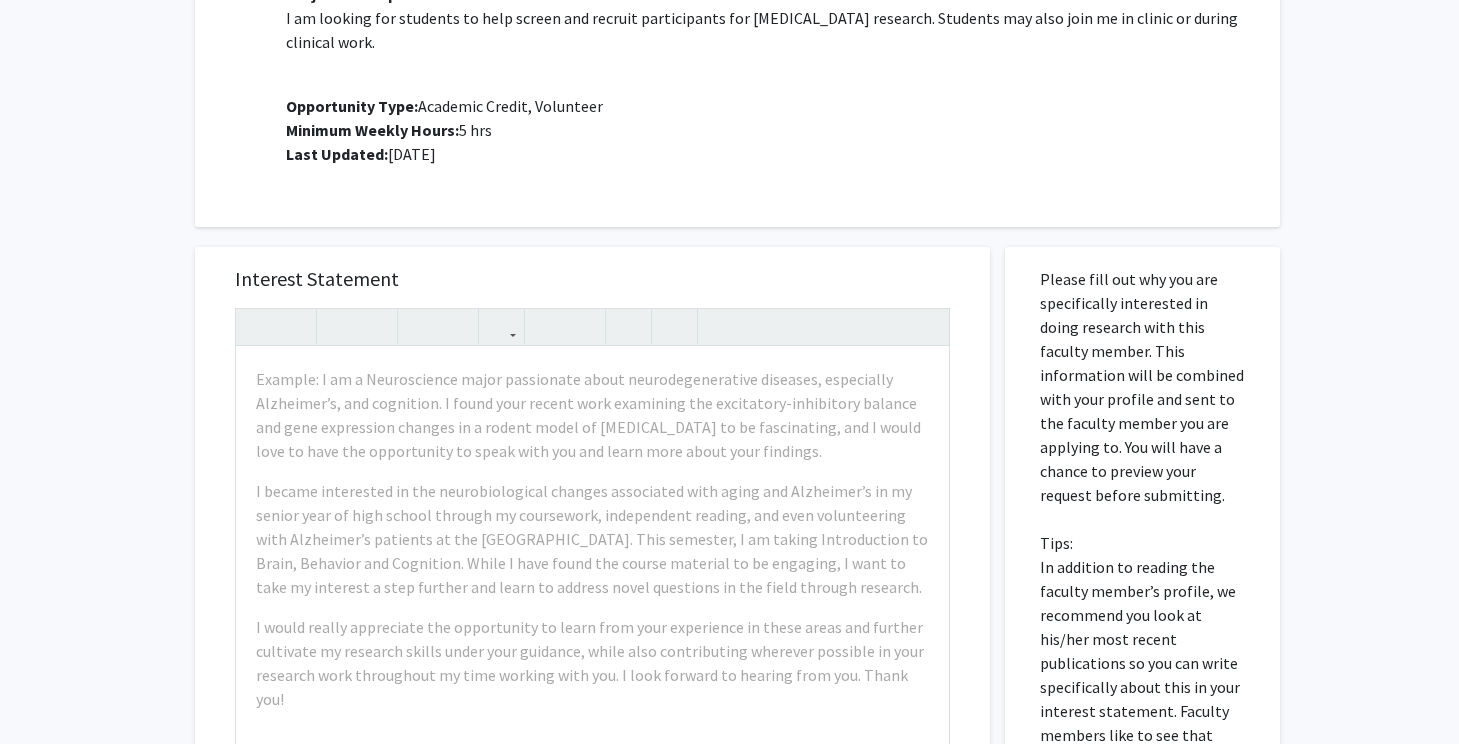 scroll, scrollTop: 756, scrollLeft: 0, axis: vertical 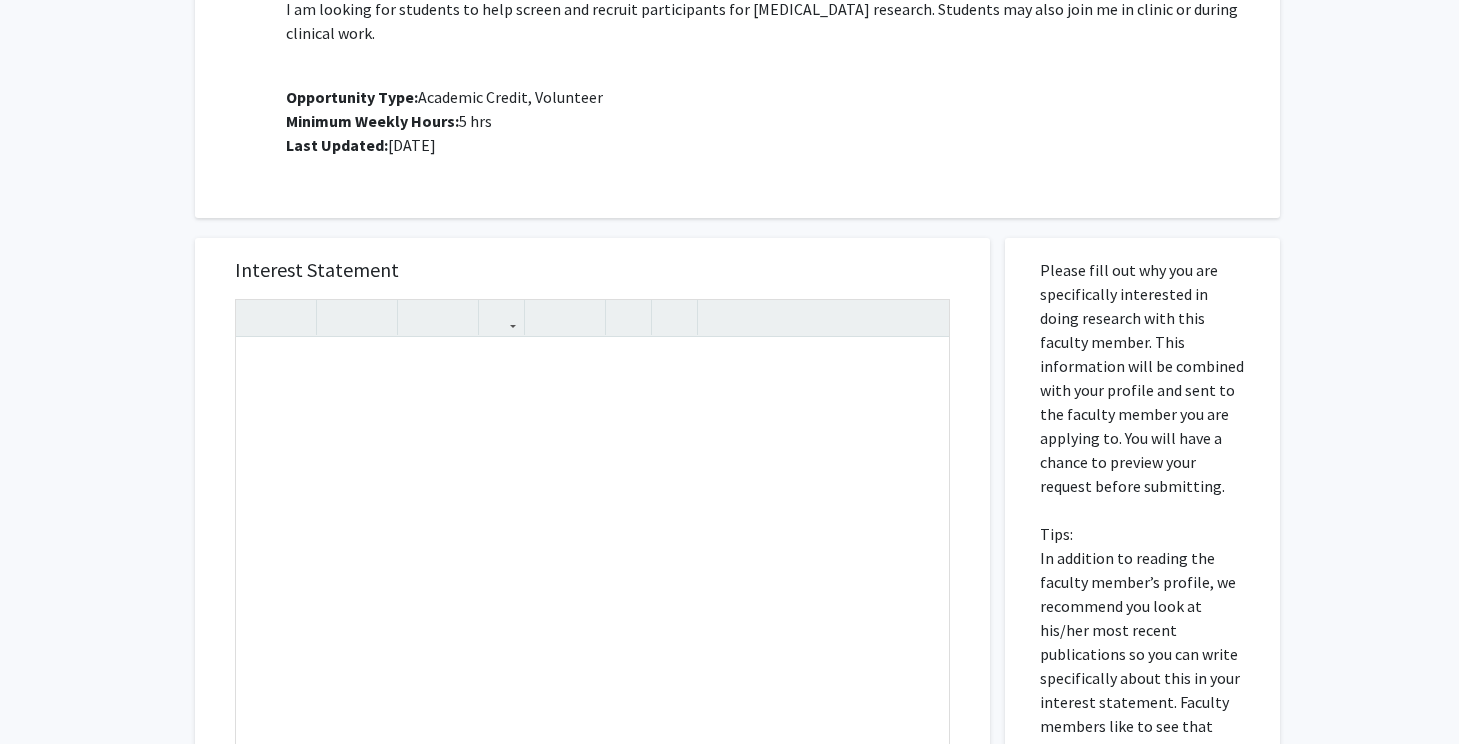 click on "Interest Statement Insert link Remove link  Cancel   Save   Preview & Submit" at bounding box center [592, 594] 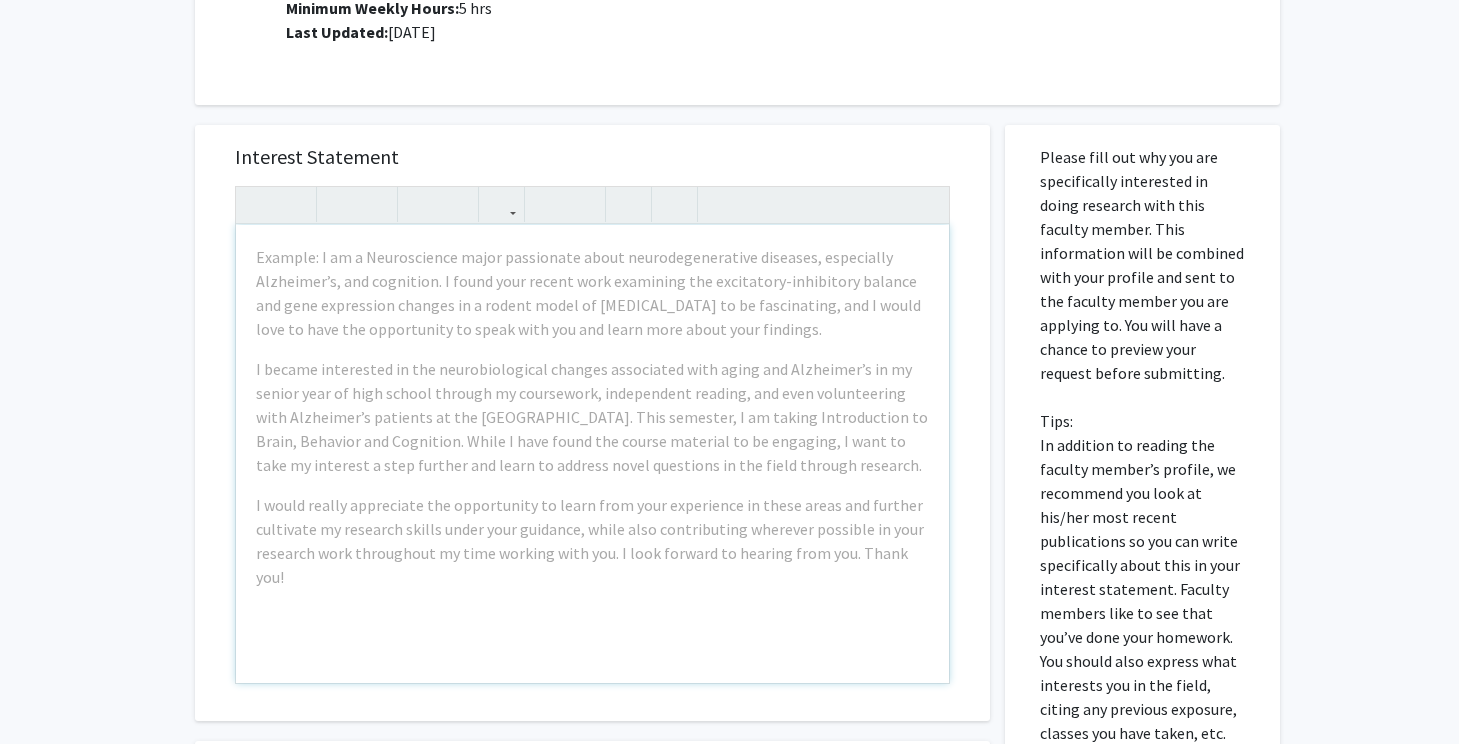 scroll, scrollTop: 721, scrollLeft: 0, axis: vertical 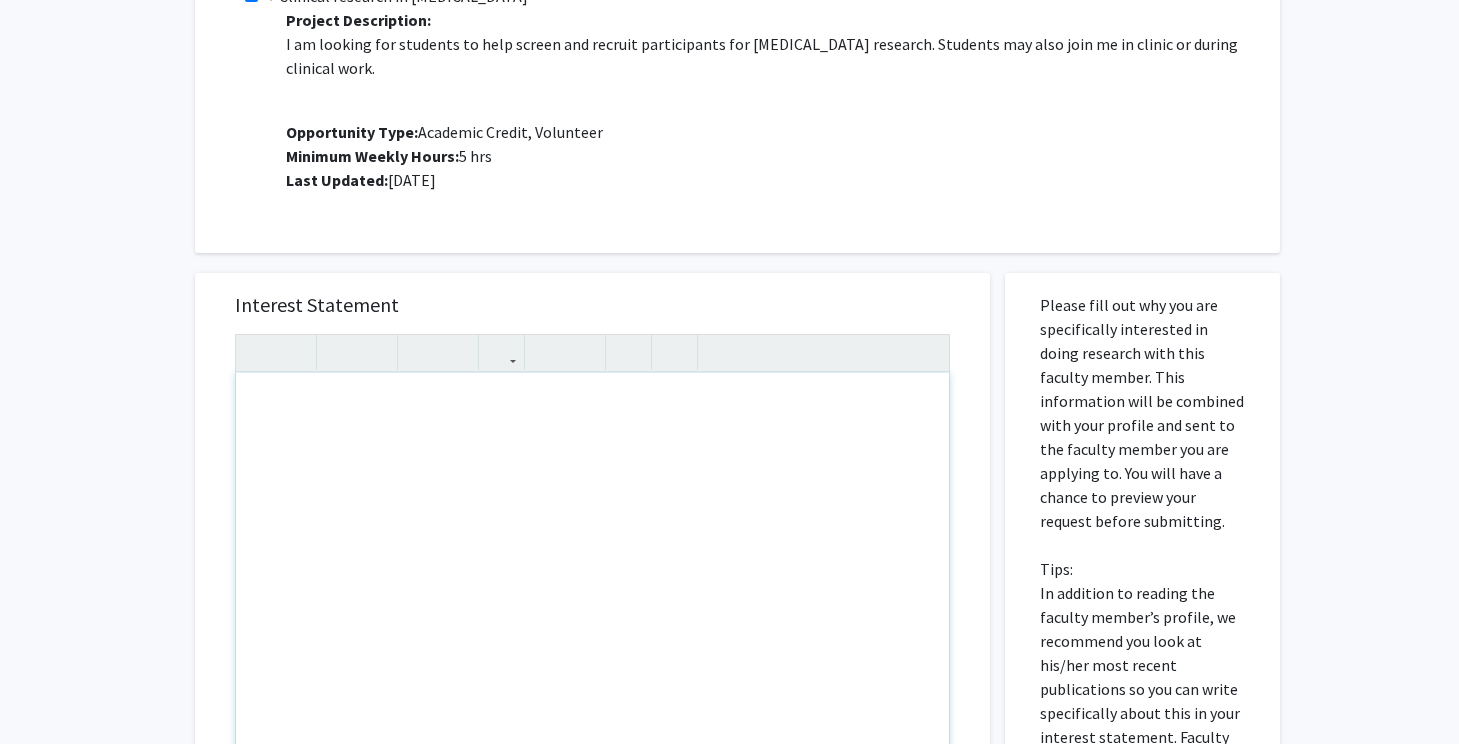 click at bounding box center (592, 602) 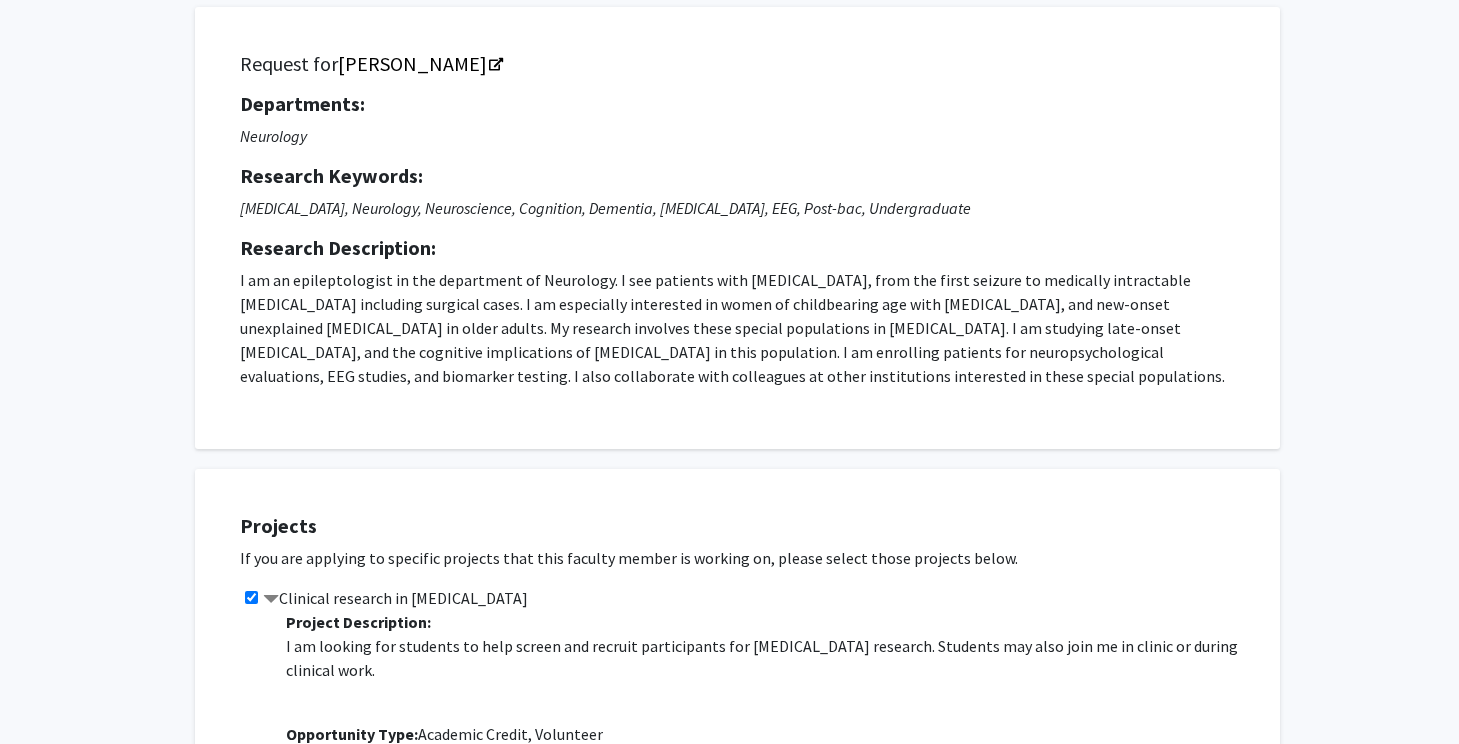 scroll, scrollTop: 0, scrollLeft: 0, axis: both 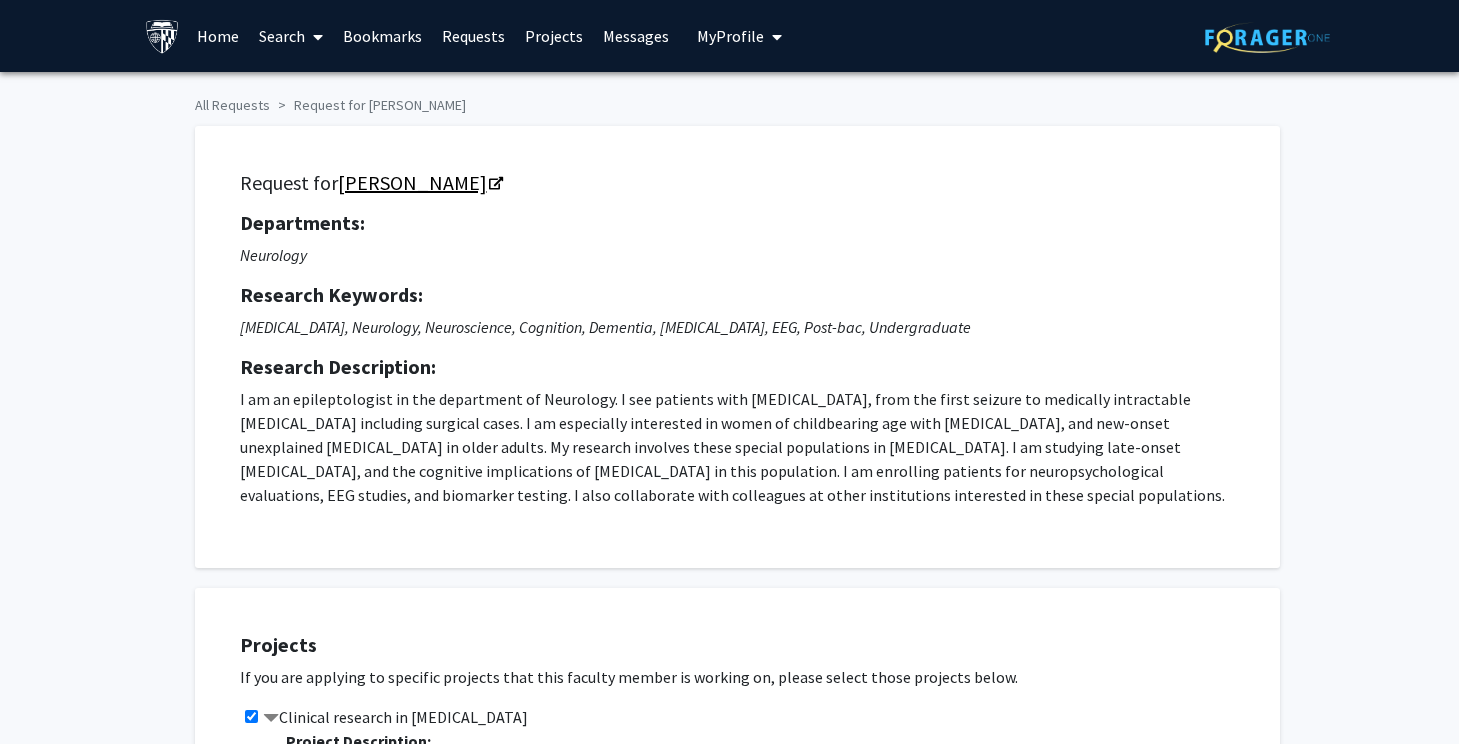 click on "[PERSON_NAME]" 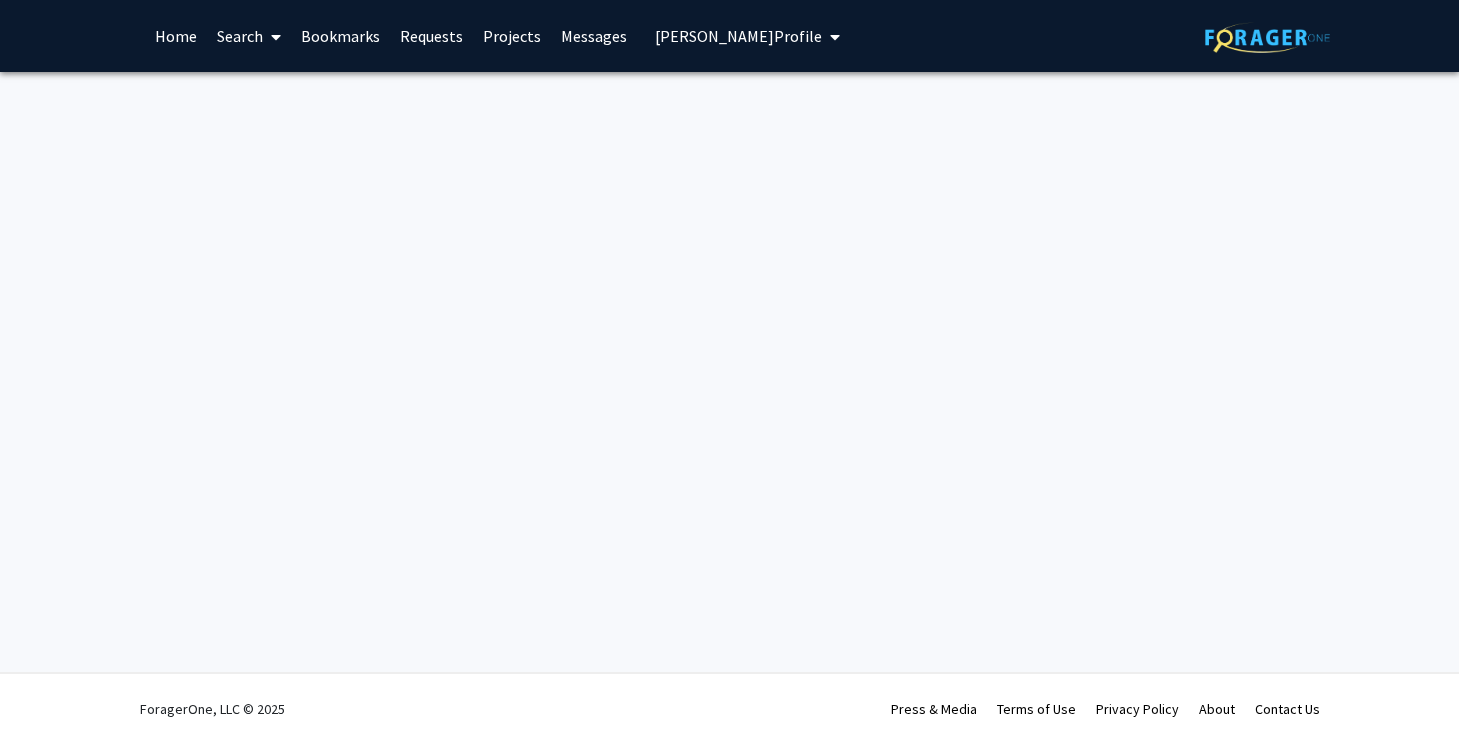 scroll, scrollTop: 0, scrollLeft: 0, axis: both 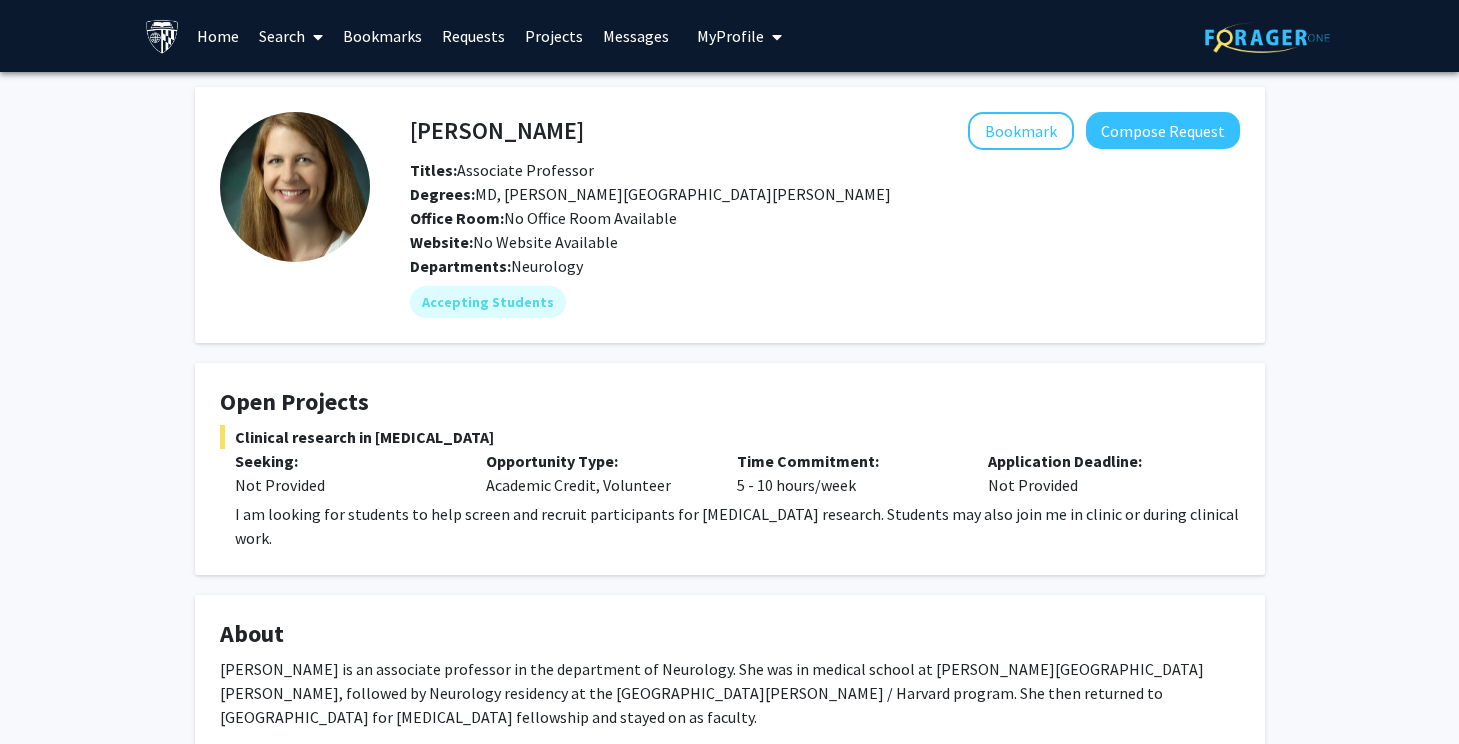 click 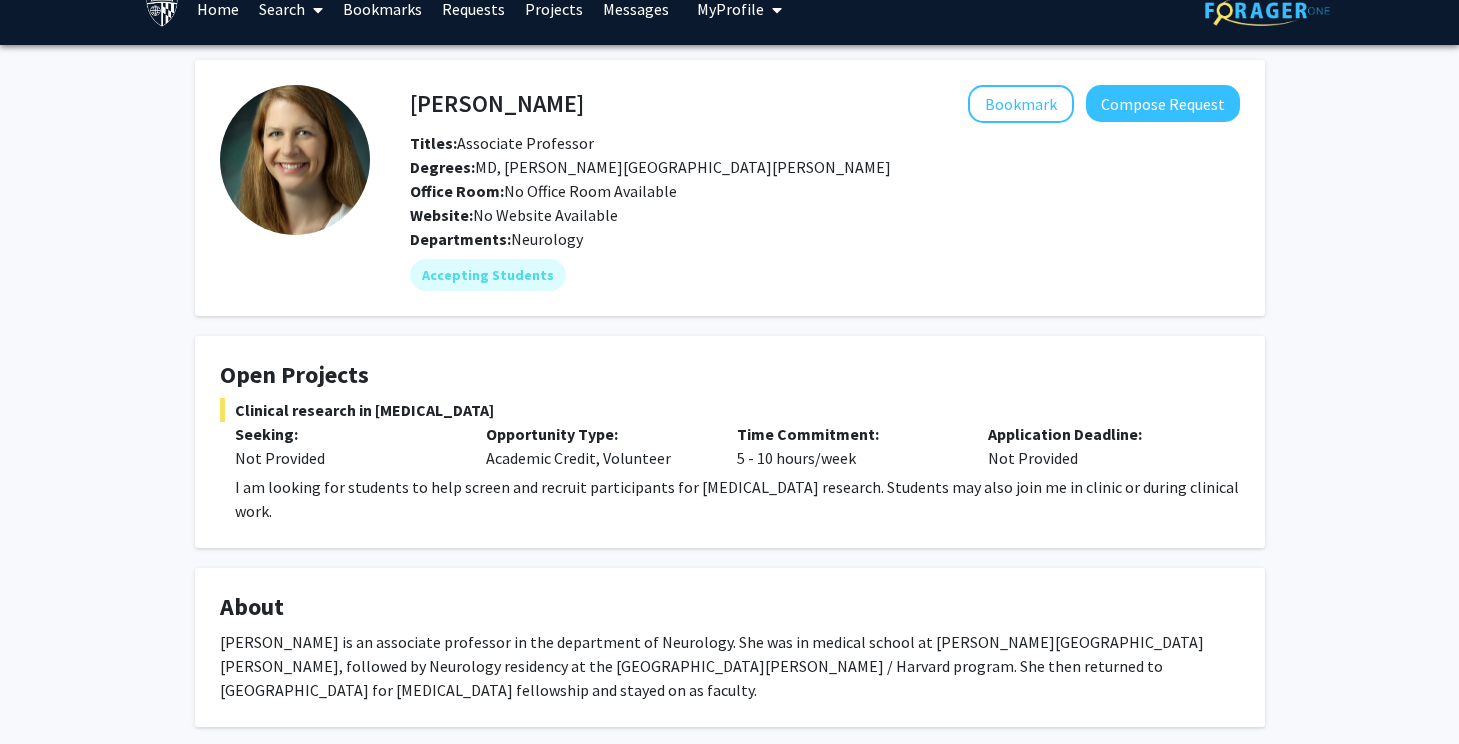 scroll, scrollTop: 40, scrollLeft: 0, axis: vertical 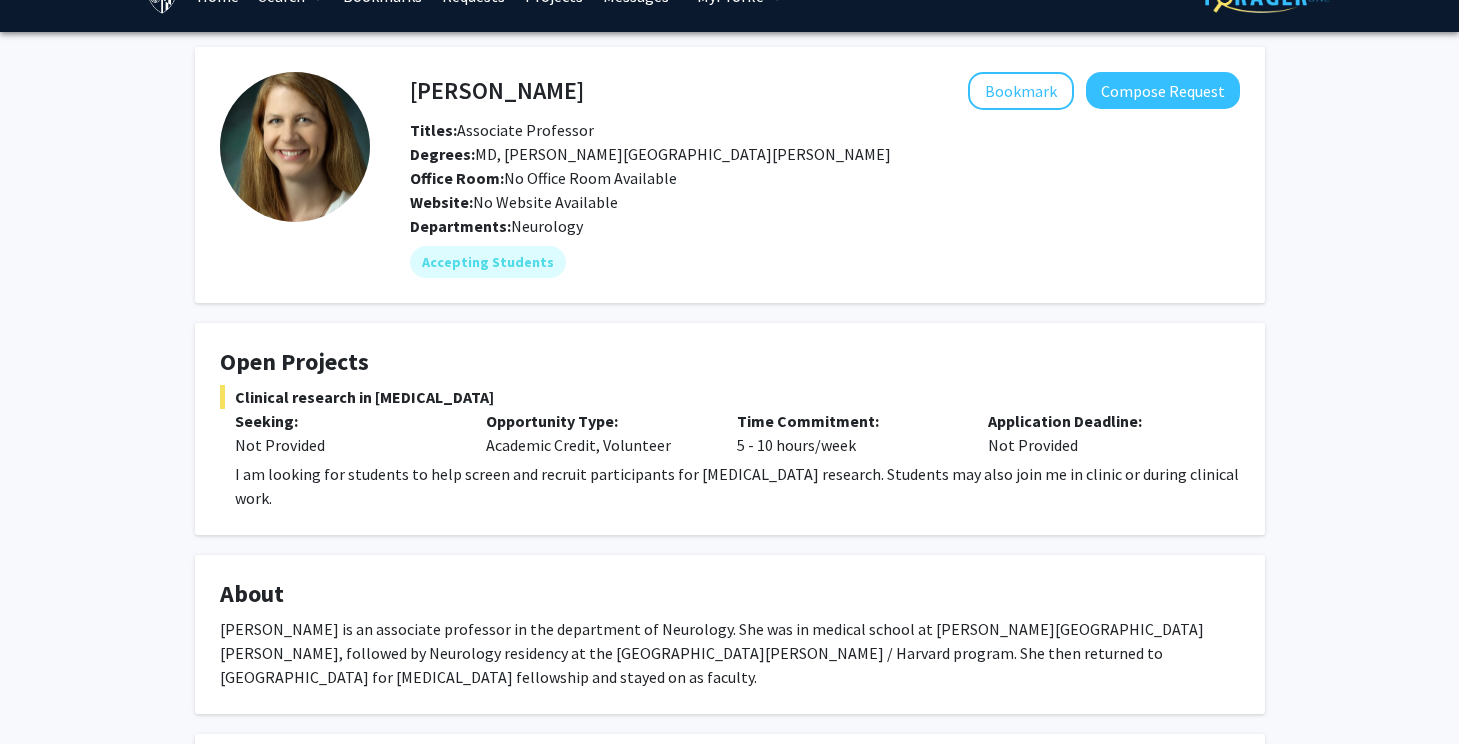 click on "[PERSON_NAME]" 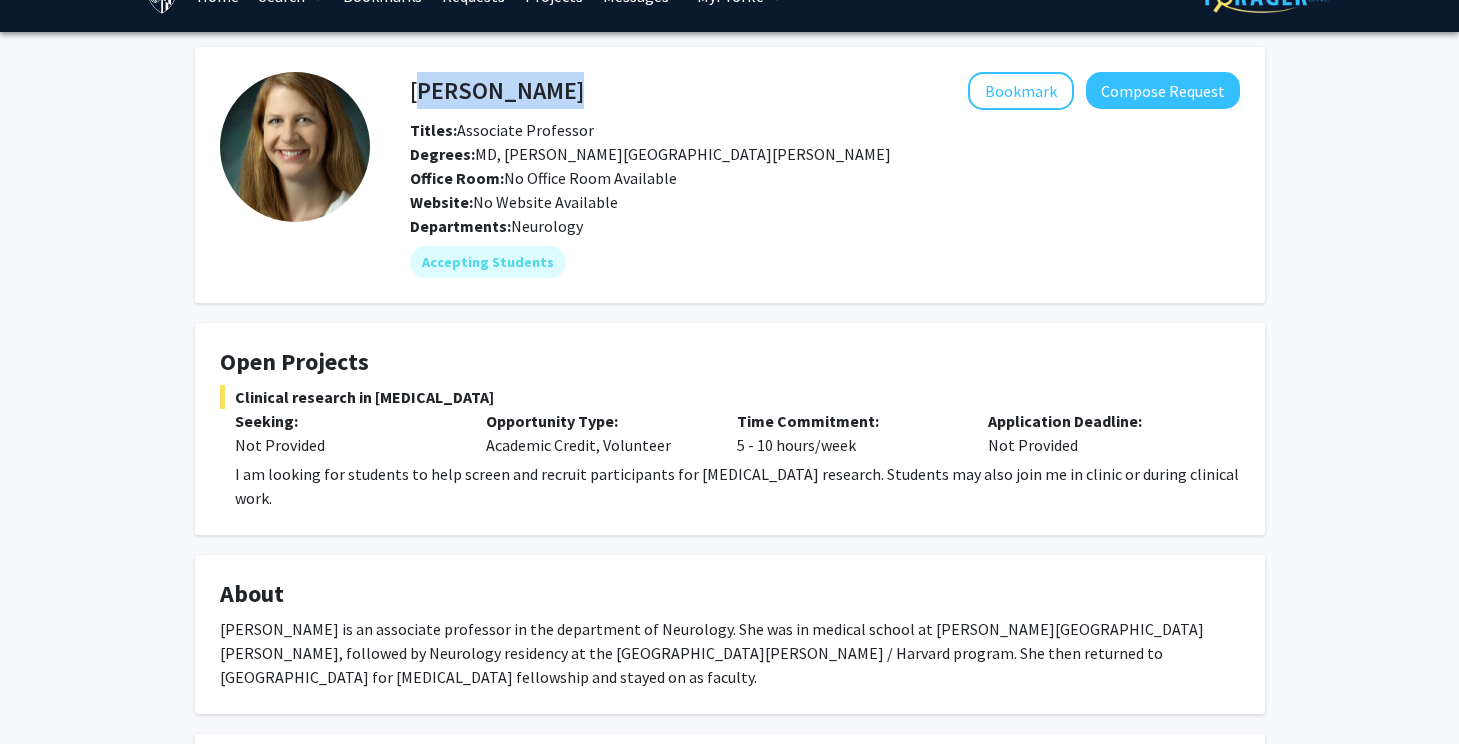 click on "[PERSON_NAME]" 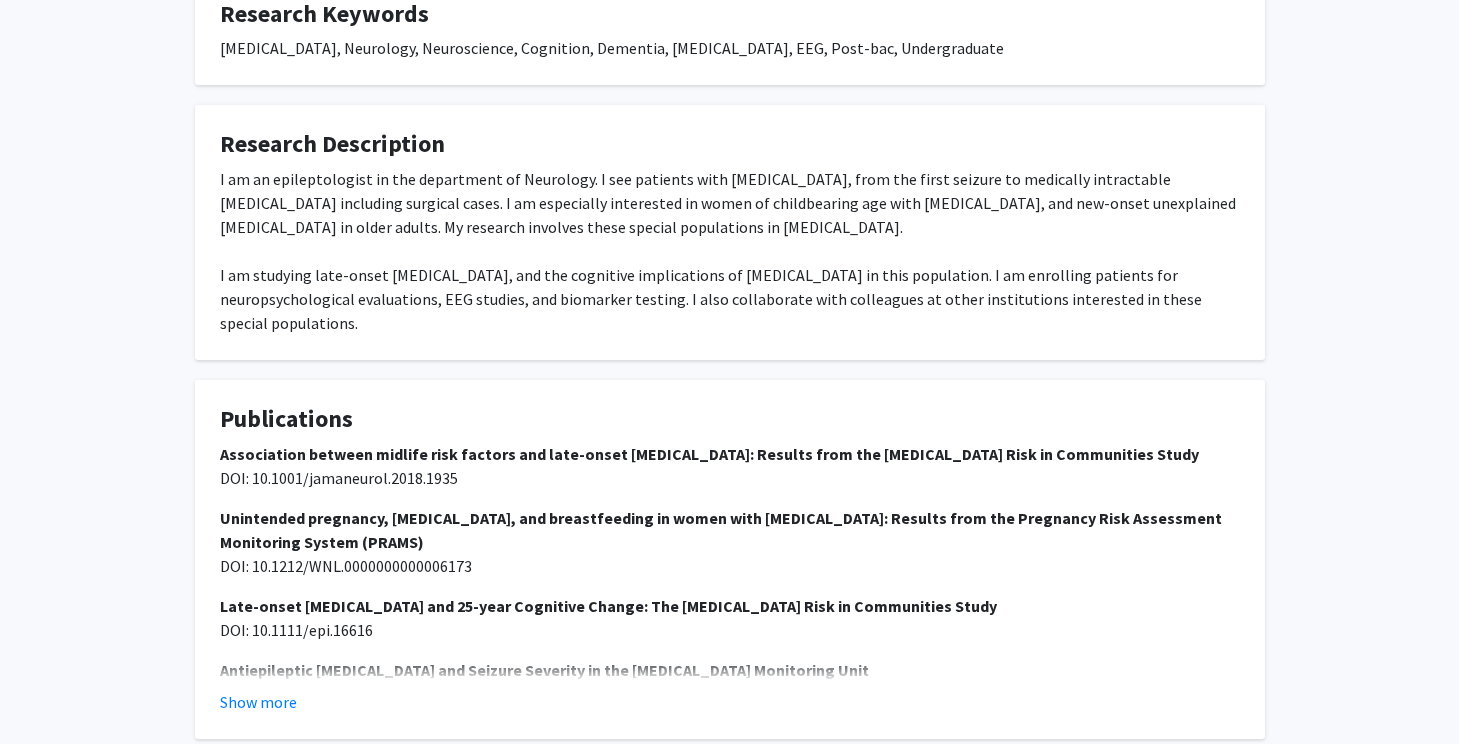 scroll, scrollTop: 1016, scrollLeft: 0, axis: vertical 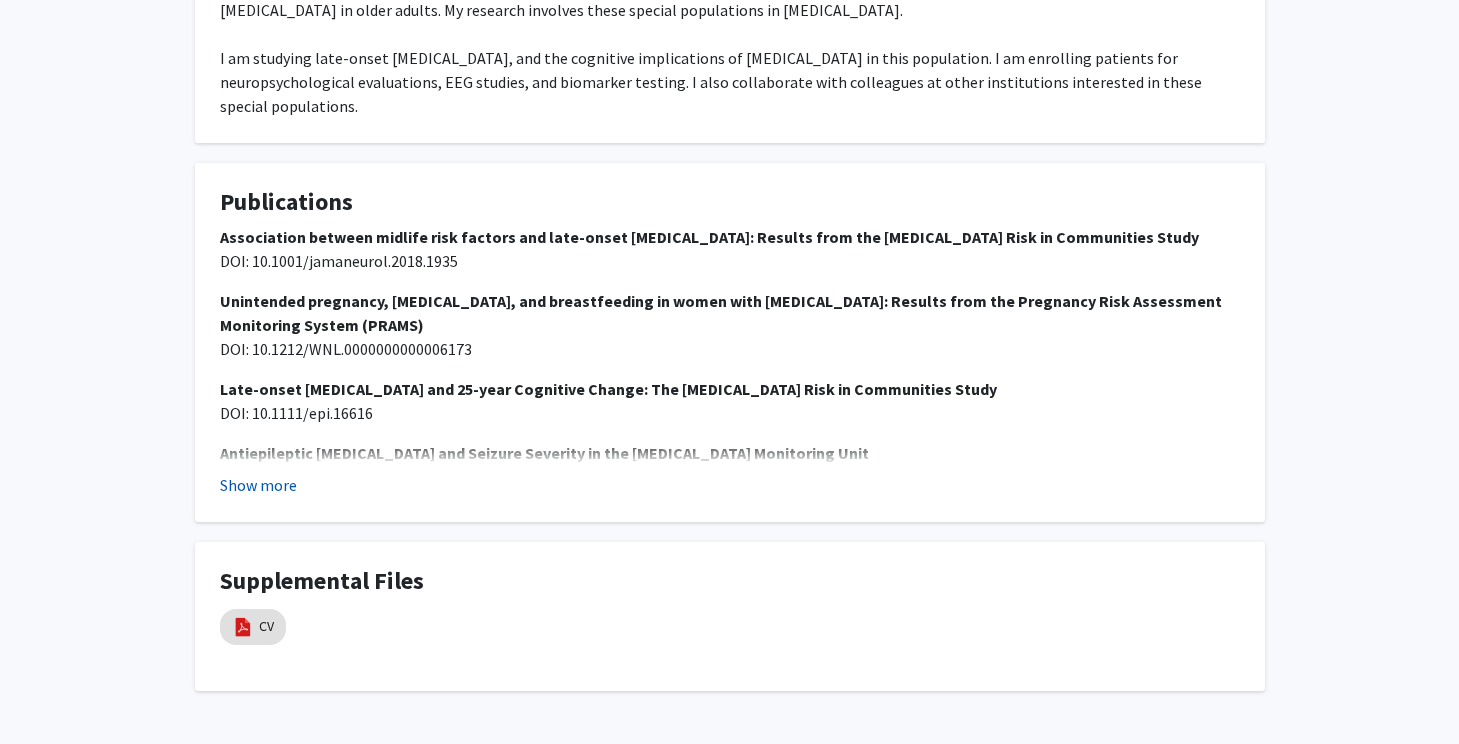 click on "Show more" 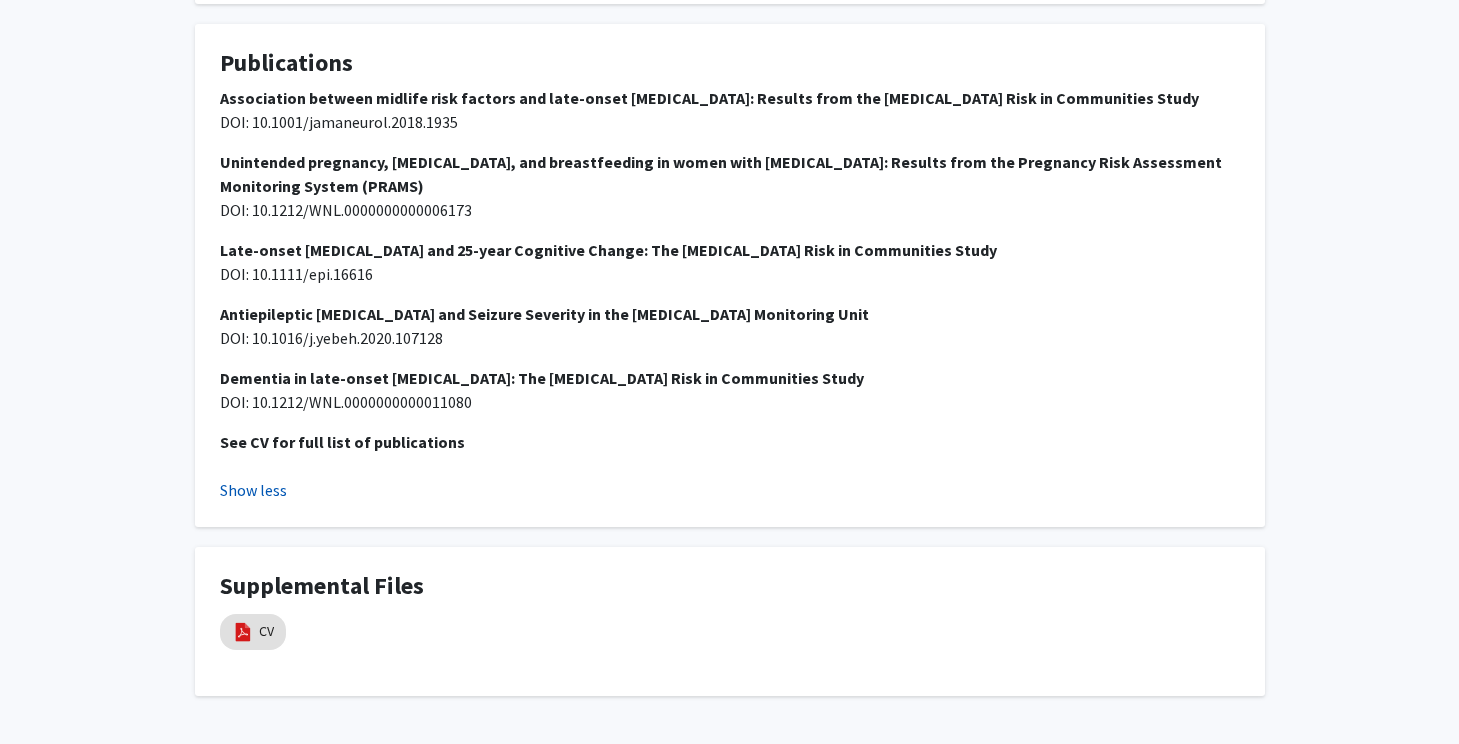 scroll, scrollTop: 1160, scrollLeft: 0, axis: vertical 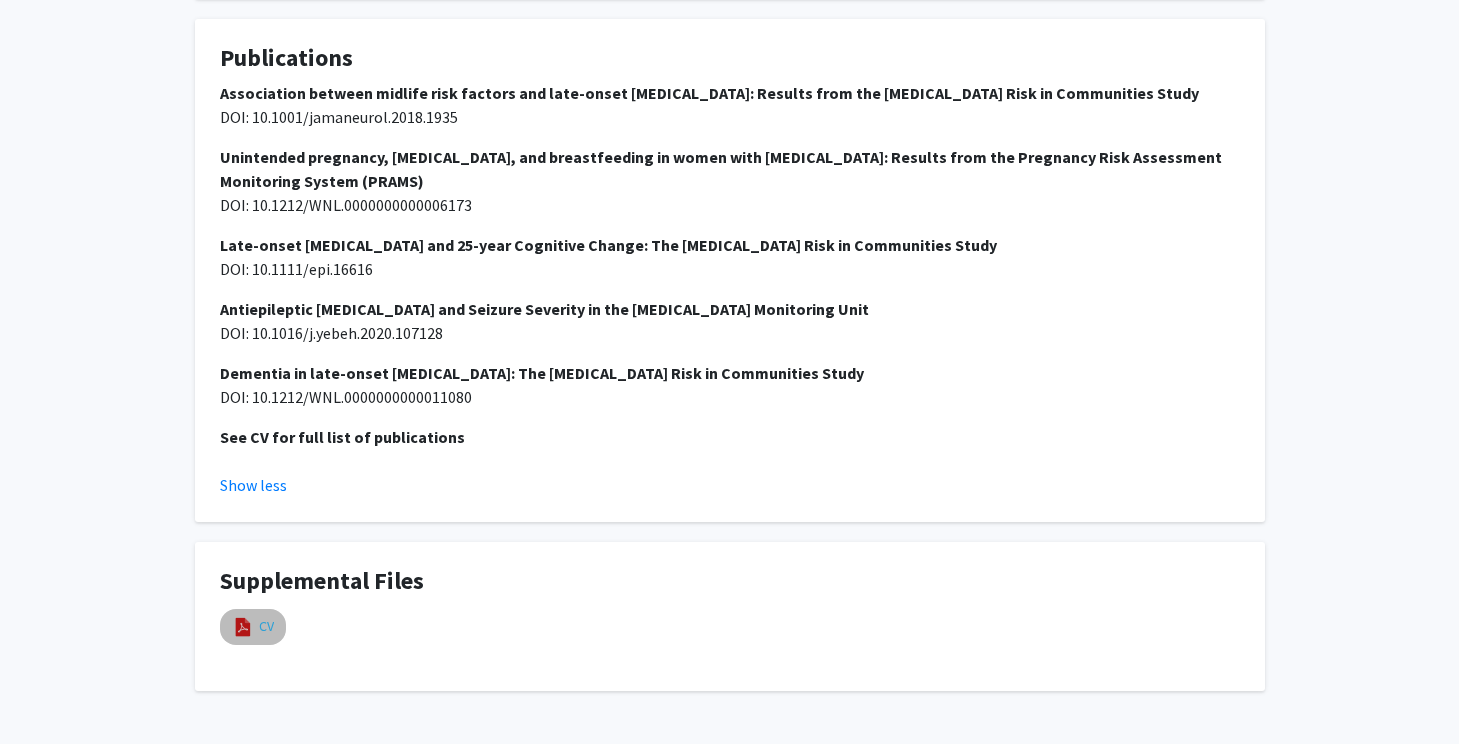 click on "CV" at bounding box center [266, 626] 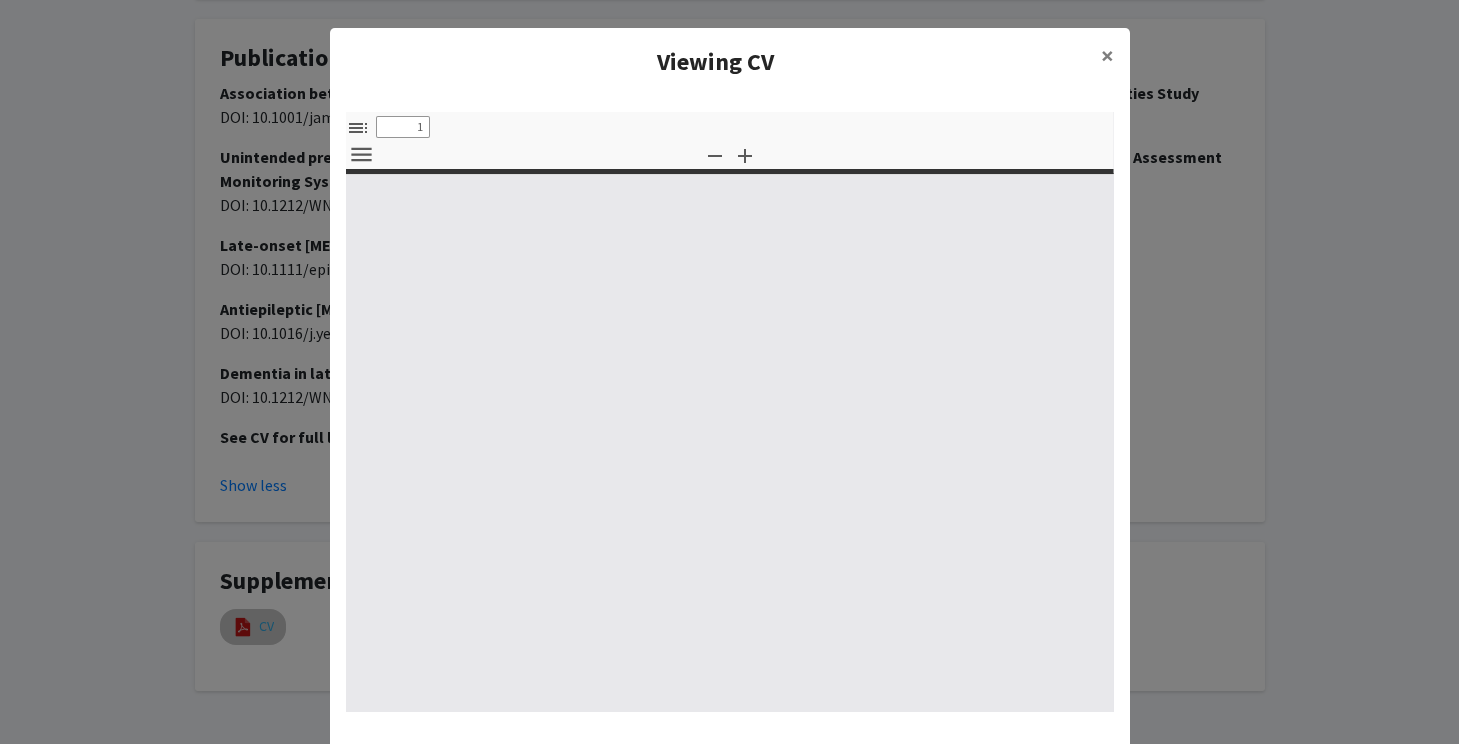 select on "custom" 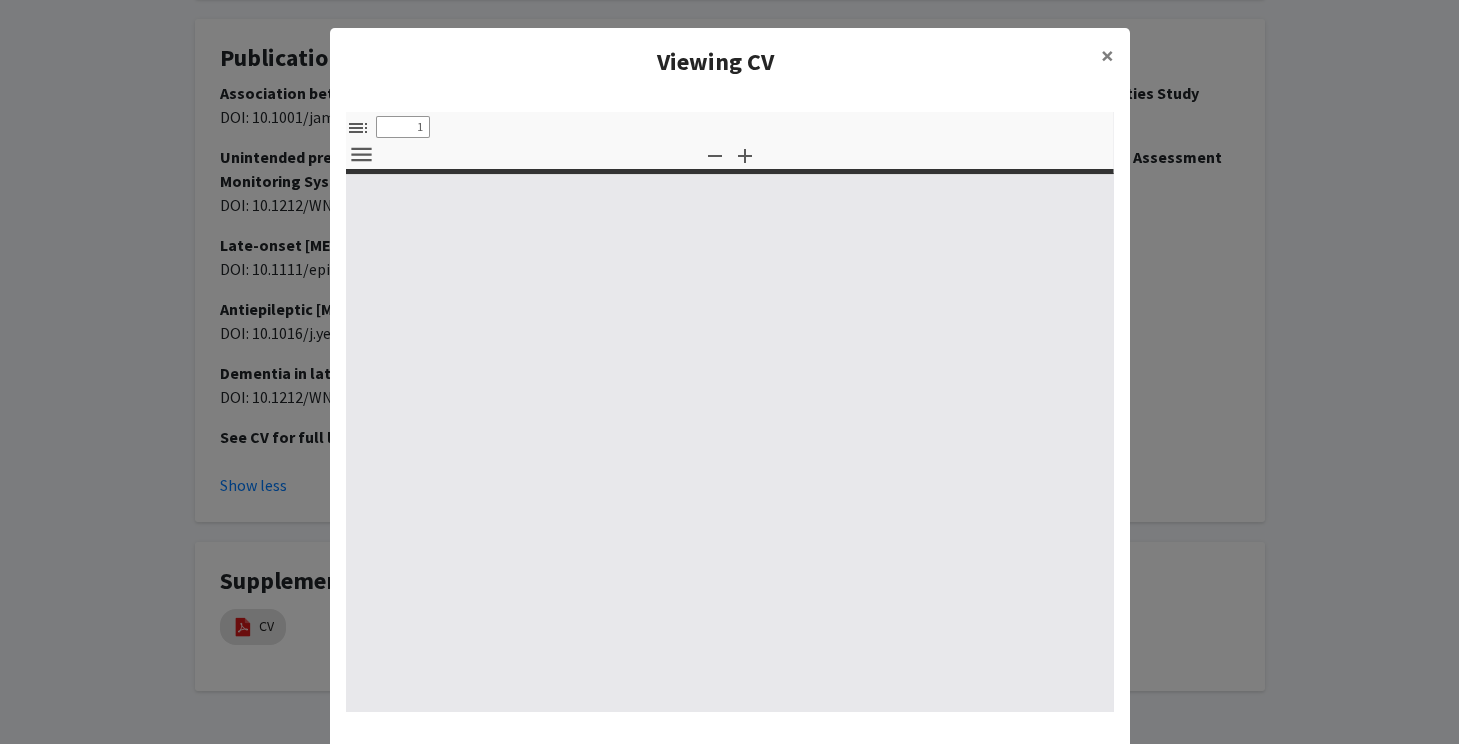 type on "0" 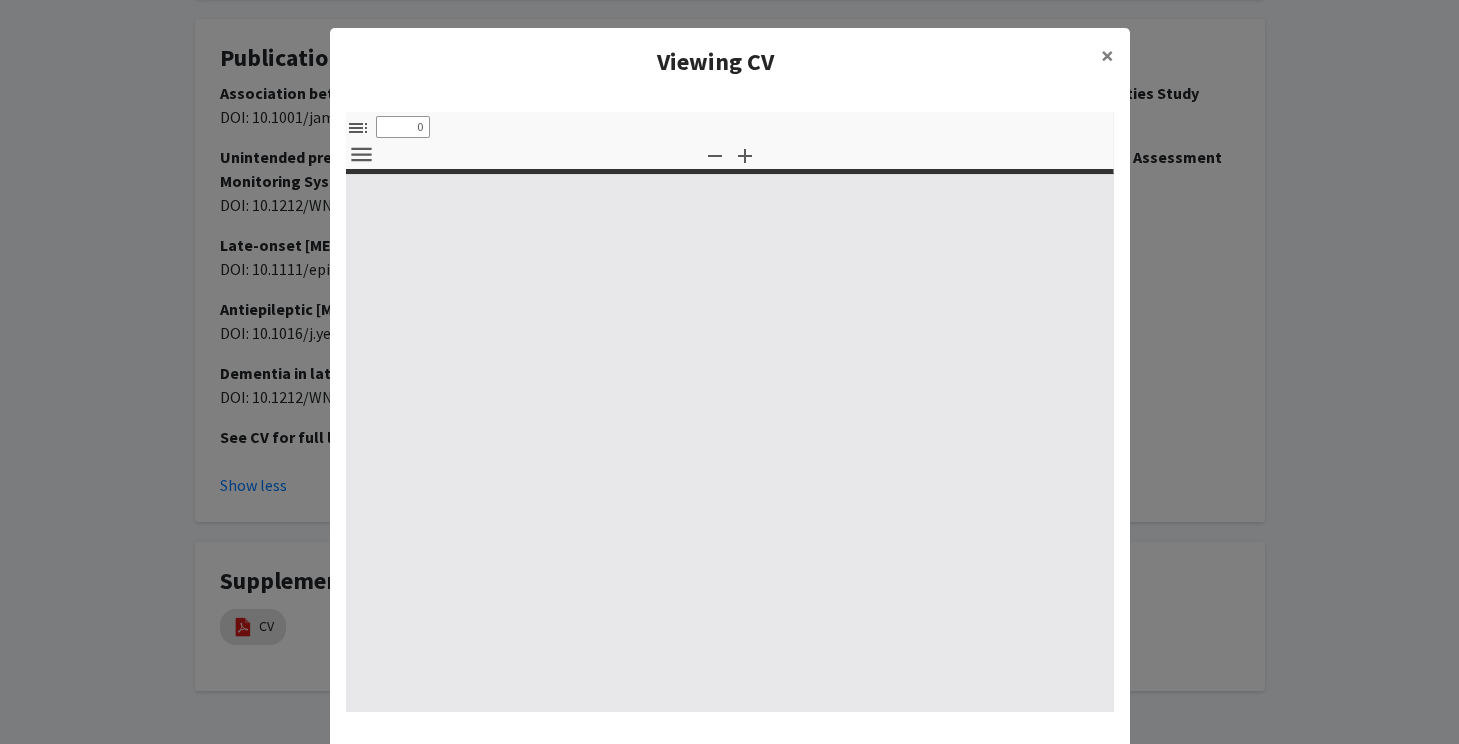 select on "custom" 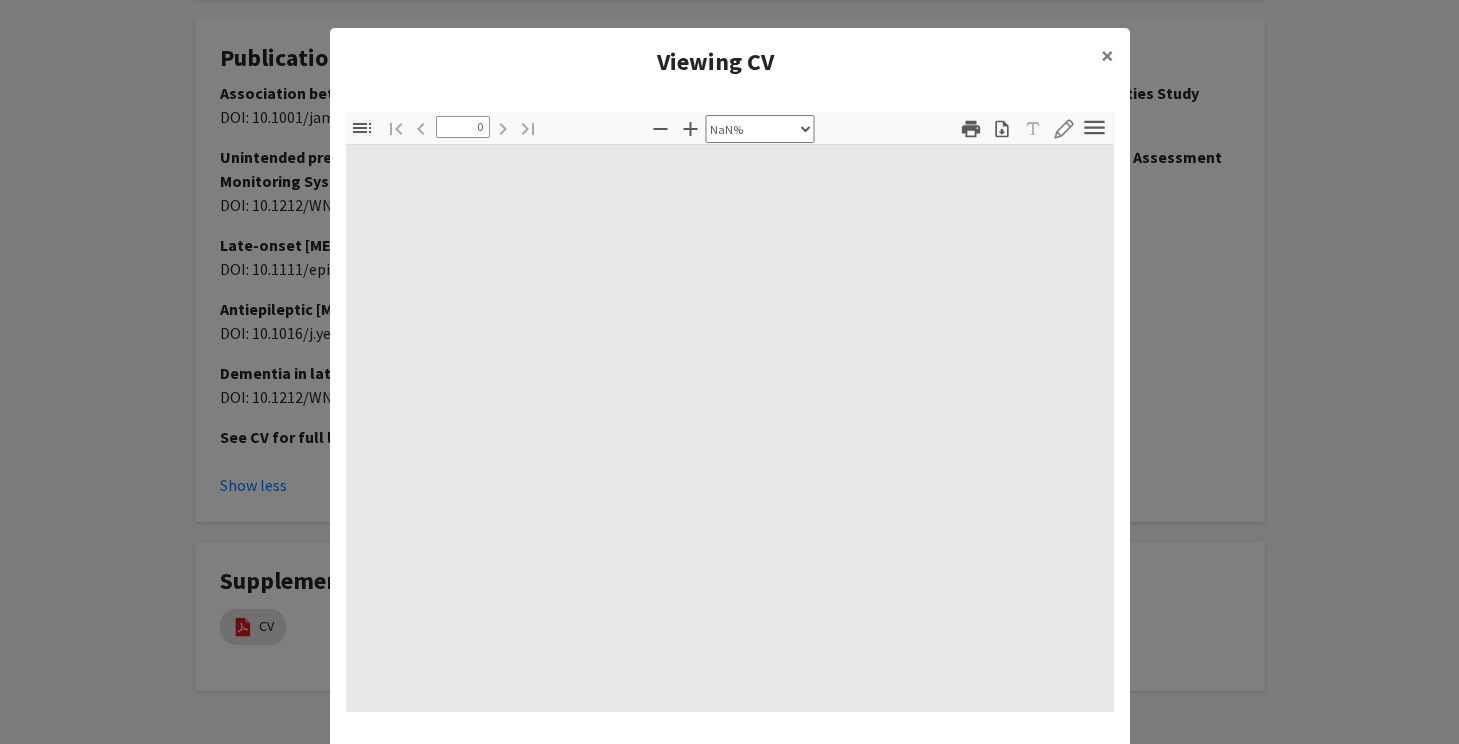 type on "1" 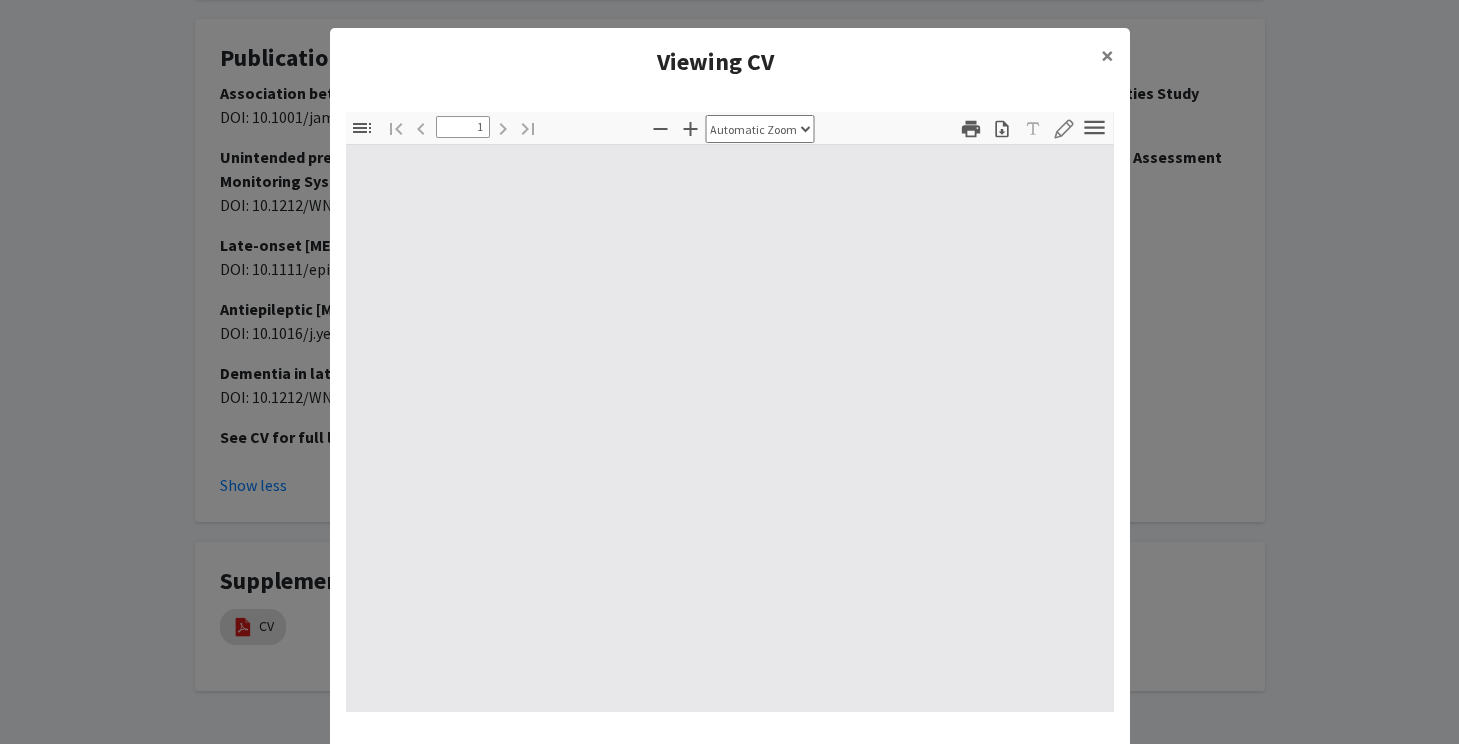 select on "auto" 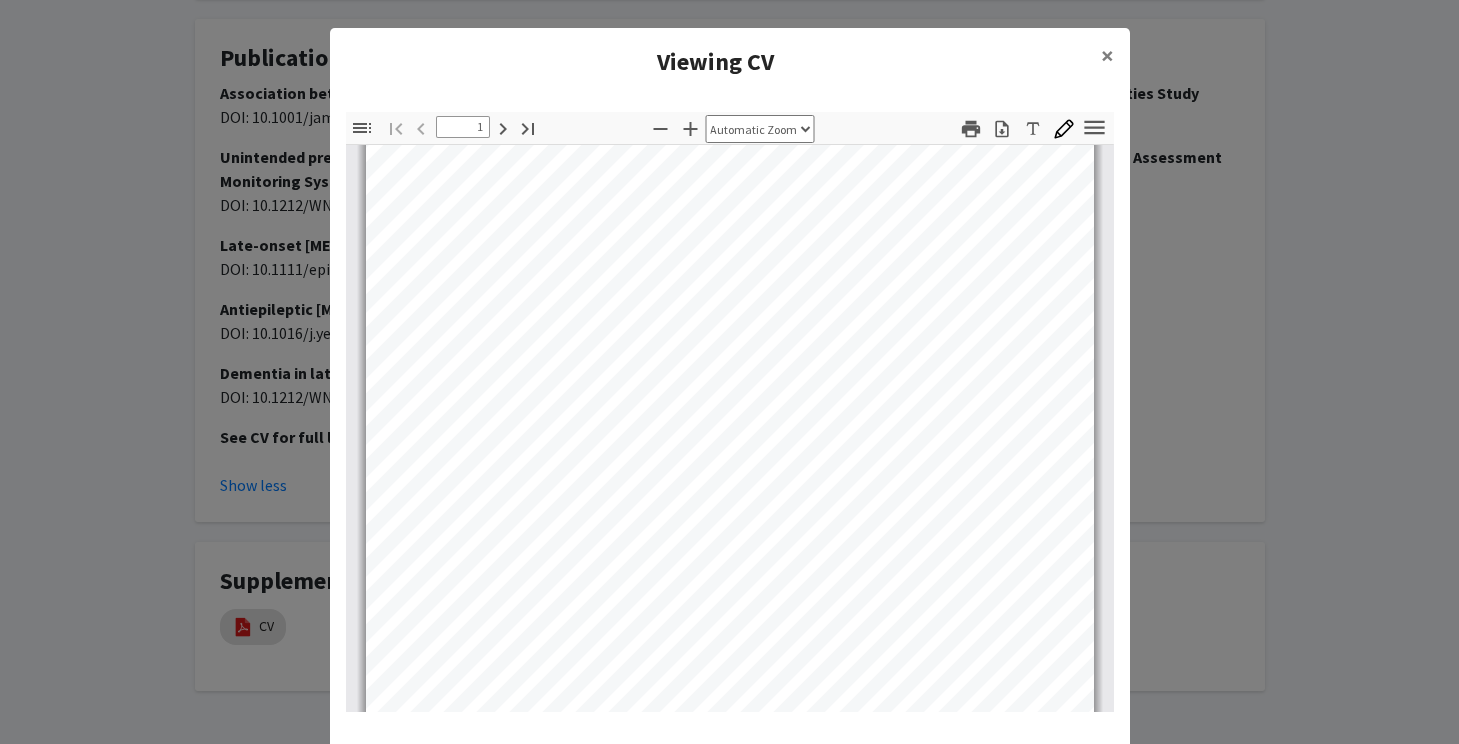 scroll, scrollTop: 0, scrollLeft: 0, axis: both 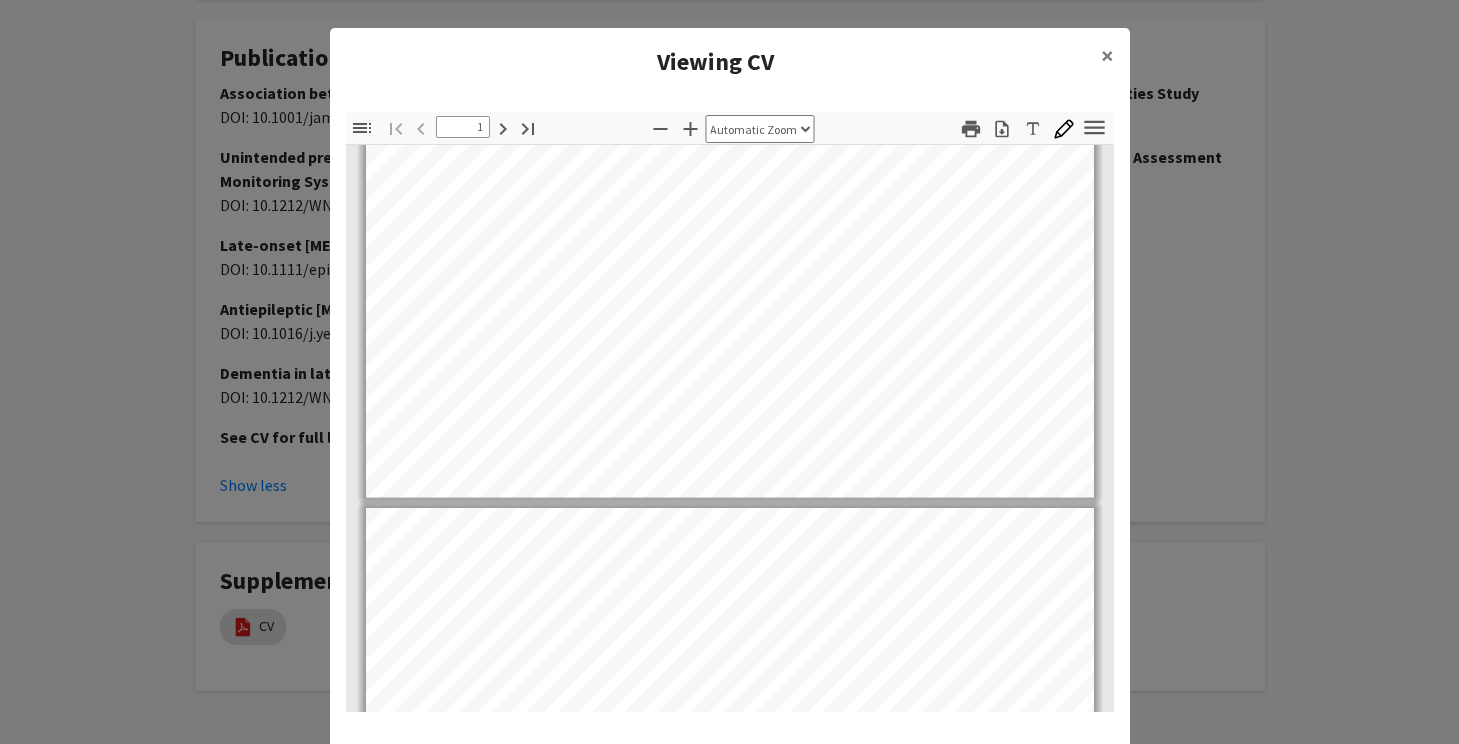 type on "2" 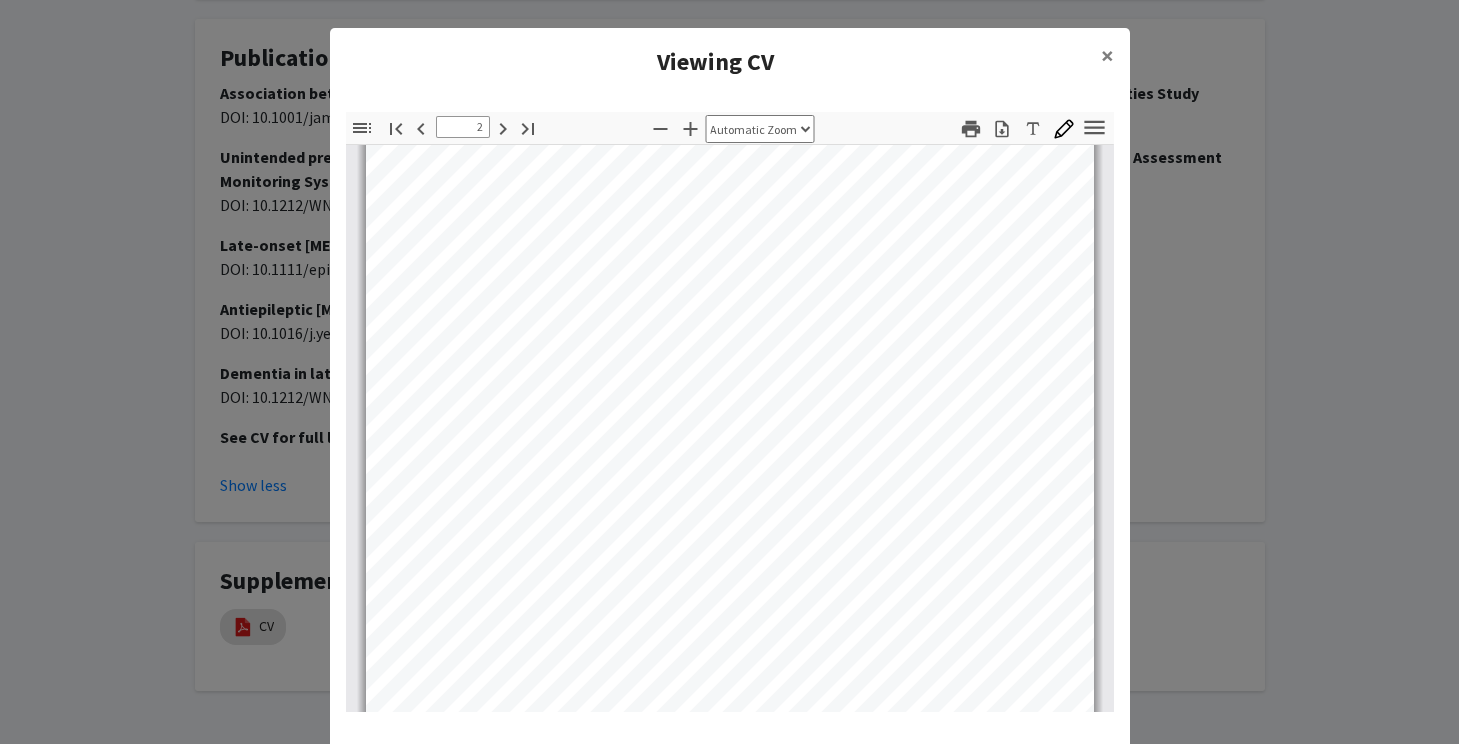 scroll, scrollTop: 1052, scrollLeft: 0, axis: vertical 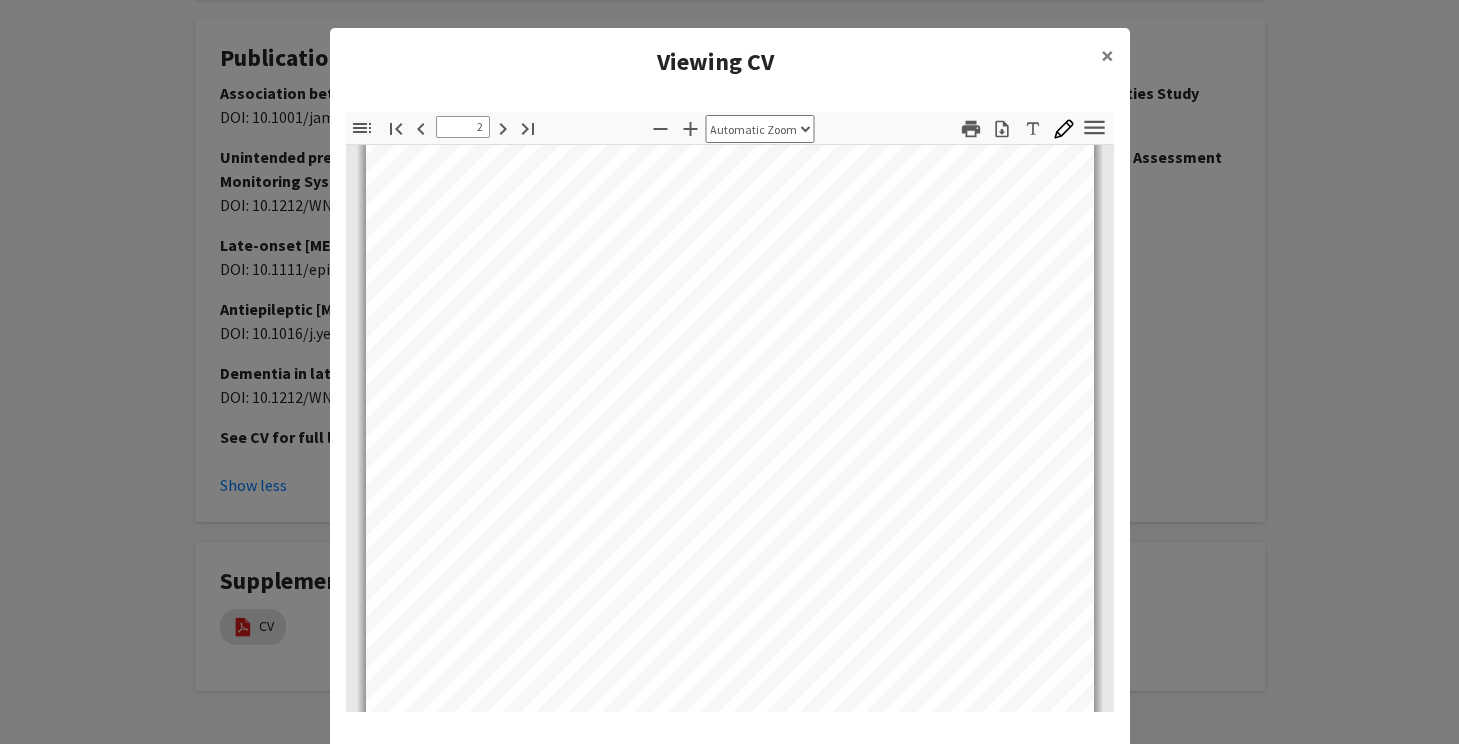 click on "Viewing CV × Thumbnails Document Outline Attachments Layers Current Outline Item Toggle Sidebar Find Go to First Page Previous 2 of 13 Next Go to Last Page Zoom Out Zoom In Automatic Zoom Actual Size Page Fit Page Width 50% 100% 125% 150% 200% 300% 400% NaN% Hand Tool Text Selection Tool Presentation Mode Open Print Download Text Draw Tools Color #000000 Size Color #000000 Thickness Opacity Presentation Mode Open Print Download Go to First Page Previous Next Go to Last Page Rotate Clockwise Rotate Counterclockwise Text Selection Tool Hand Tool Page Scrolling Vertical Scrolling Horizontal Scrolling Wrapped Scrolling No Spreads Odd Spreads Even Spreads Document Properties… Multiple search terms. Each line is a search term. Previous Next Highlight All Match Case Current page only Pages (e.g. 6-10 or 2,4) Whole Words multiple search terms separated by word boundaries Ignore accents and diacritics Fuzzy search More Information Less Information Close Enter the password to open this PDF file. Cancel OK File name:" 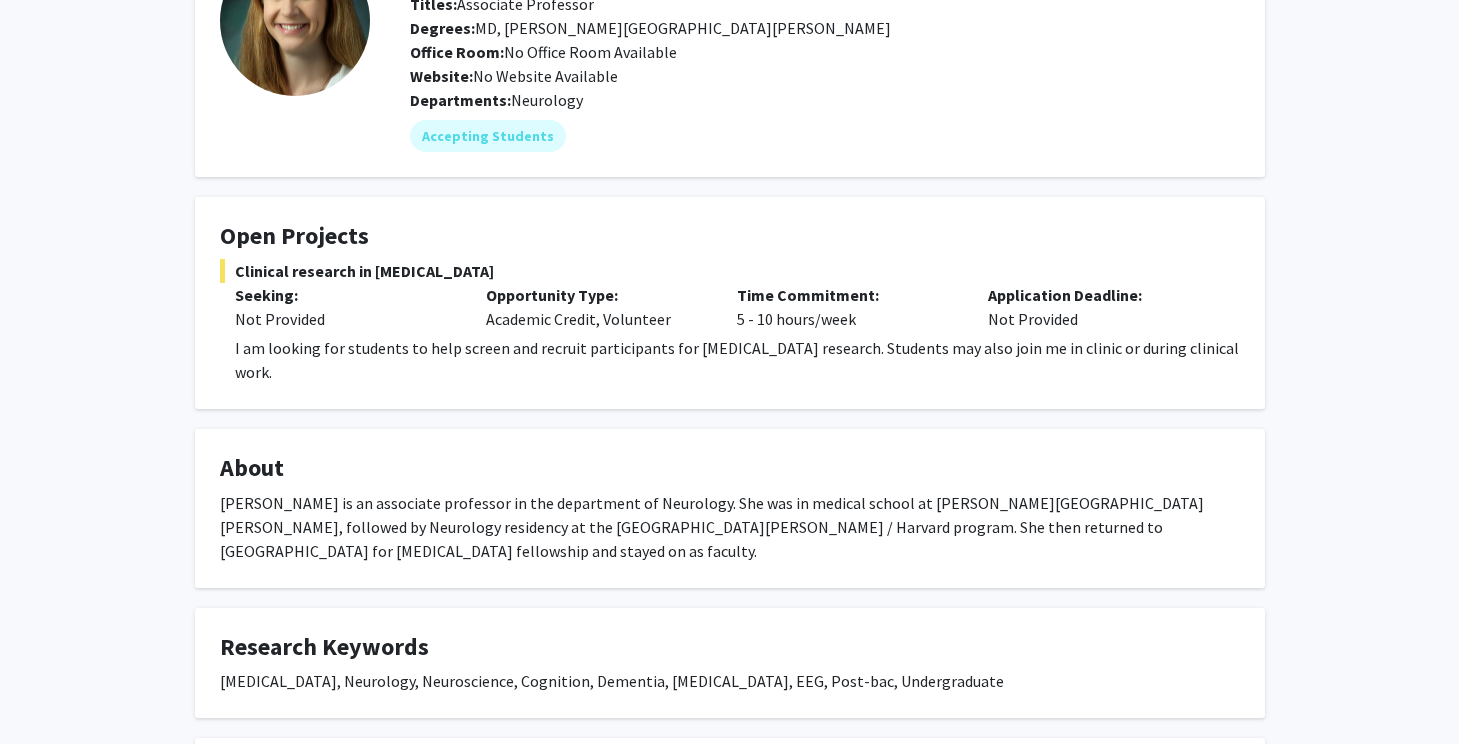 scroll, scrollTop: 0, scrollLeft: 0, axis: both 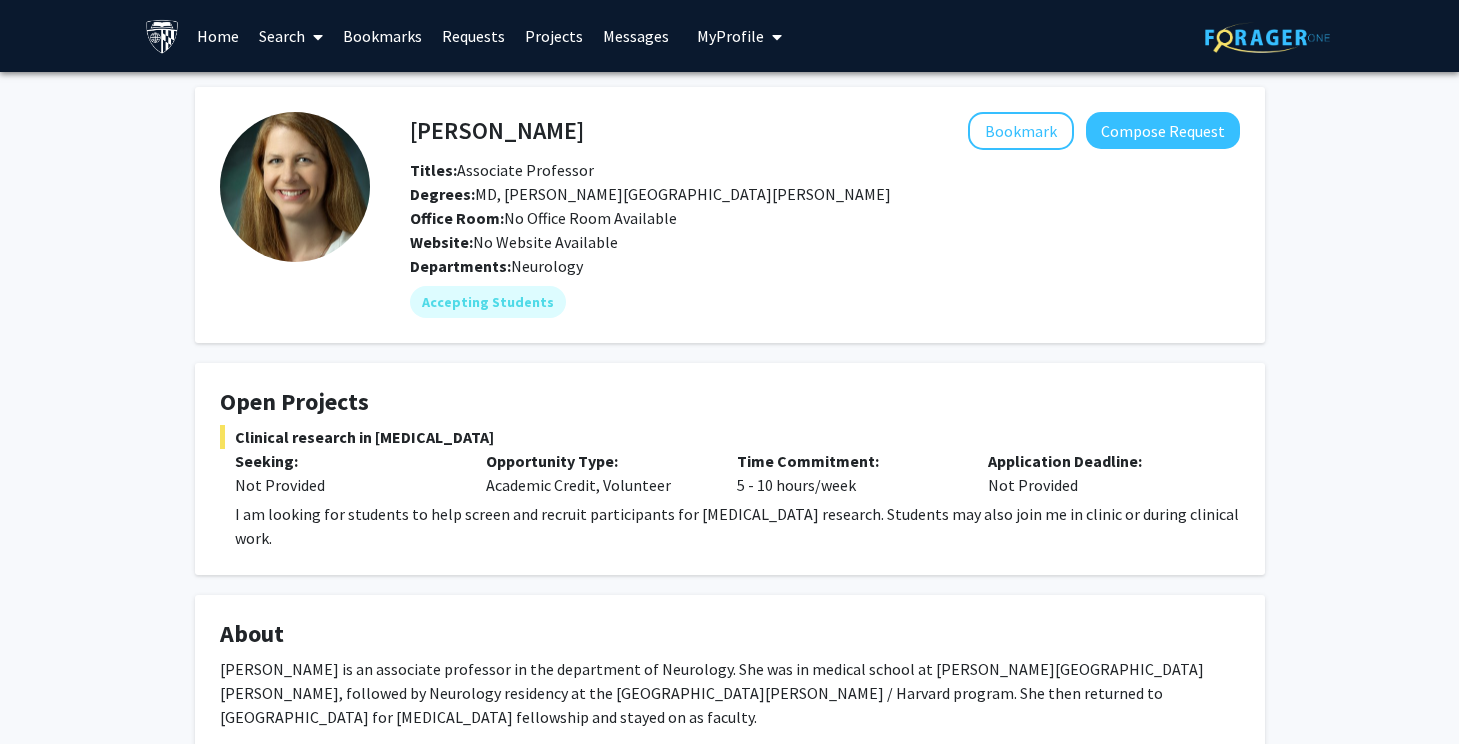 click on "Website:   No Website Available" 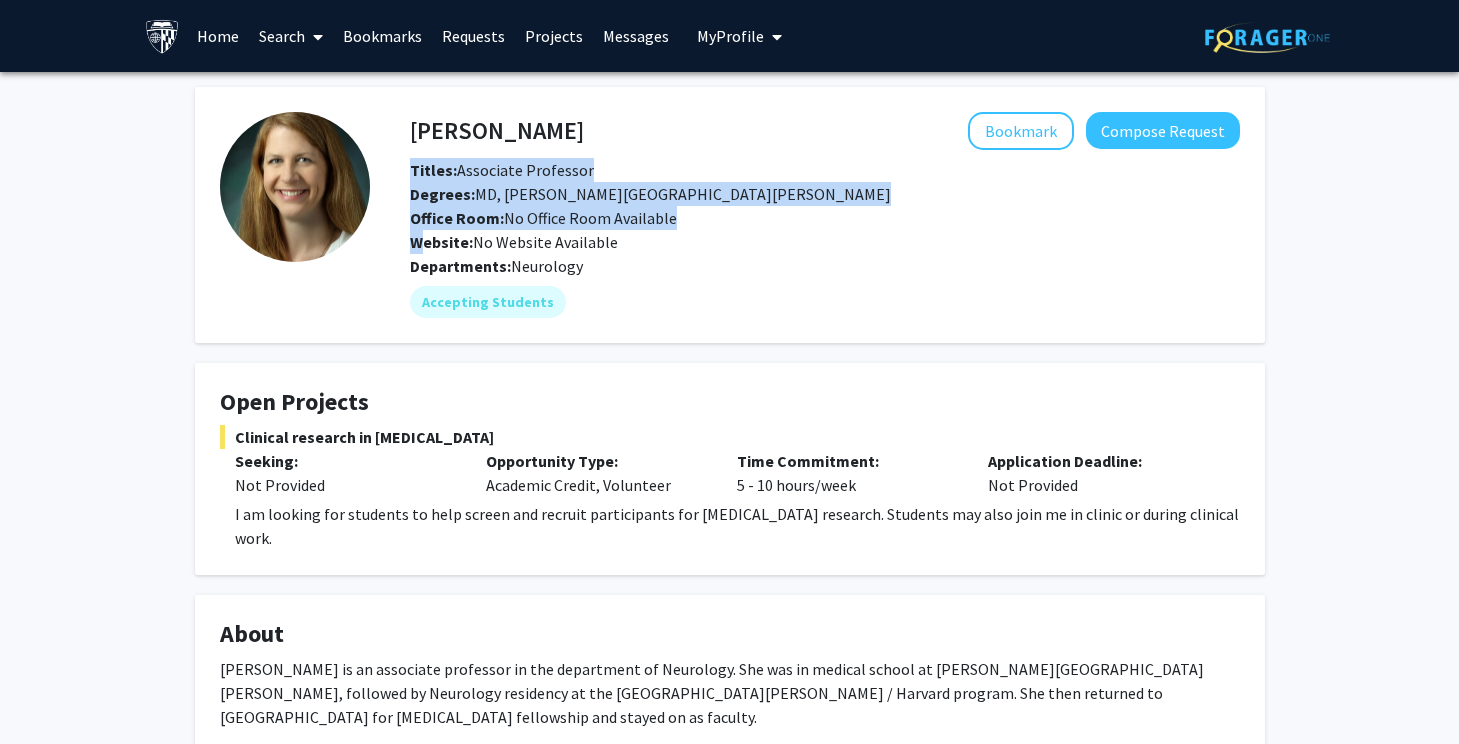 click on "Website:   No Website Available" 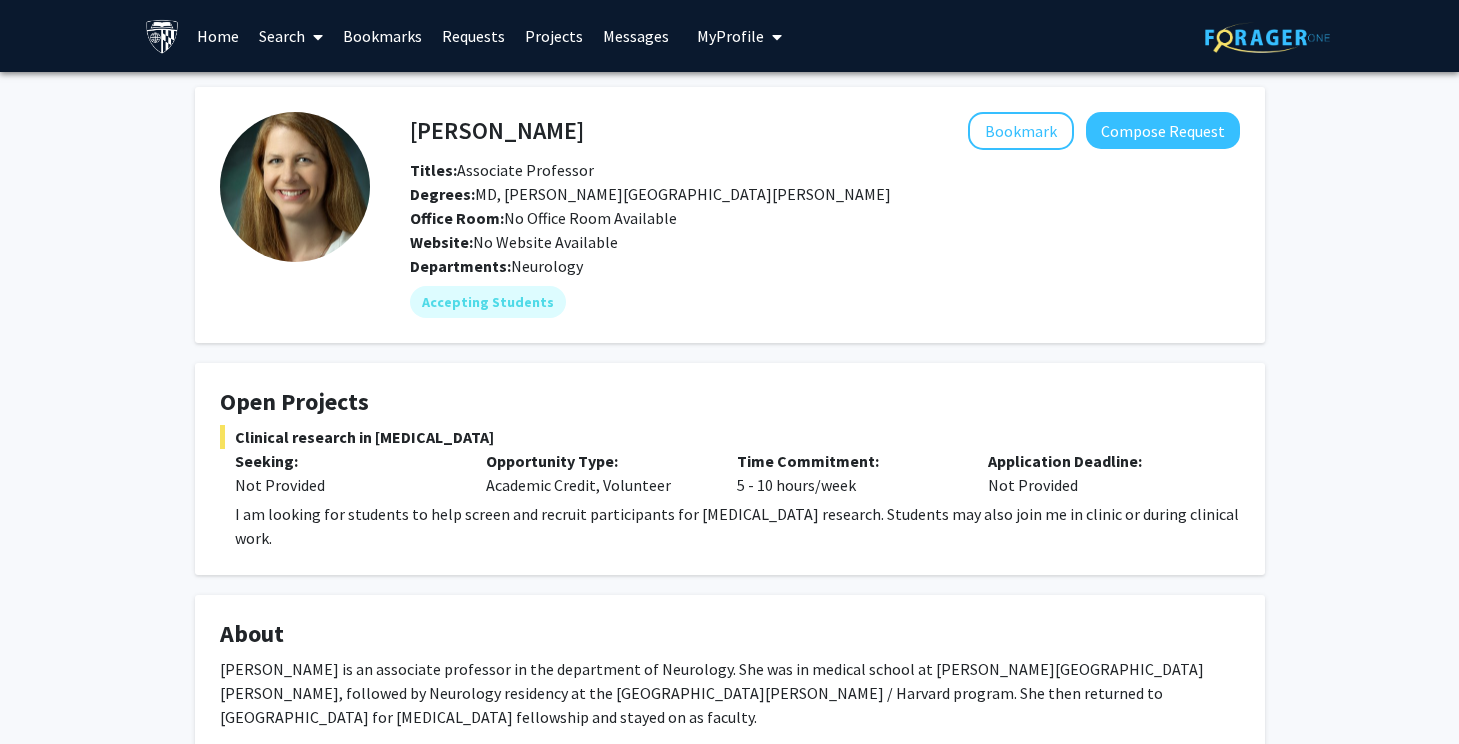 click on "Neurology" 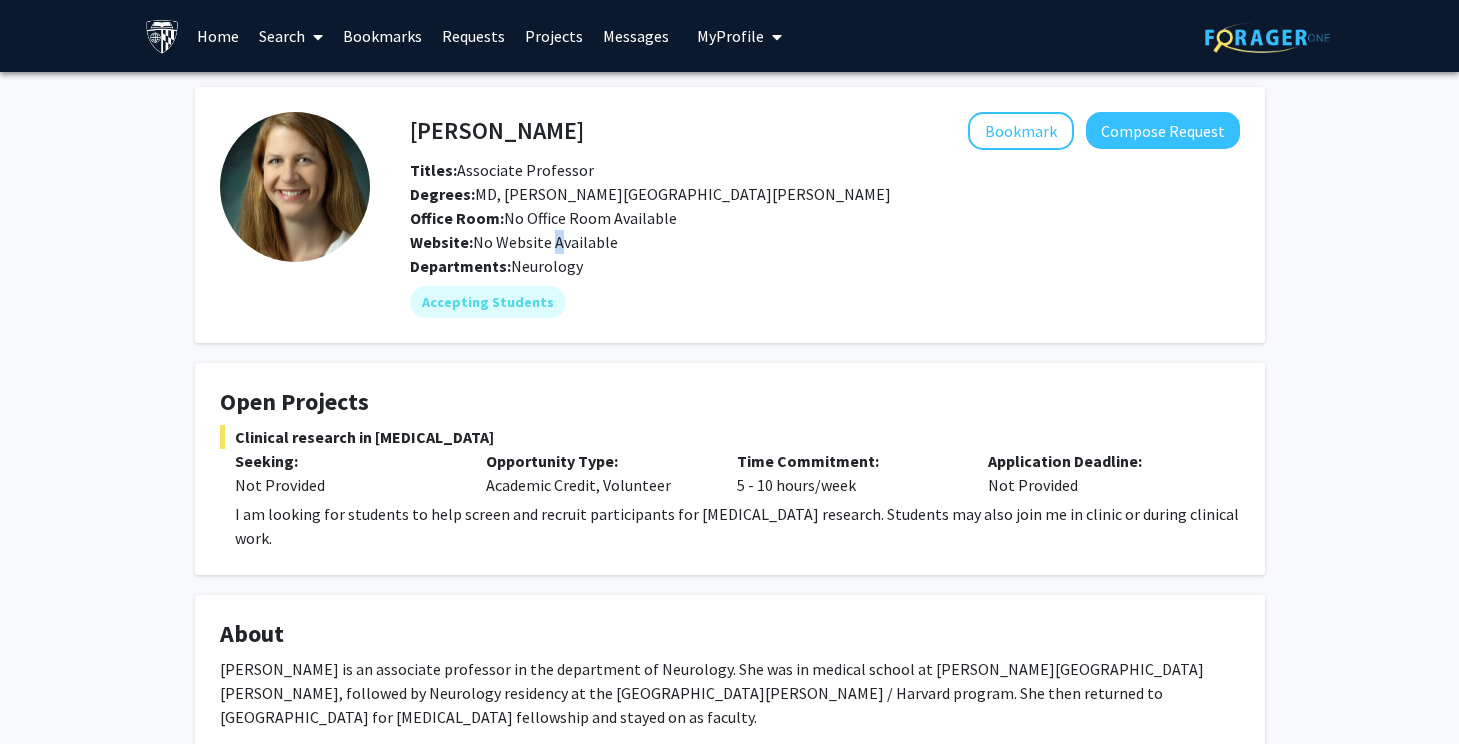 click on "Website:   No Website Available" 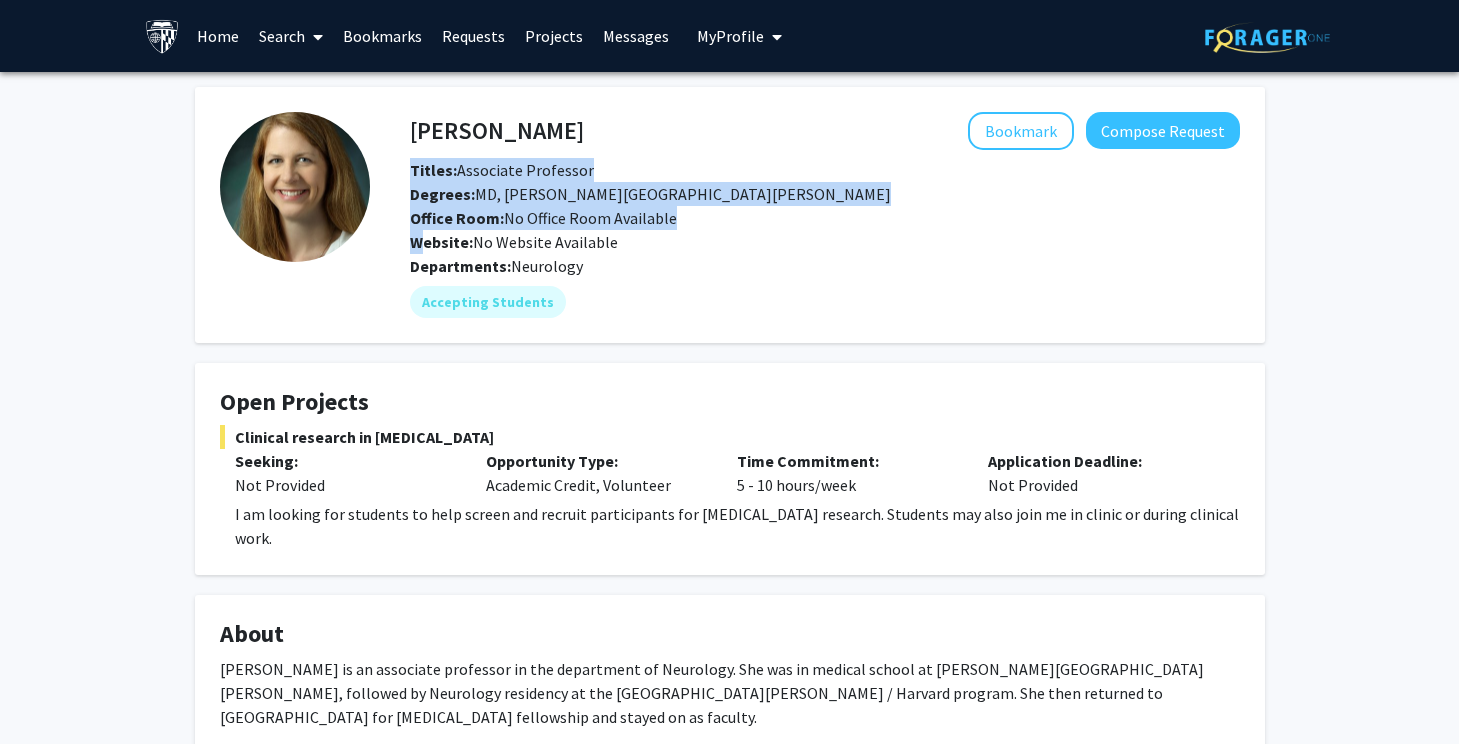 click on "Website:   No Website Available" 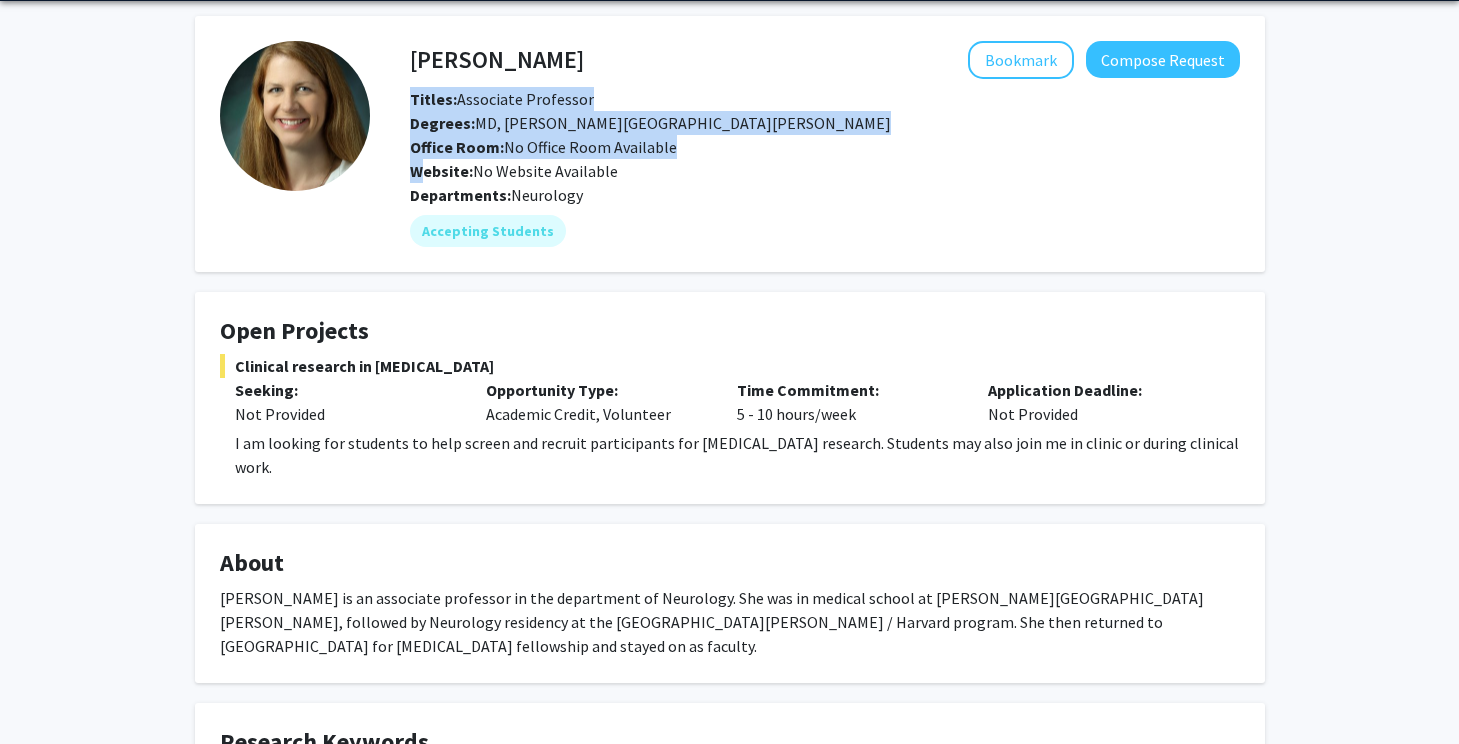 scroll, scrollTop: 0, scrollLeft: 0, axis: both 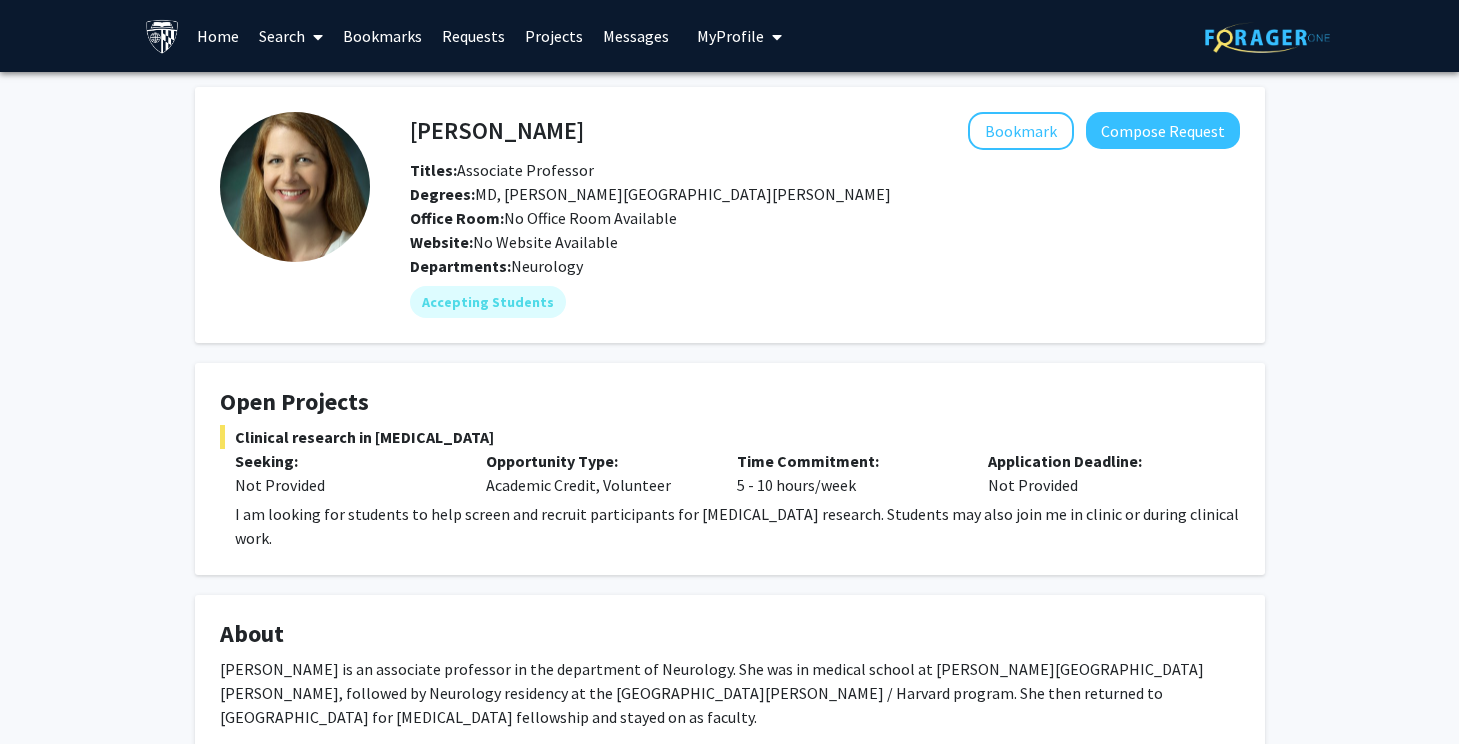click 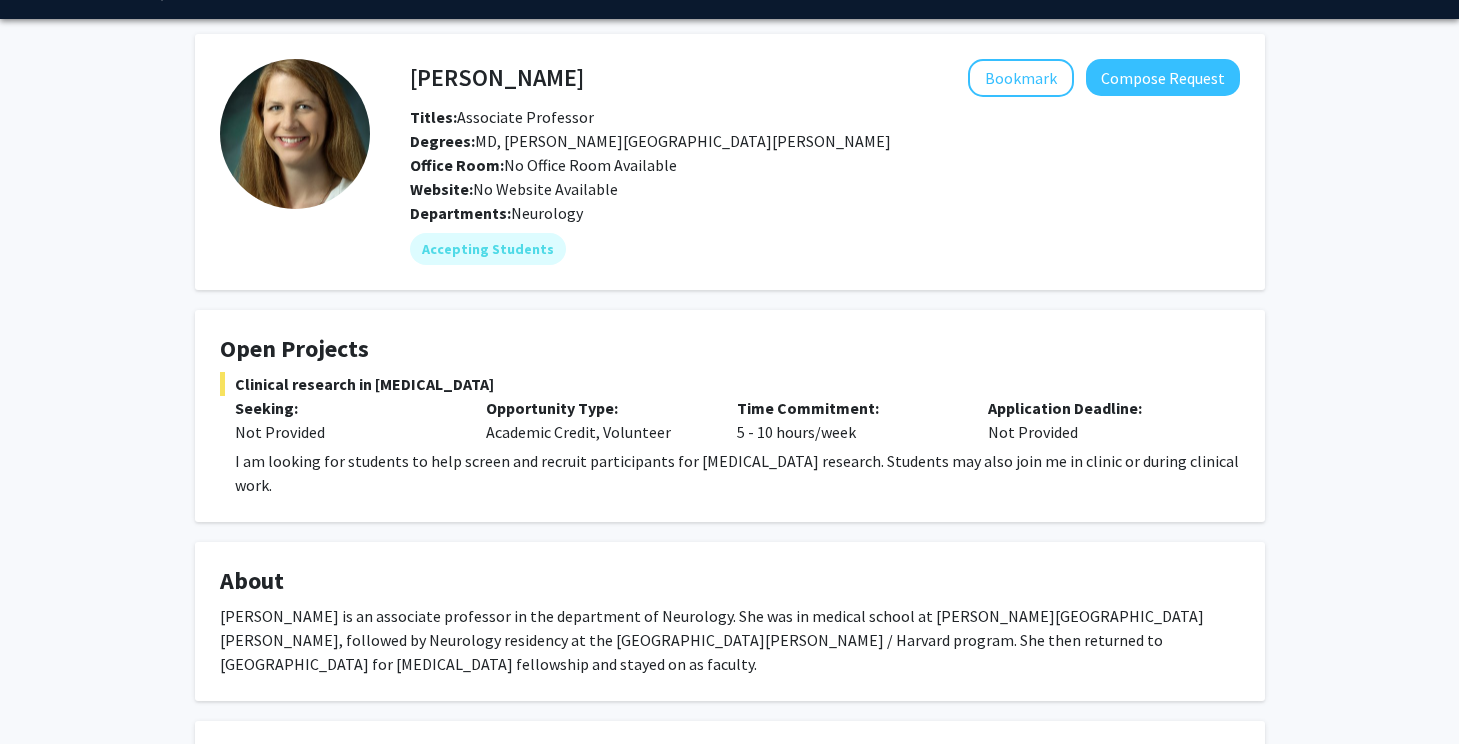 scroll, scrollTop: 39, scrollLeft: 0, axis: vertical 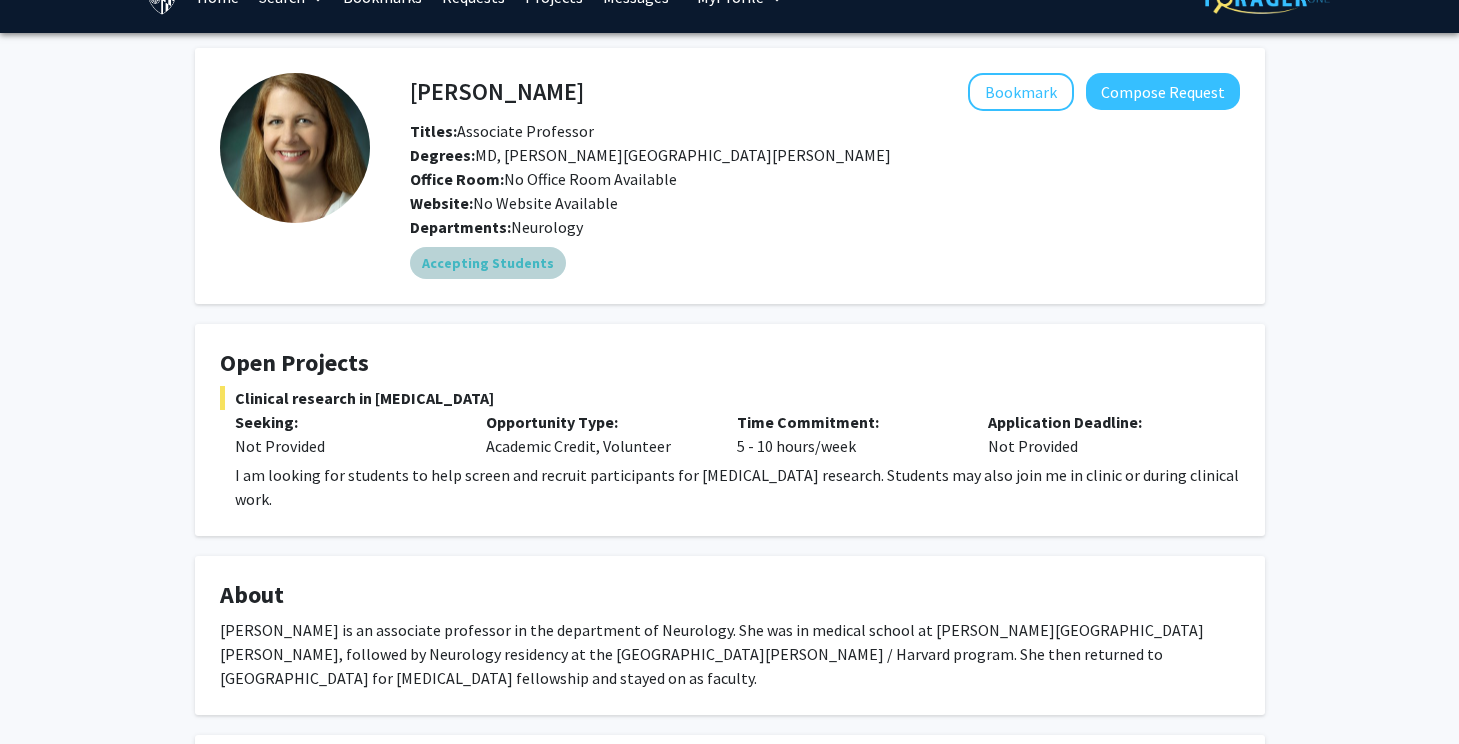 click on "Accepting Students" at bounding box center (488, 263) 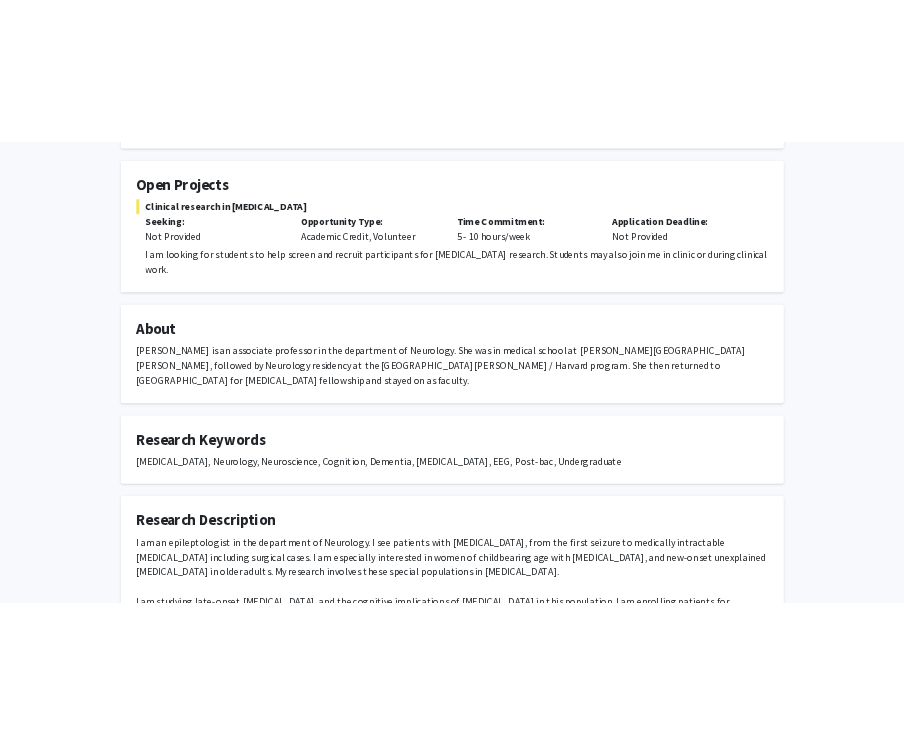 scroll, scrollTop: 0, scrollLeft: 0, axis: both 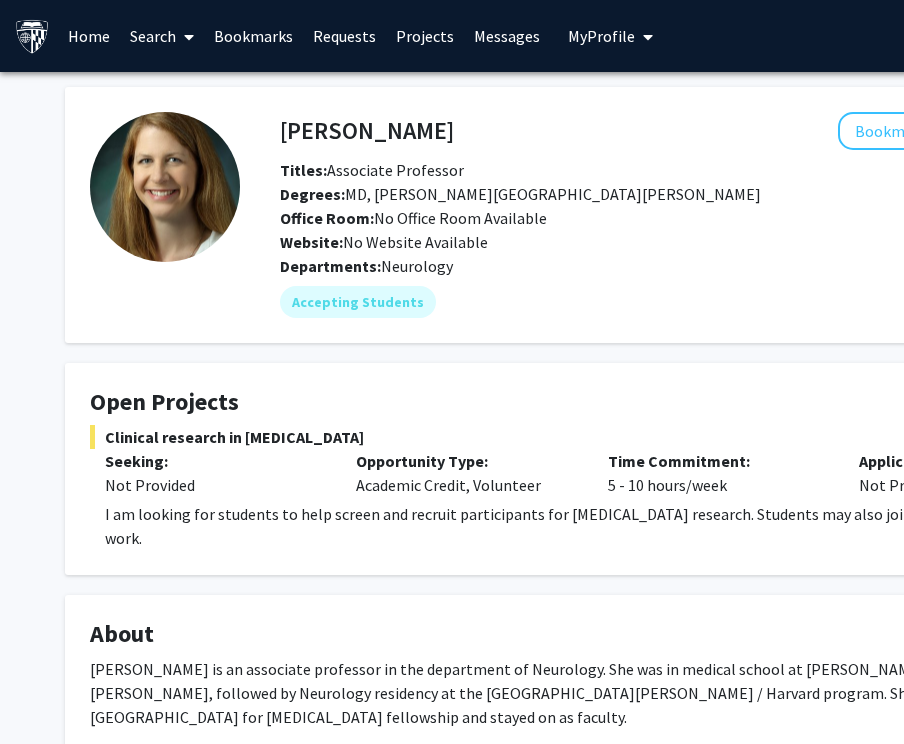 click on "Open Projects  Clinical research in epilepsy  Seeking: Not Provided Opportunity Type:  Academic Credit, Volunteer  Time Commitment:  5 - 10 hours/week  Application Deadline:  Not Provided  I am looking for students to help screen and recruit participants for epilepsy research. Students may also join me in clinic or during clinical work." 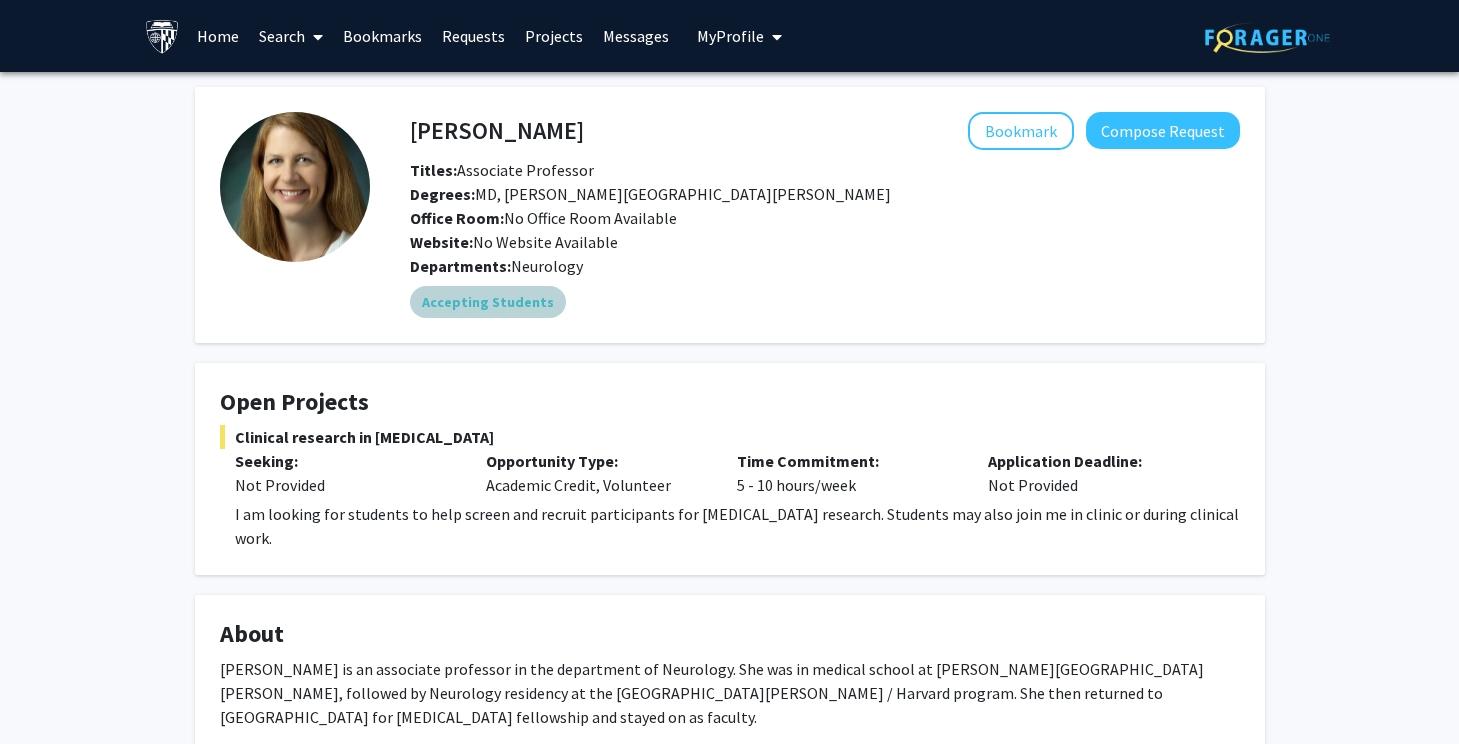 click on "Accepting Students" at bounding box center [488, 302] 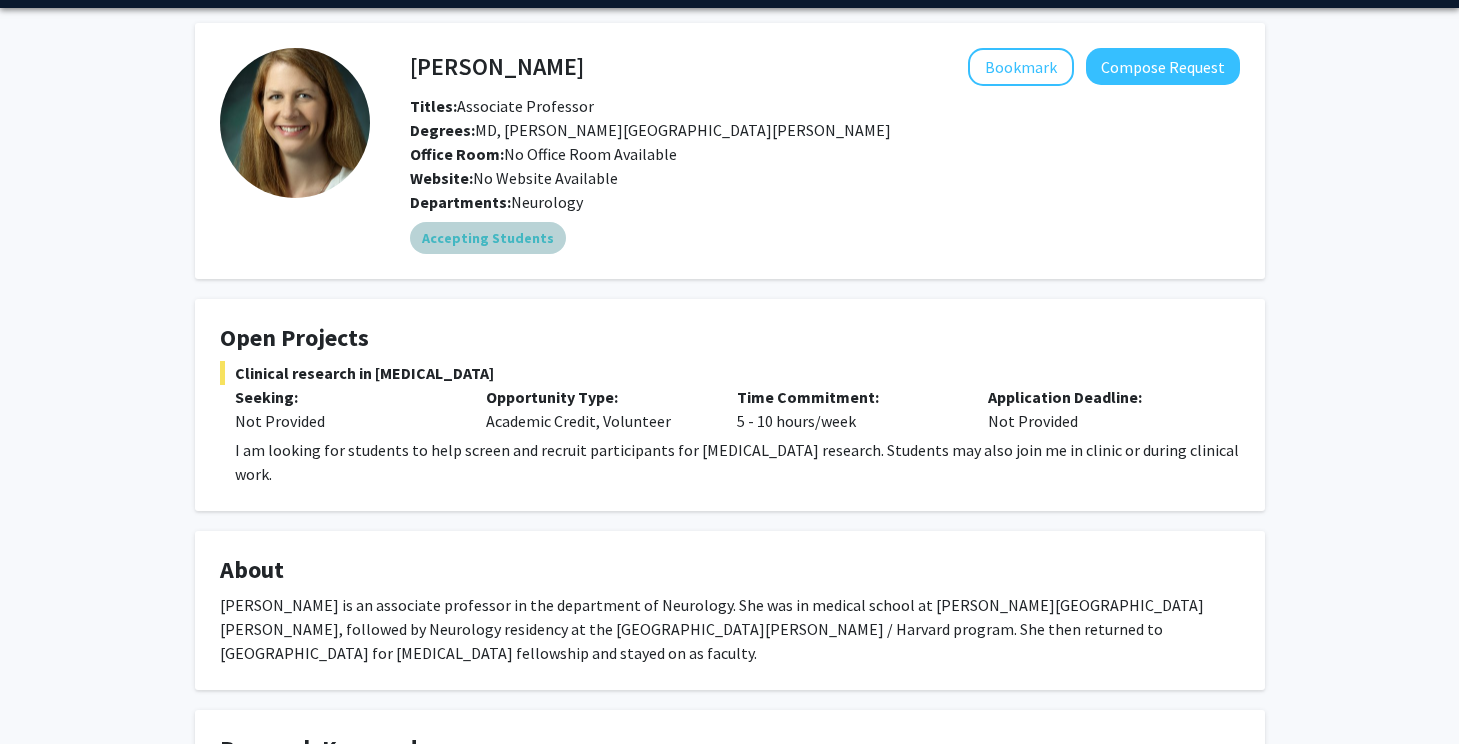 scroll, scrollTop: 81, scrollLeft: 0, axis: vertical 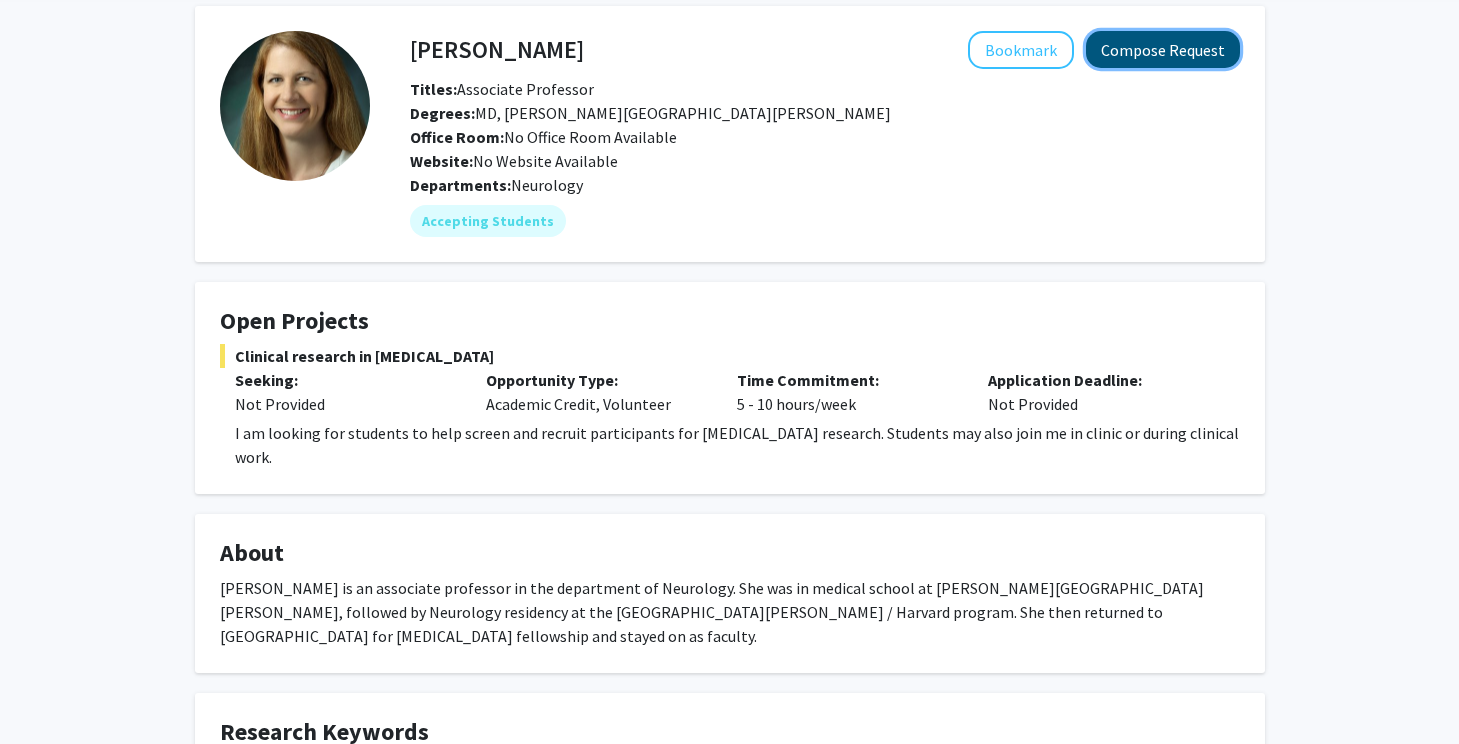 click on "Compose Request" 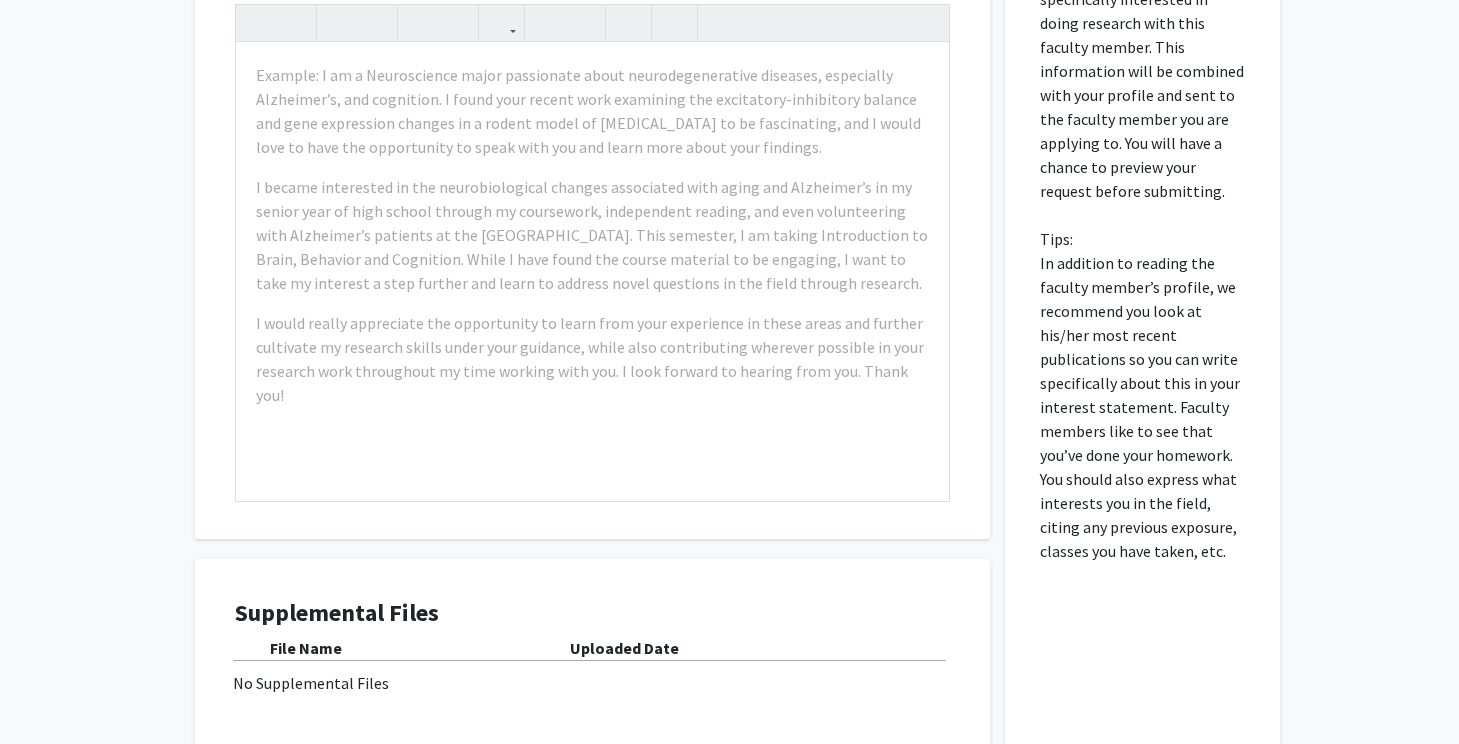 scroll, scrollTop: 846, scrollLeft: 0, axis: vertical 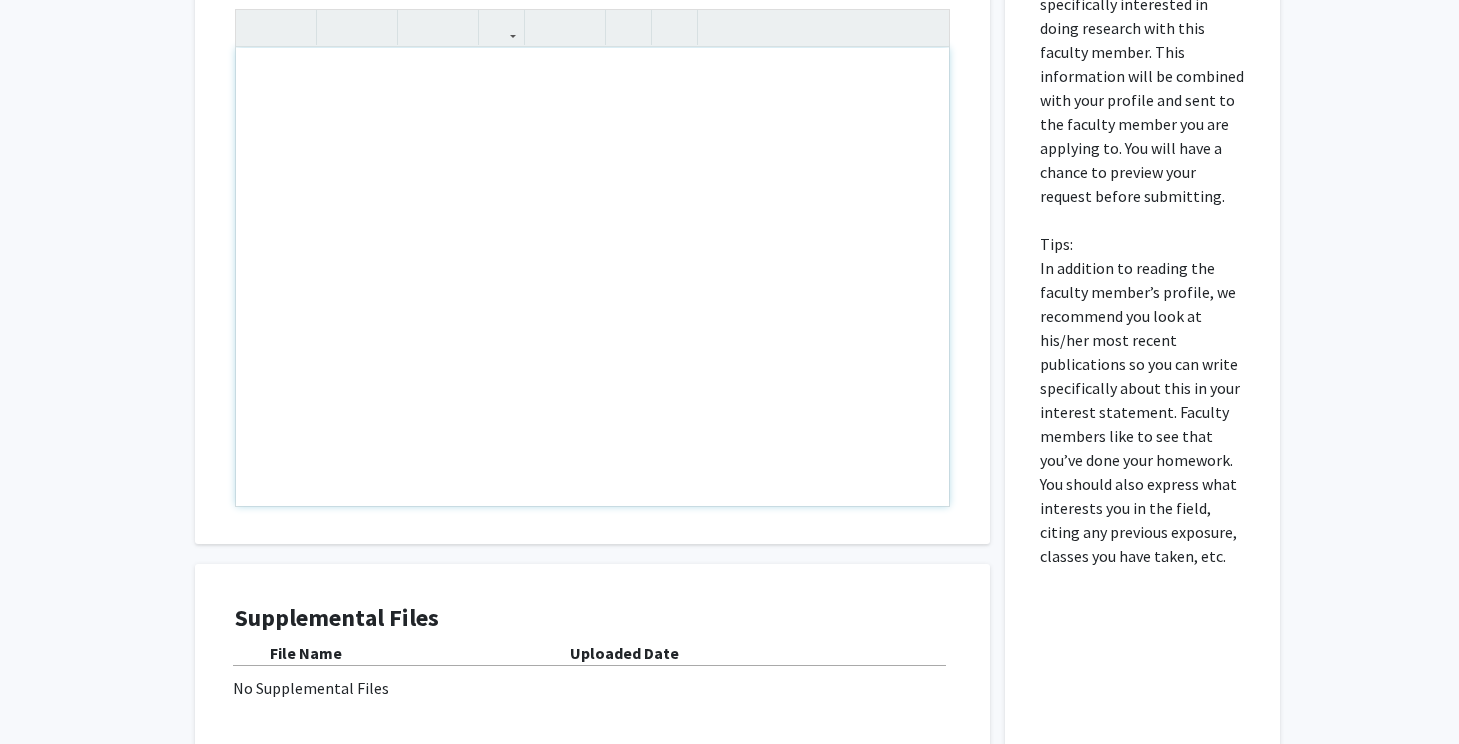 click at bounding box center (592, 277) 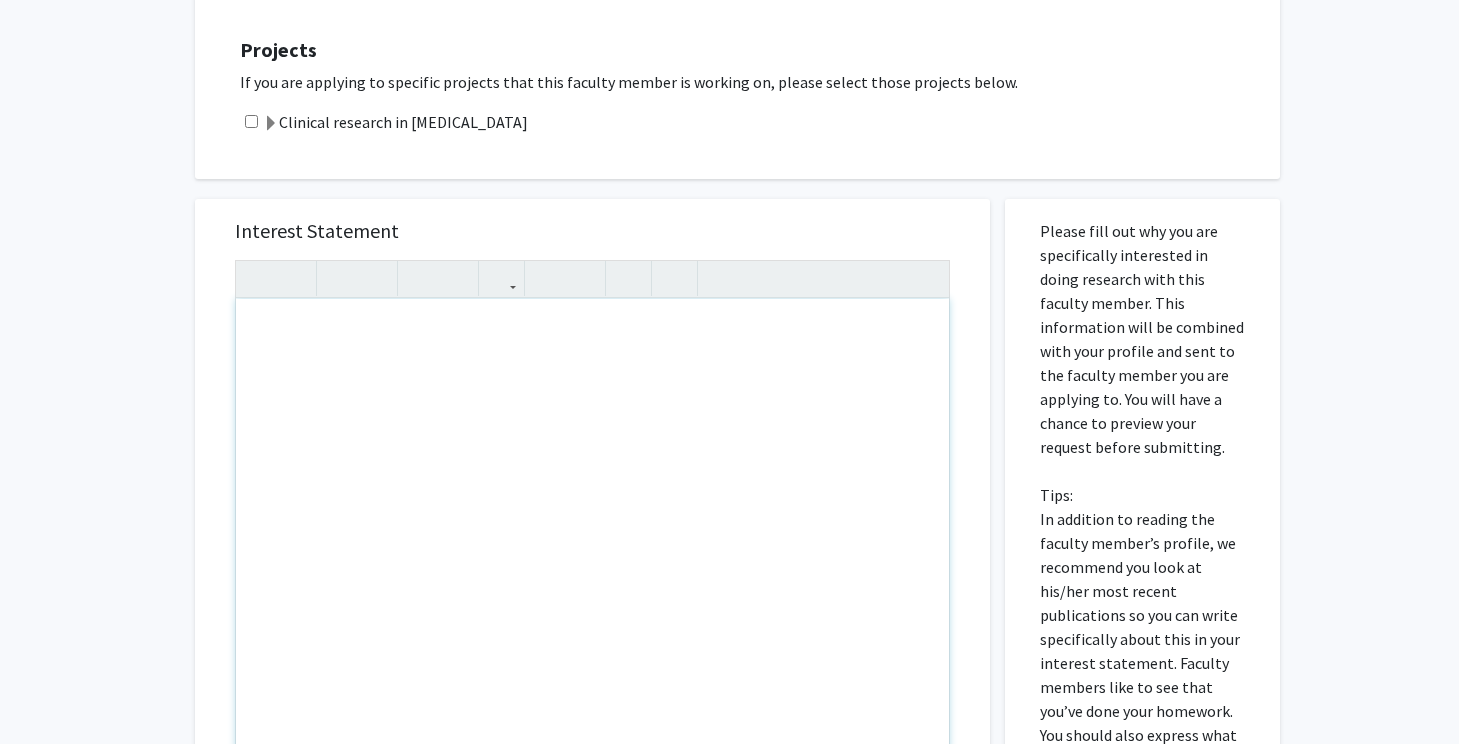 scroll, scrollTop: 597, scrollLeft: 0, axis: vertical 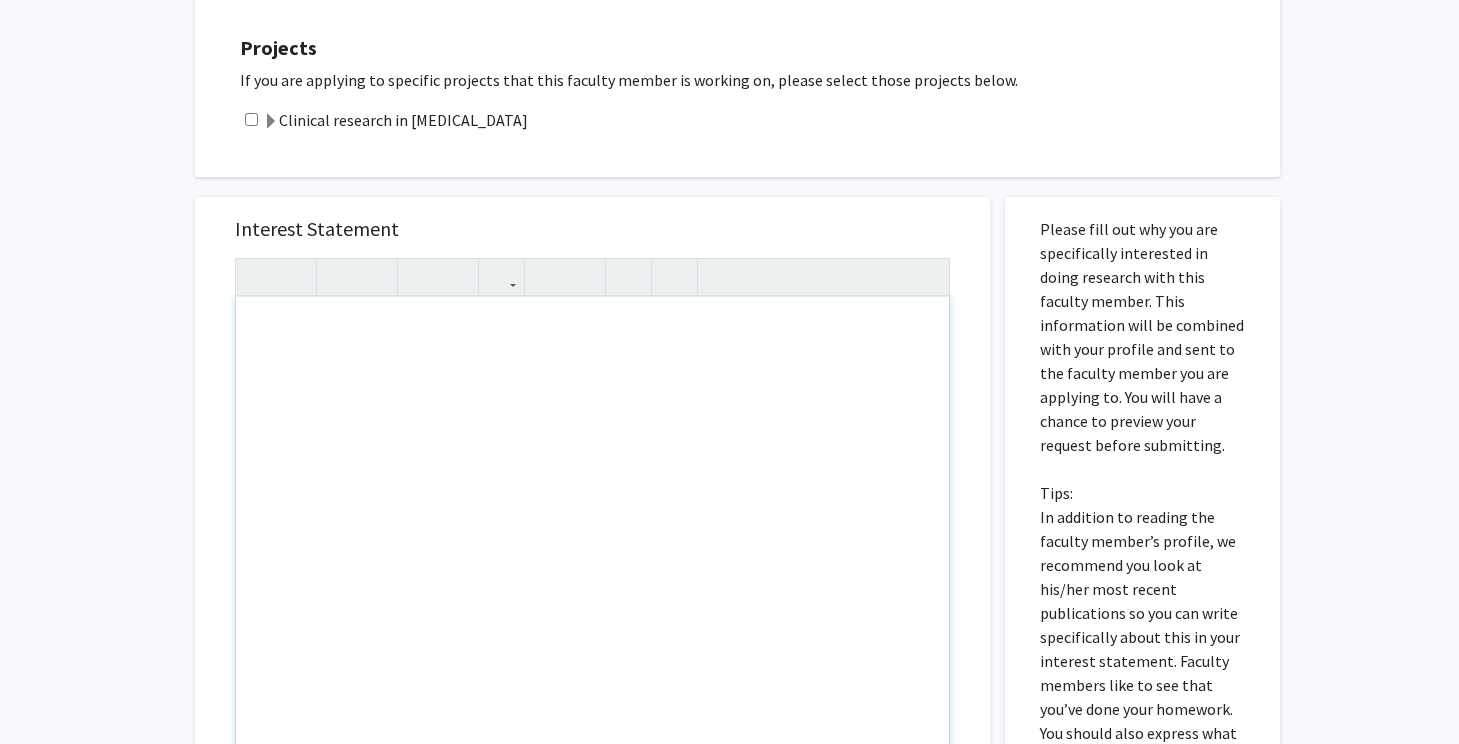 type 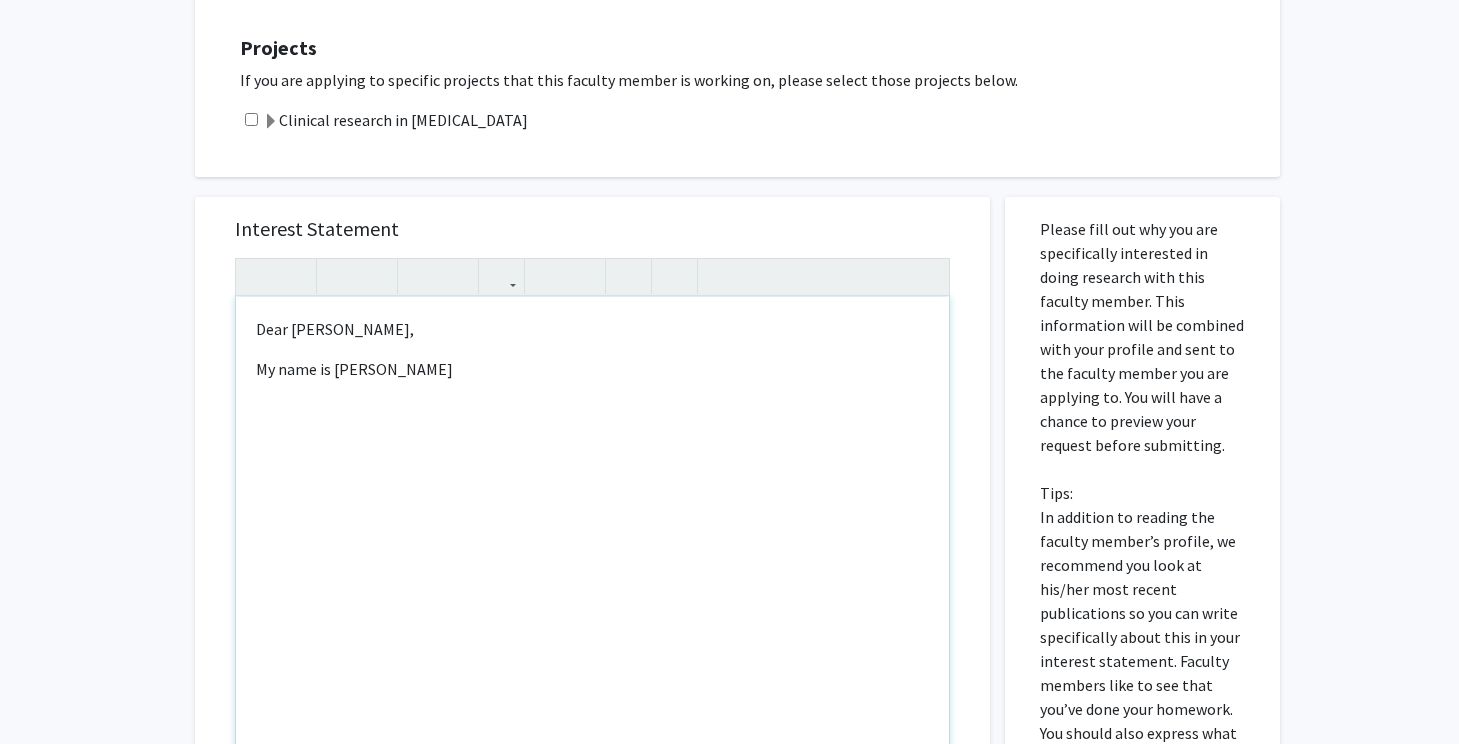 type on "<p>Dear Dr. Johnson,</p><p>My name is Adam Masri and</p>" 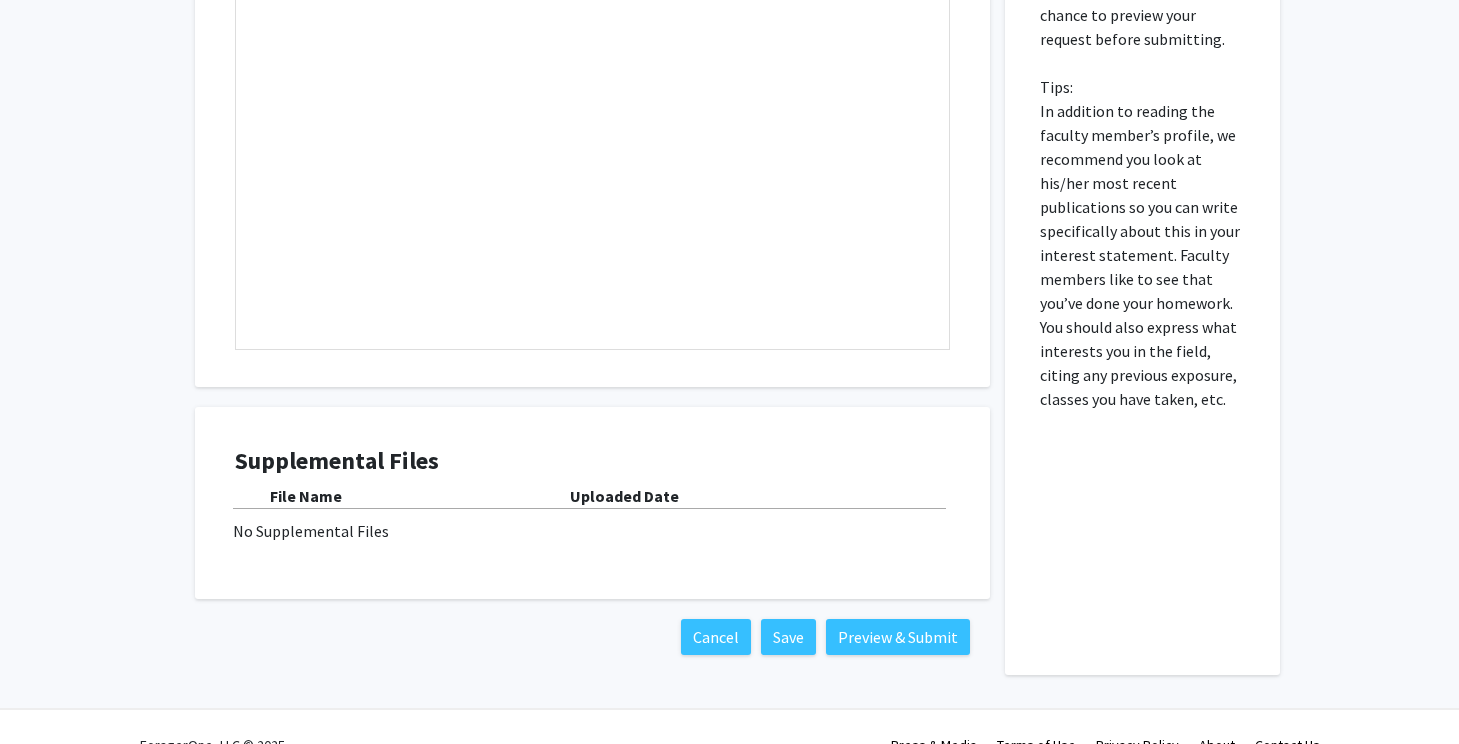 scroll, scrollTop: 1039, scrollLeft: 0, axis: vertical 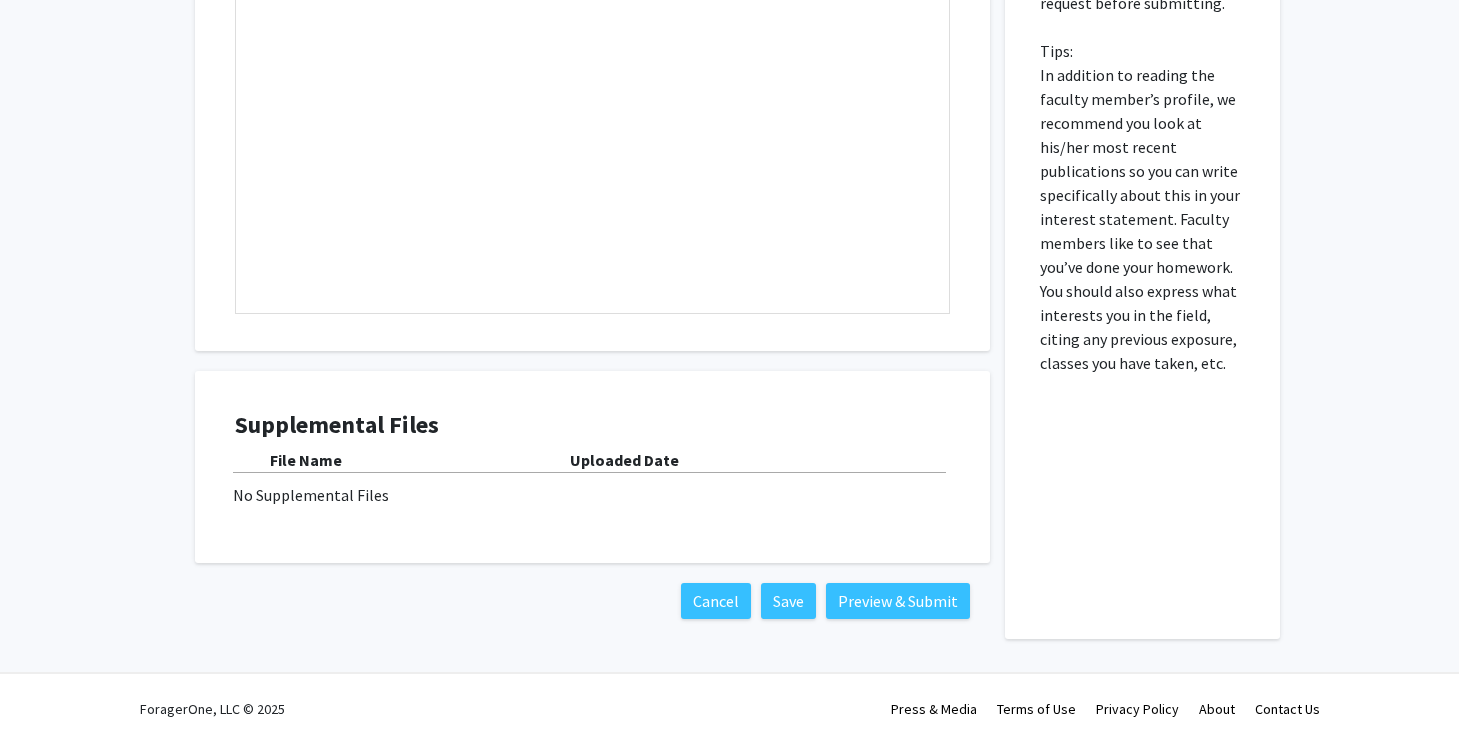 click on "No Supplemental Files" at bounding box center [592, 495] 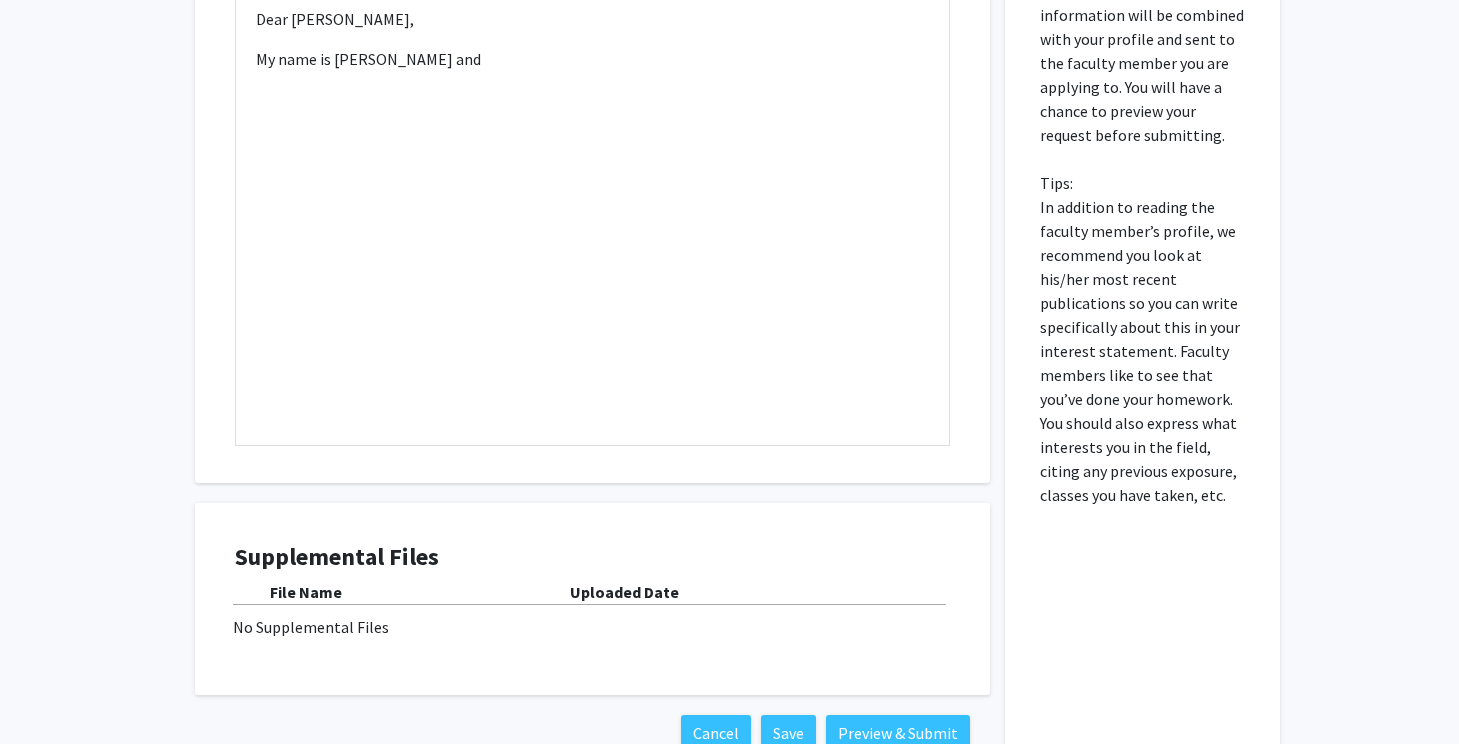 scroll, scrollTop: 898, scrollLeft: 0, axis: vertical 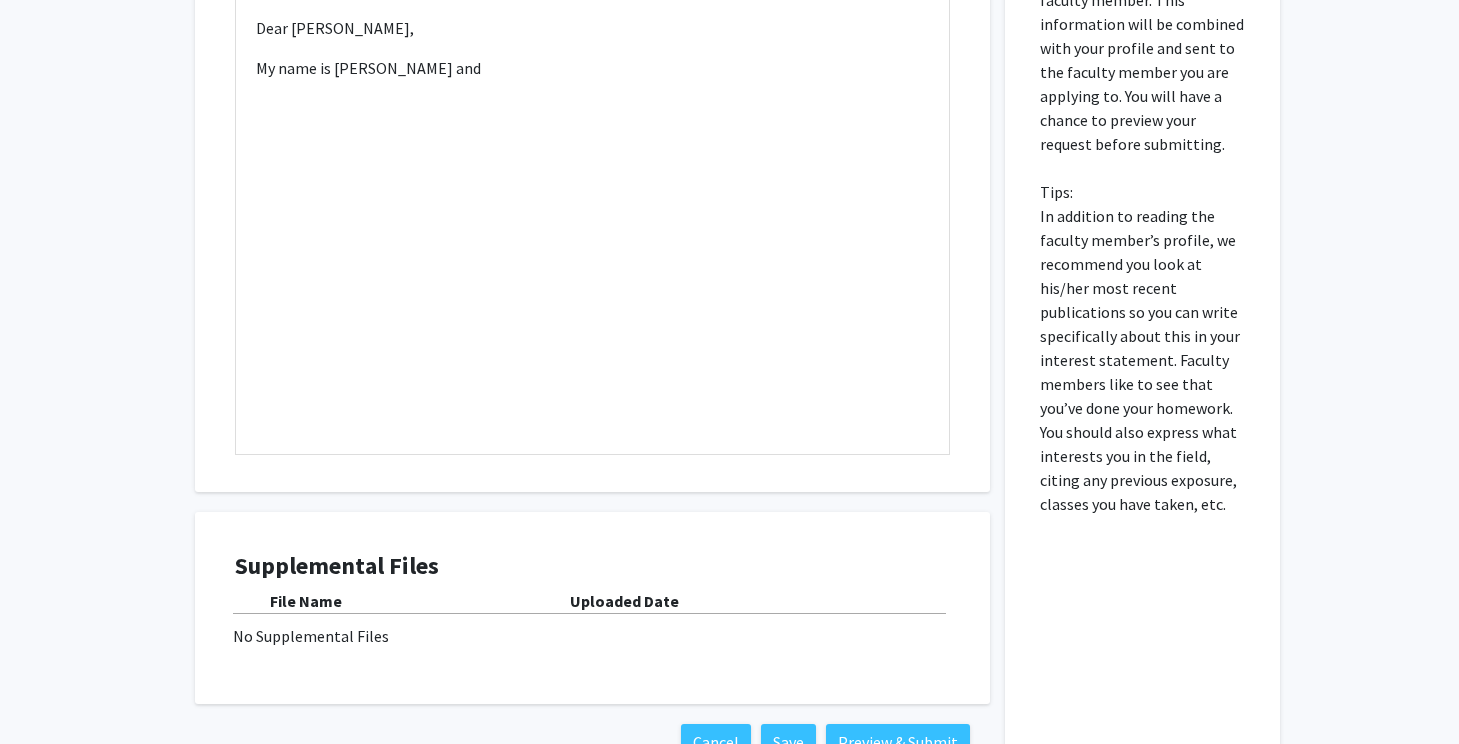 click on "Uploaded Date" at bounding box center [624, 601] 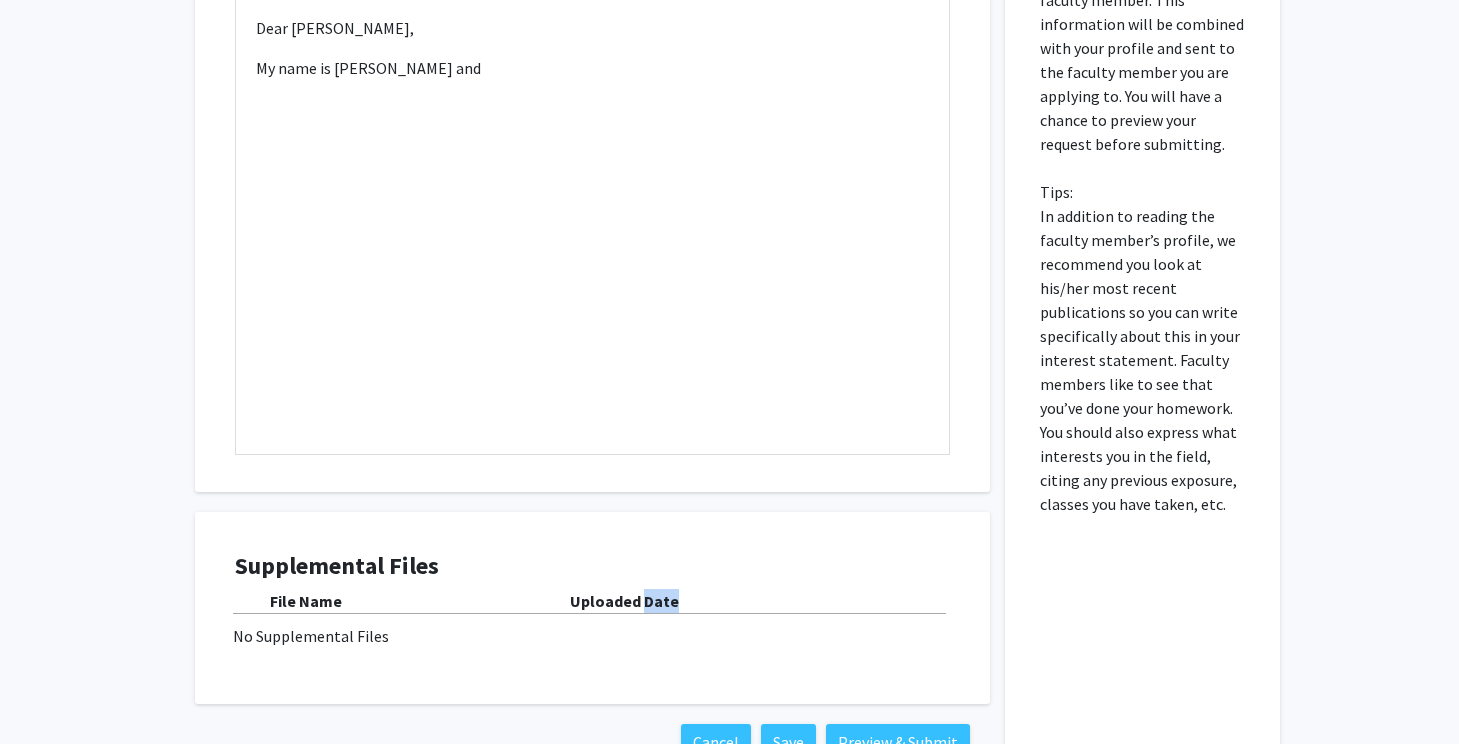 click on "Uploaded Date" at bounding box center (624, 601) 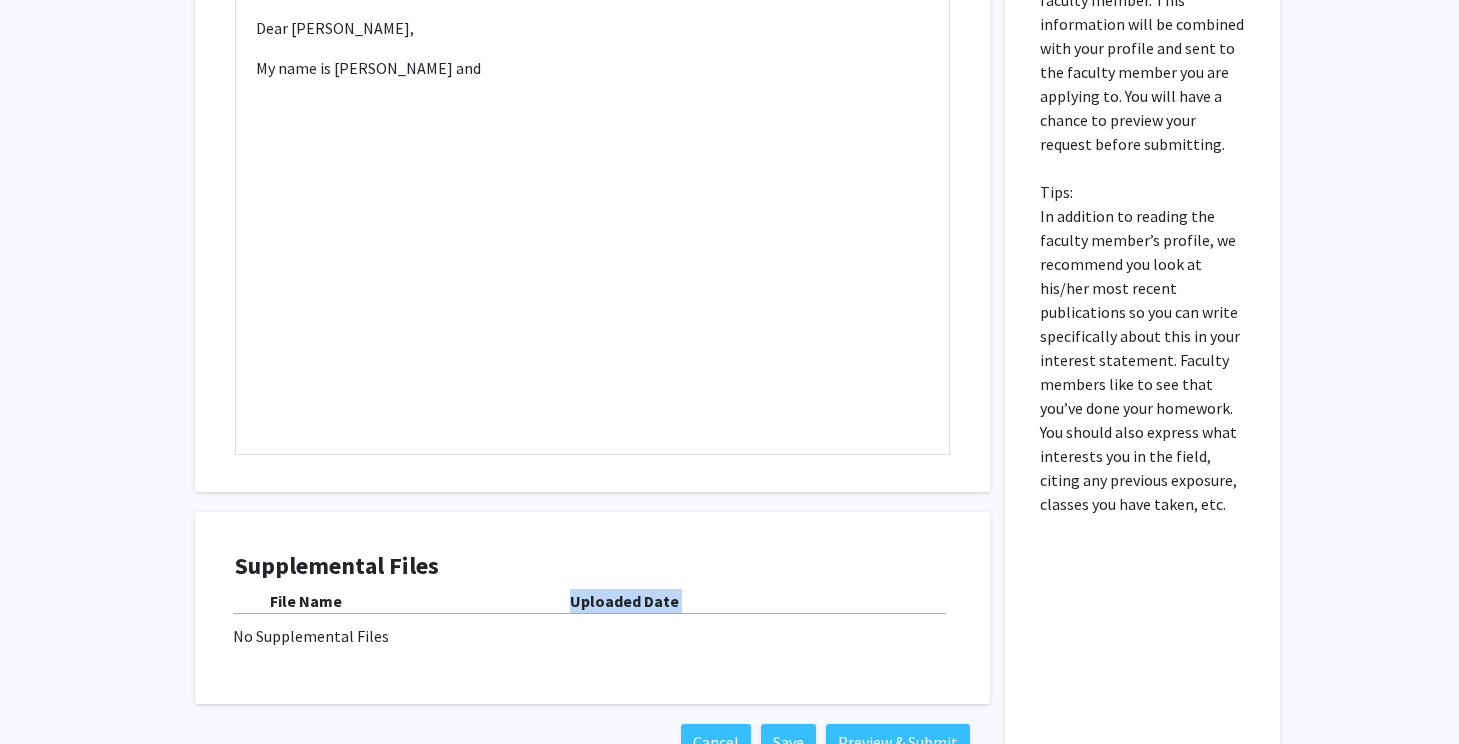 click on "Uploaded Date" at bounding box center [624, 601] 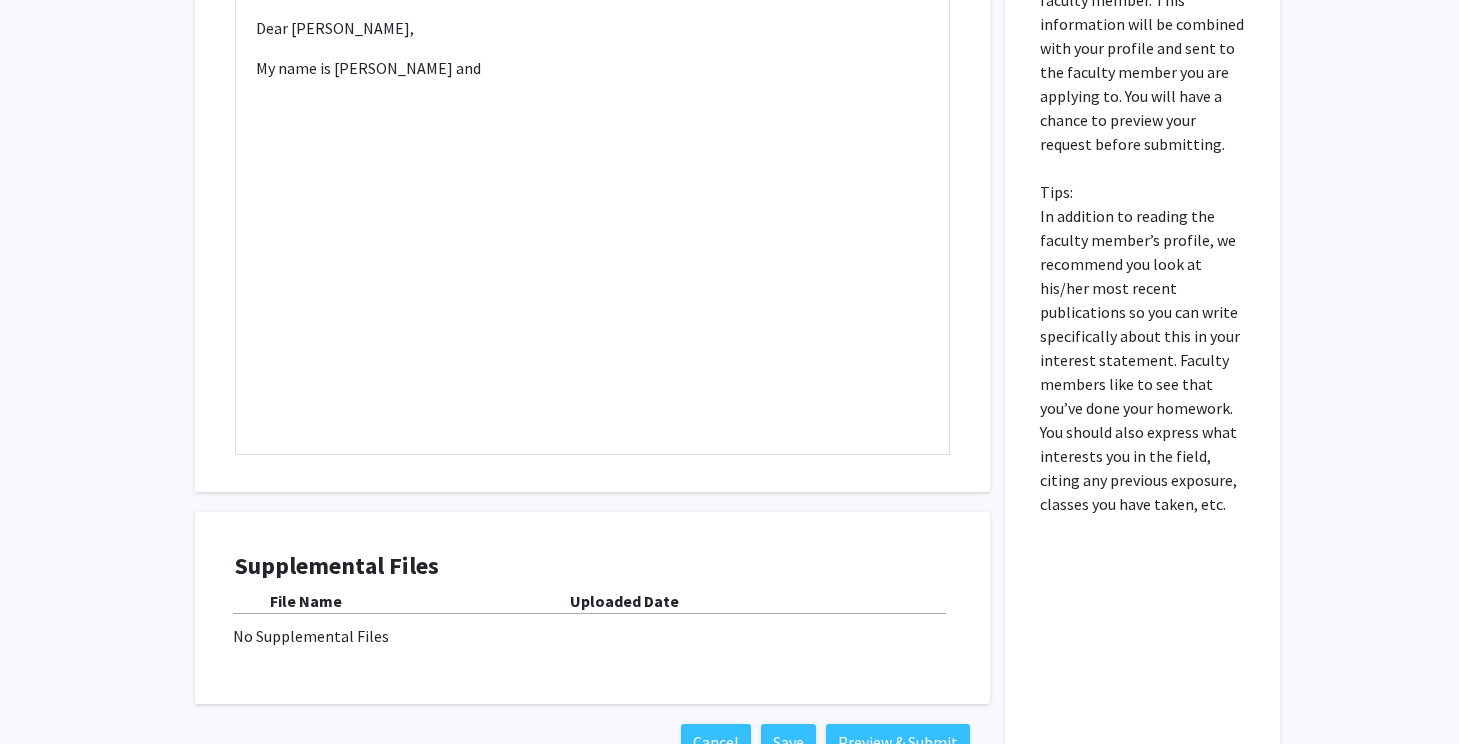 click on "Supplemental Files File Name Uploaded Date No Supplemental Files" at bounding box center (592, 608) 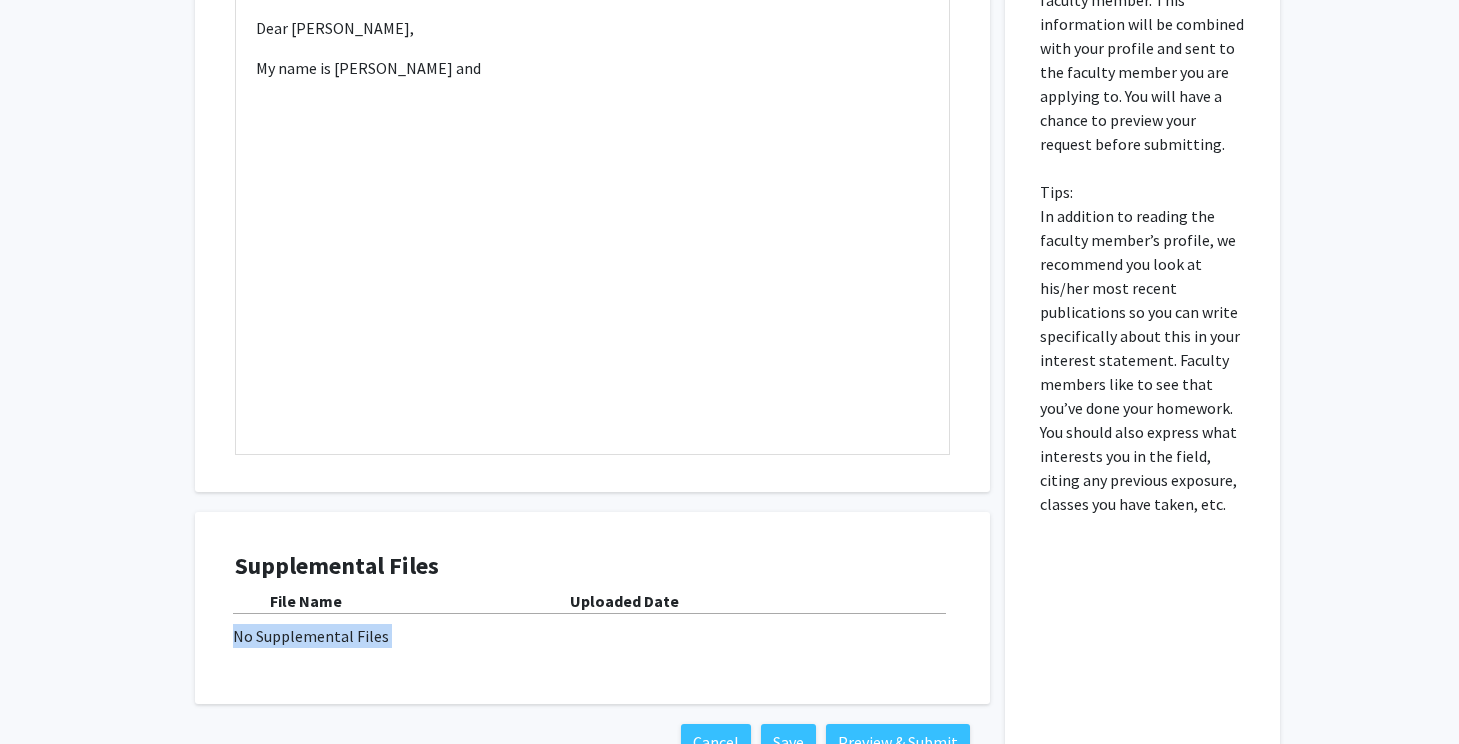 click on "Supplemental Files File Name Uploaded Date No Supplemental Files" at bounding box center (592, 608) 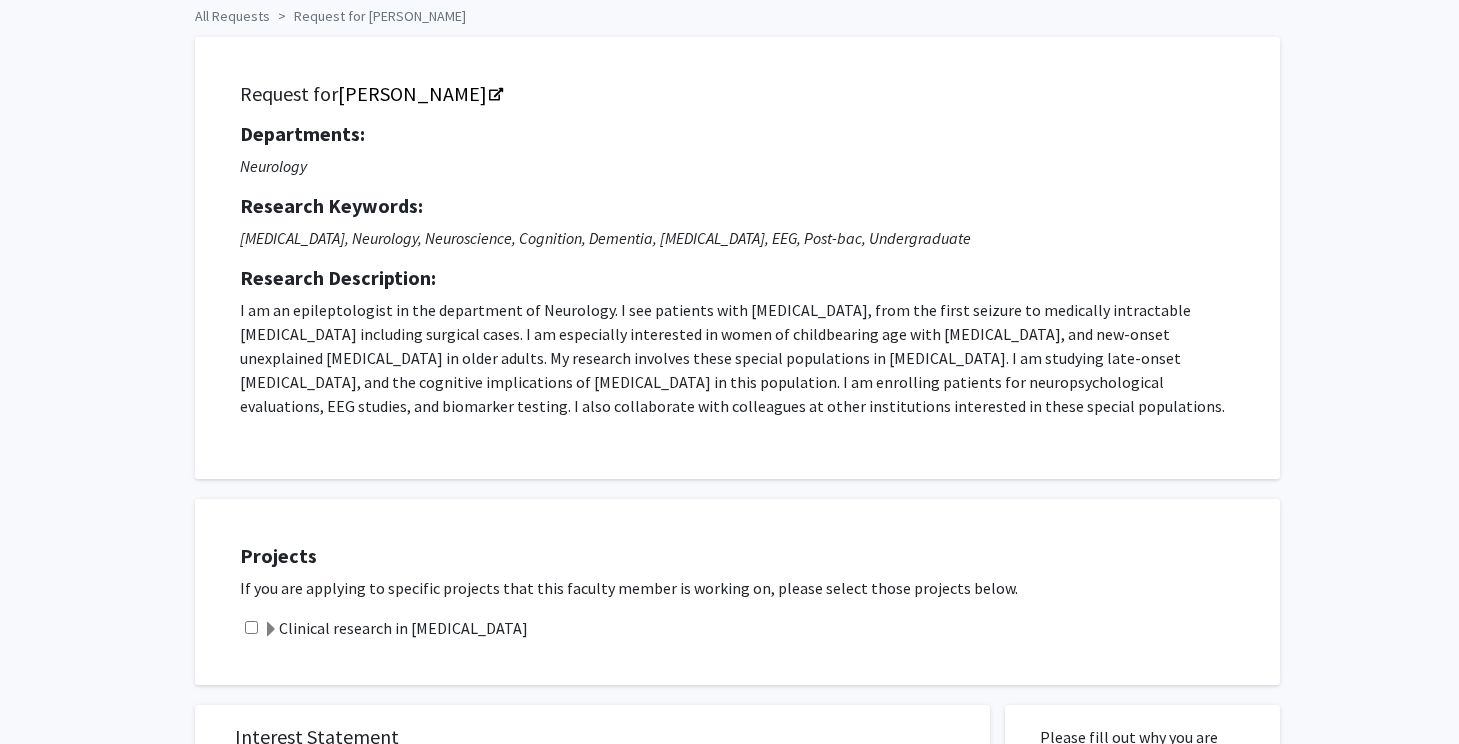 scroll, scrollTop: 0, scrollLeft: 0, axis: both 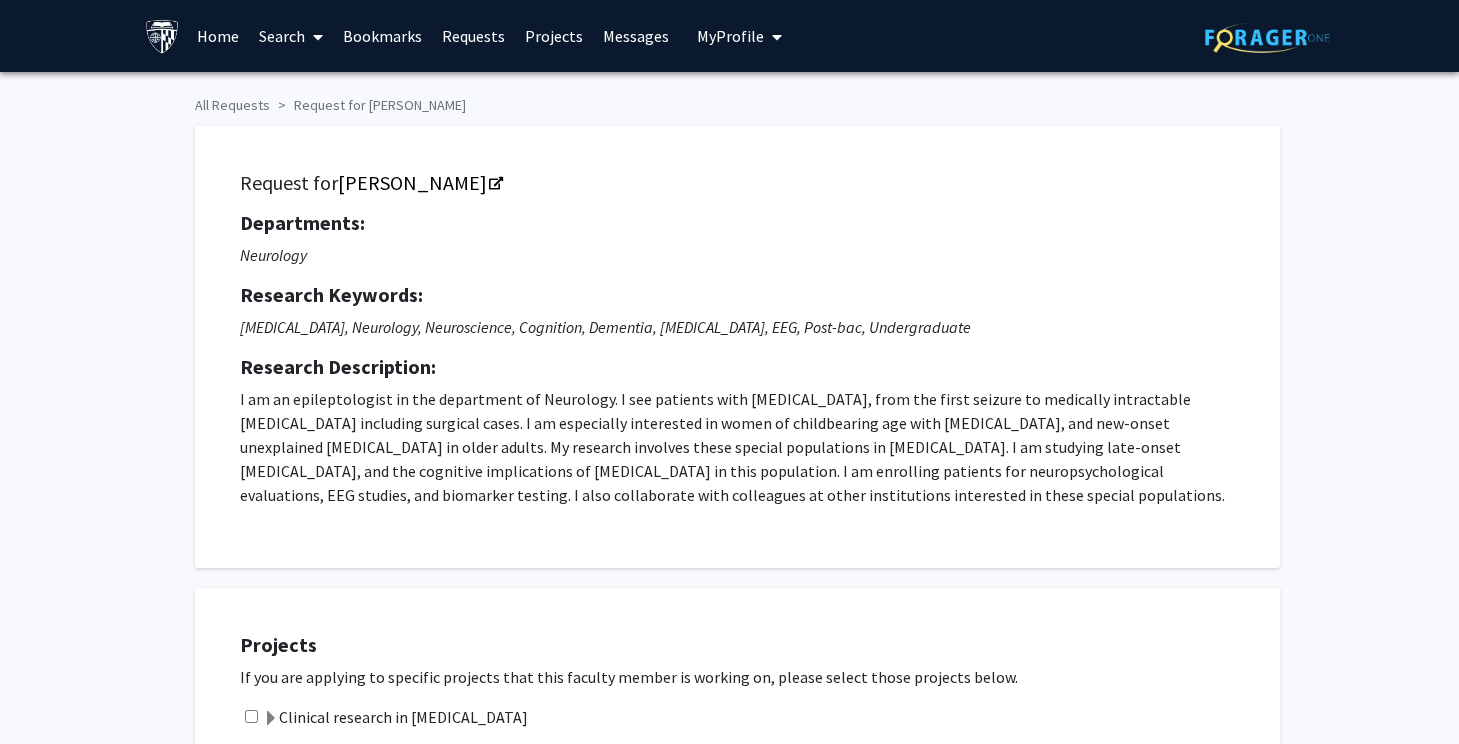 click on "My   Profile" at bounding box center [739, 36] 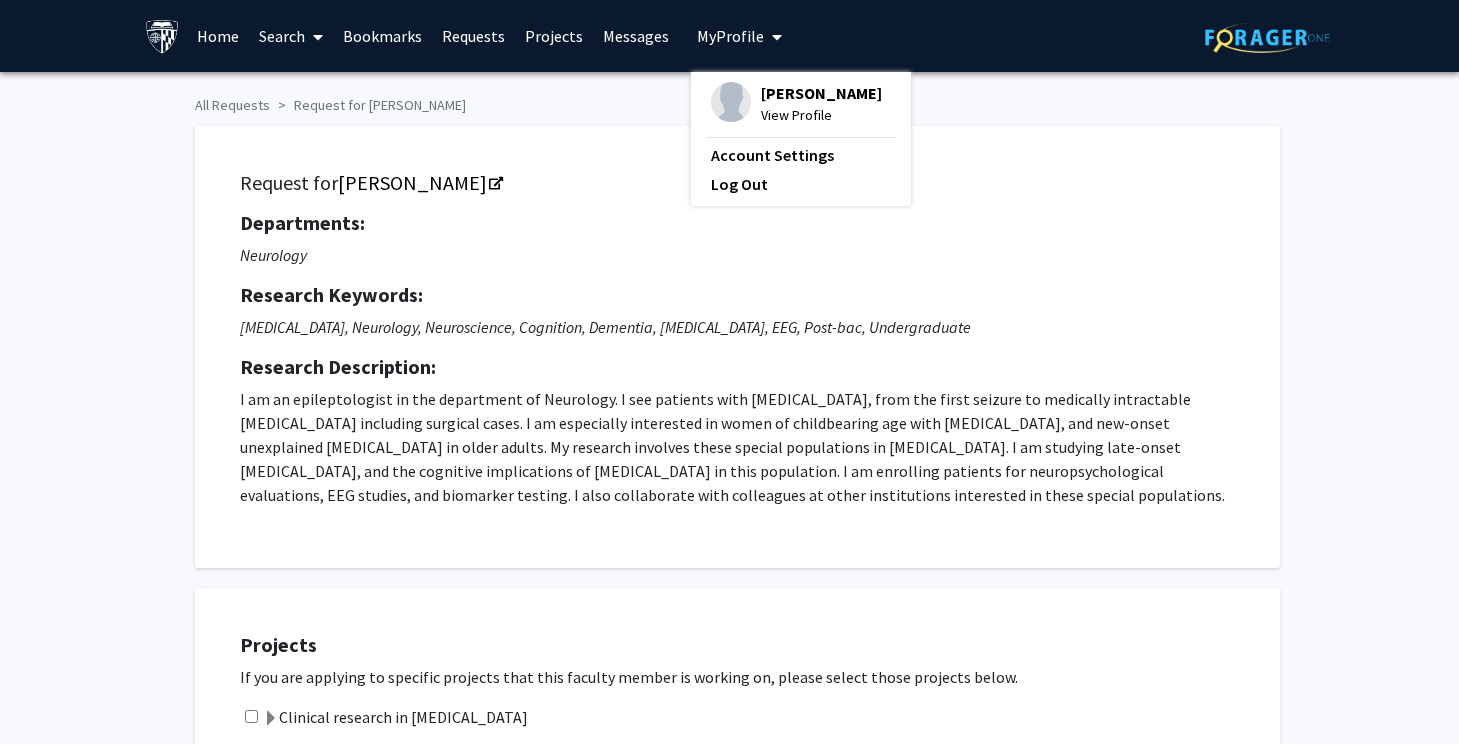 click on "My   Profile" at bounding box center (730, 36) 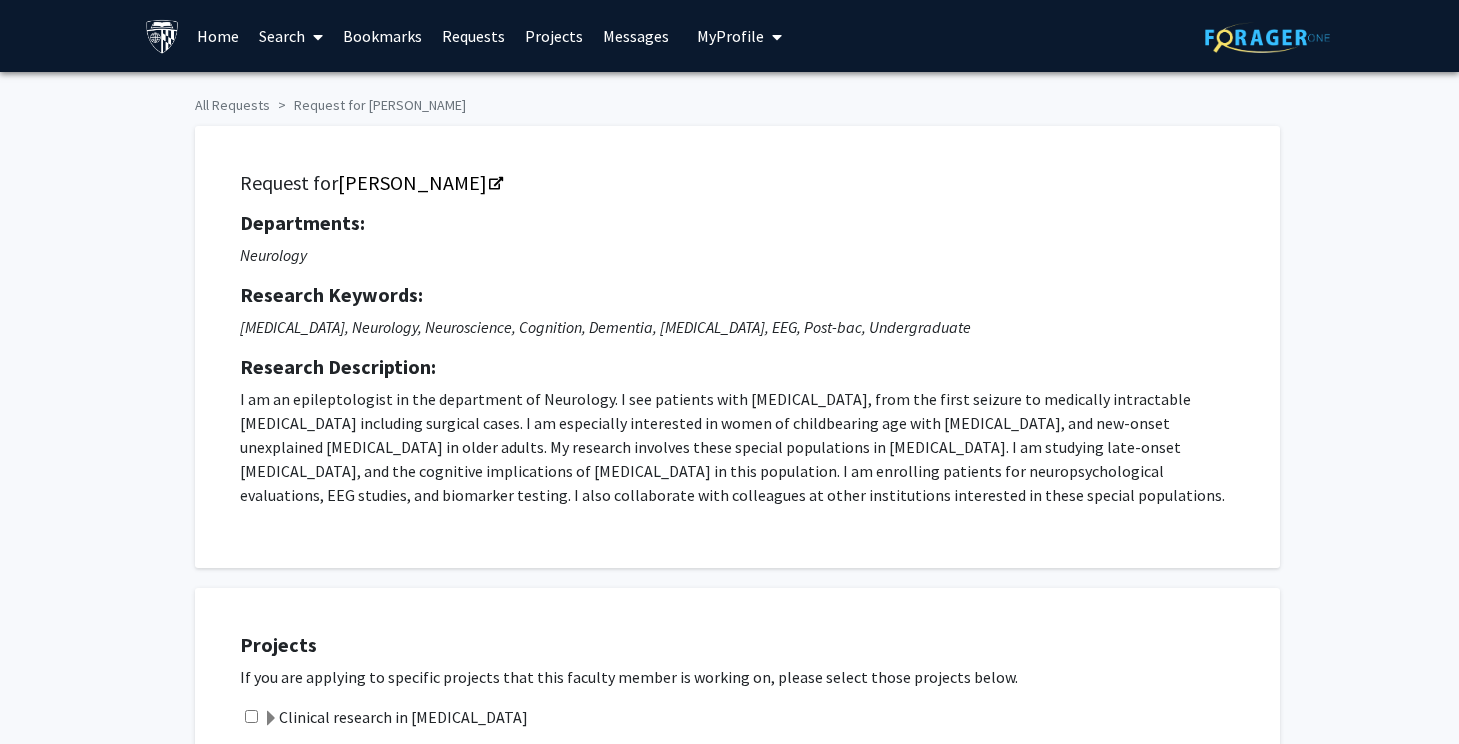 click on "My   Profile" at bounding box center (730, 36) 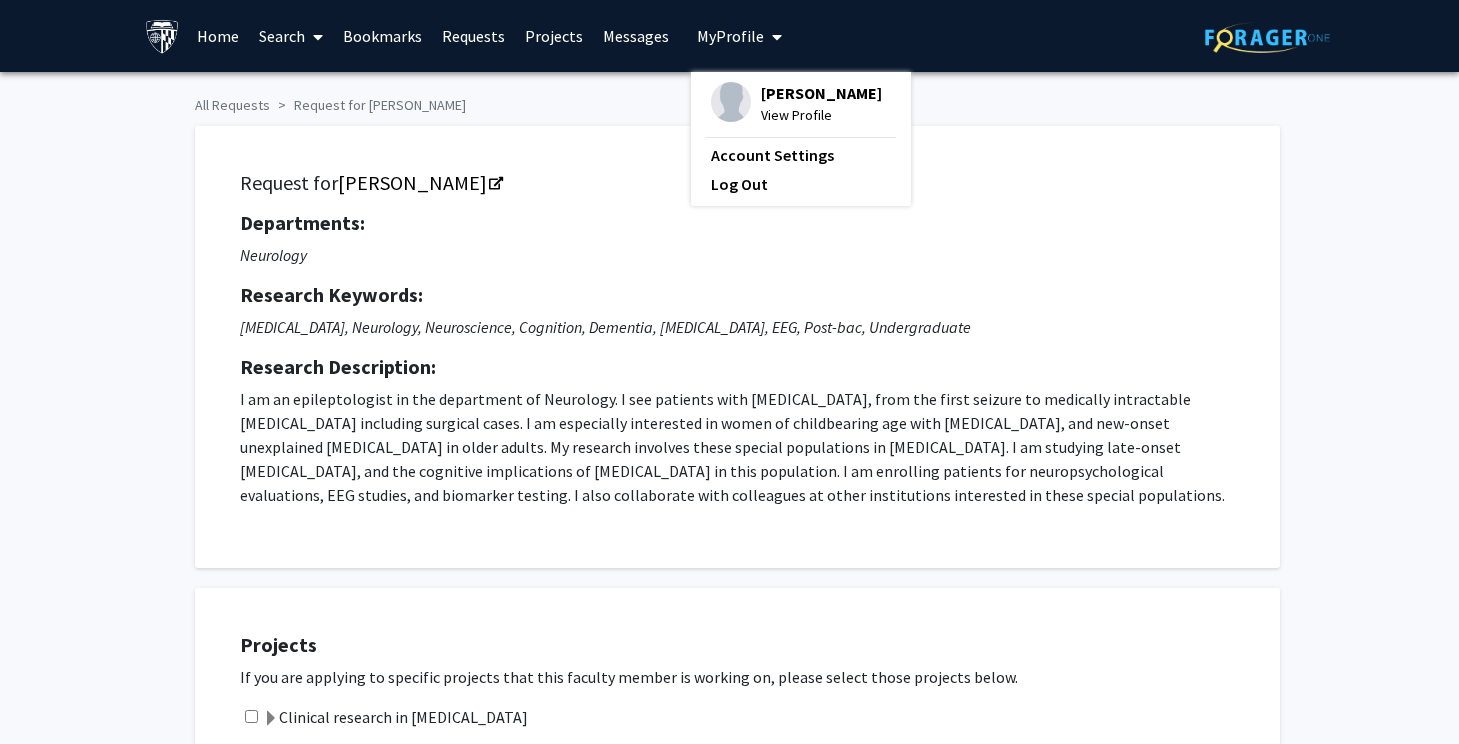 click on "View Profile" at bounding box center (821, 115) 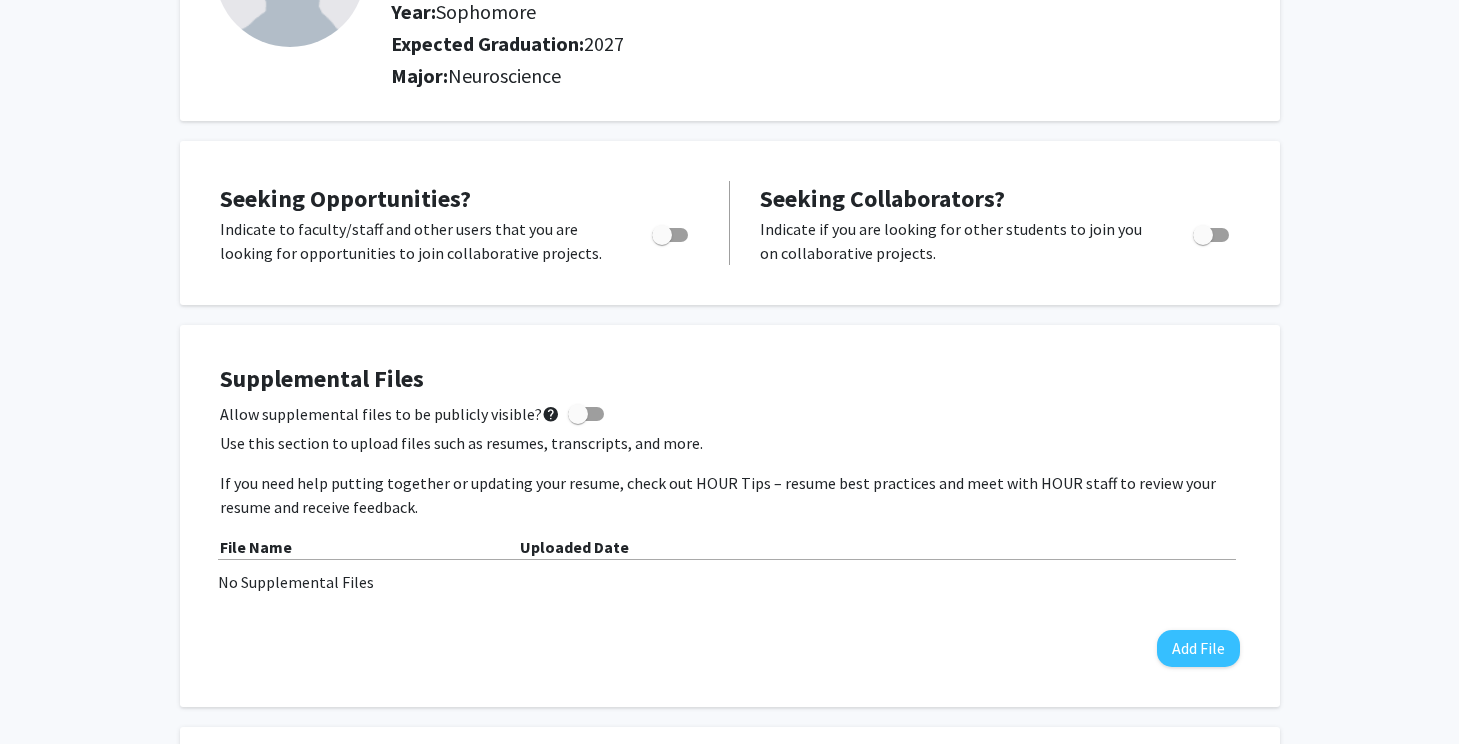 scroll, scrollTop: 237, scrollLeft: 0, axis: vertical 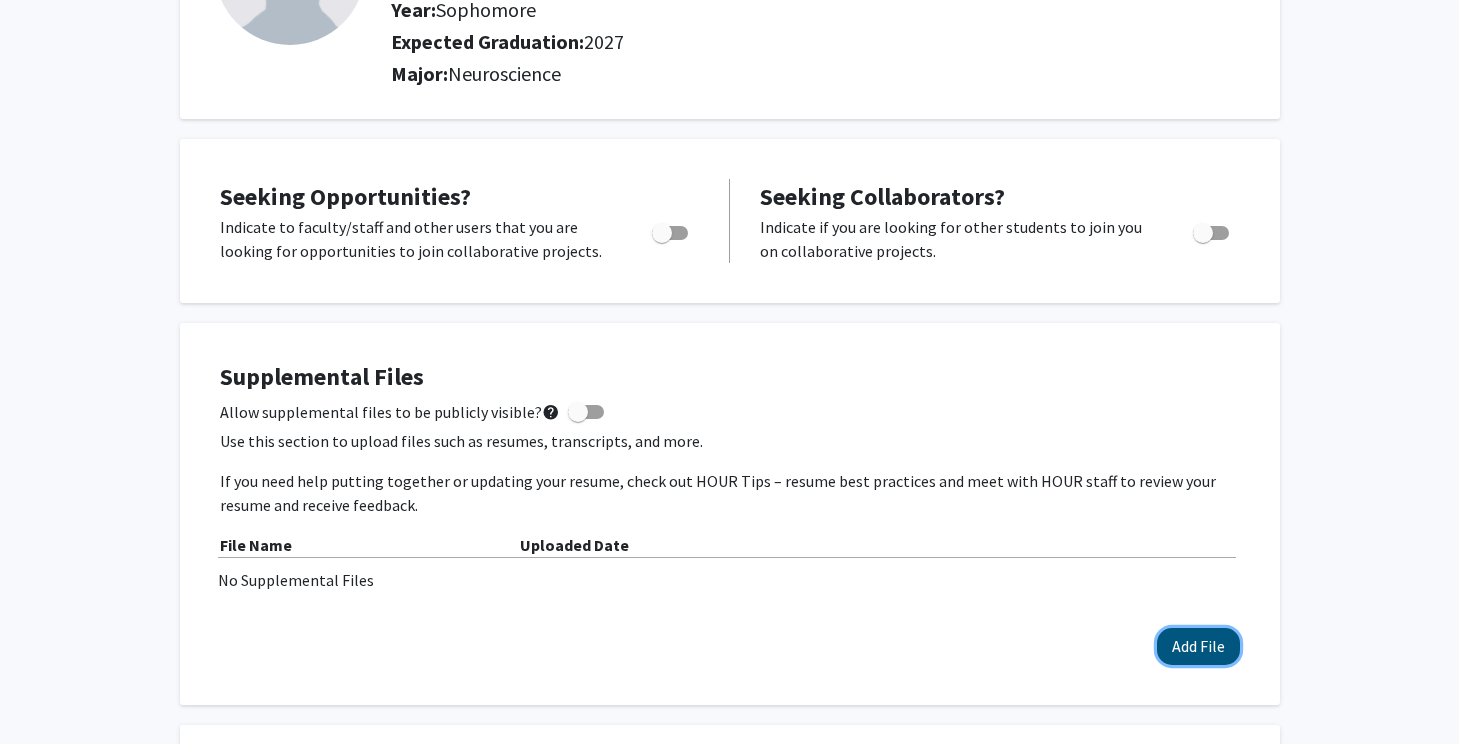 click on "Add File" 